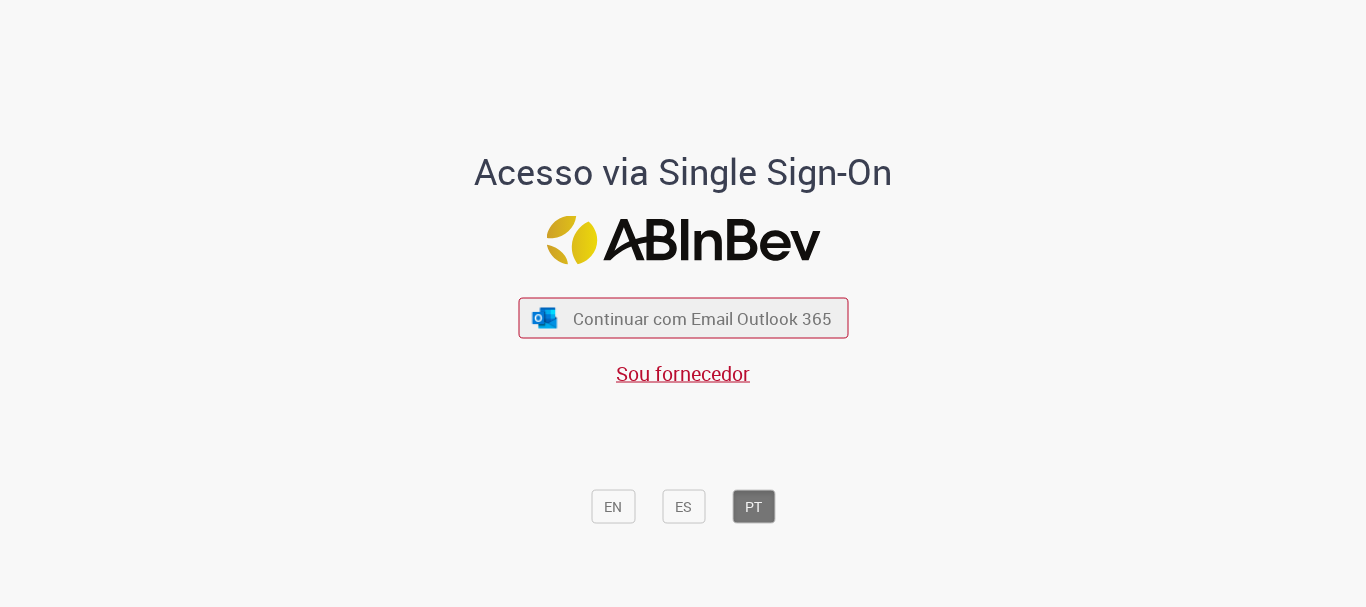 scroll, scrollTop: 0, scrollLeft: 0, axis: both 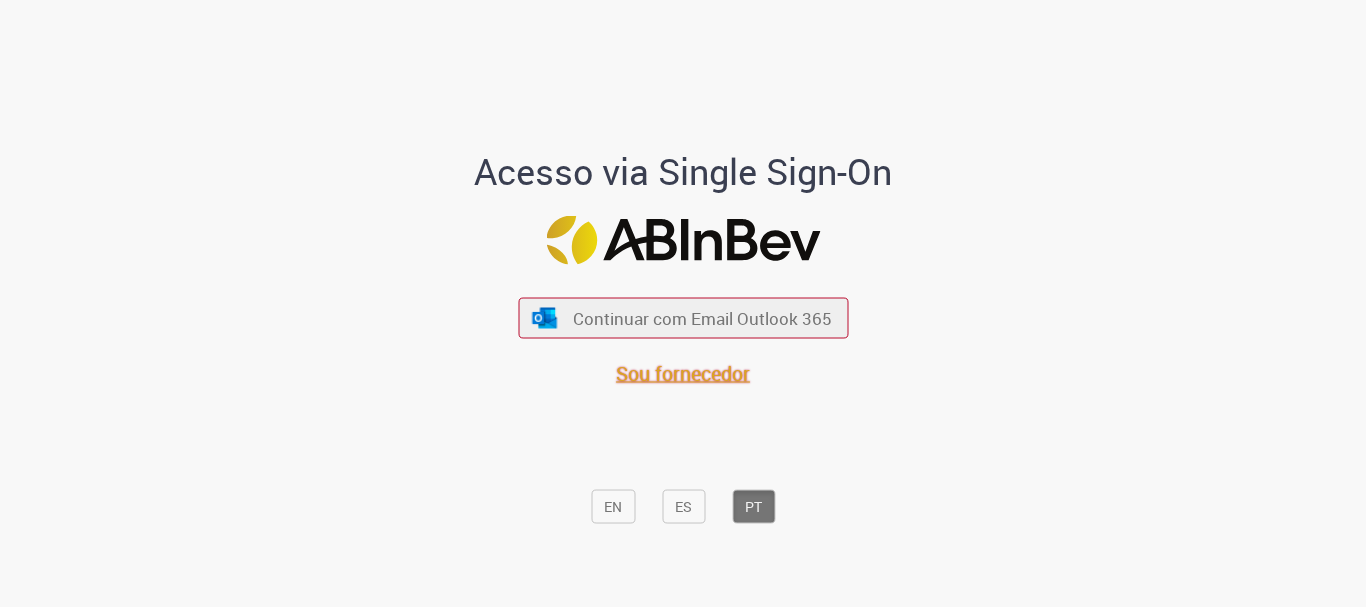 click on "Sou fornecedor" at bounding box center (683, 373) 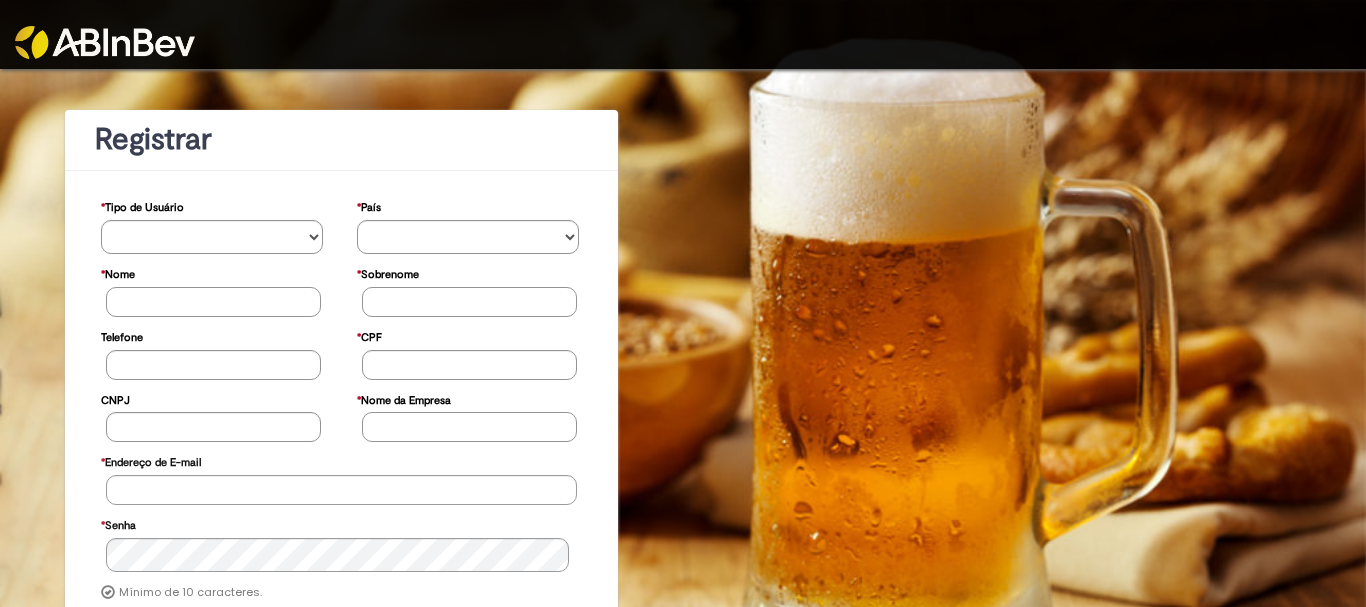 scroll, scrollTop: 0, scrollLeft: 0, axis: both 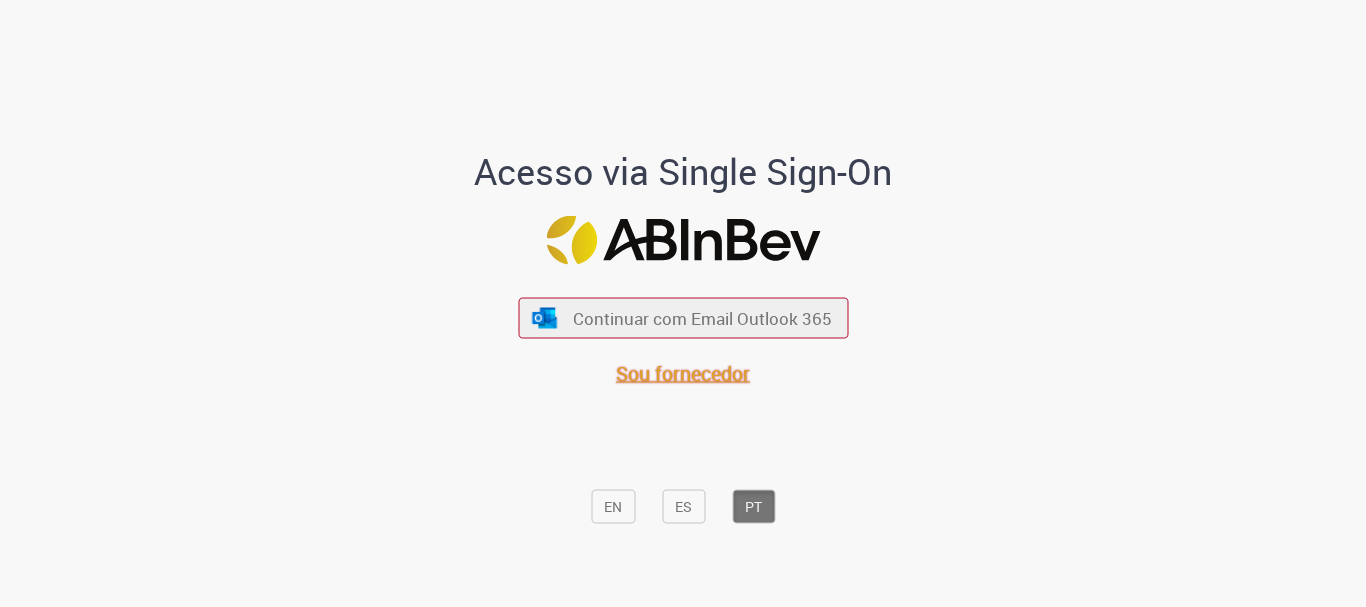 click on "Sou fornecedor" at bounding box center [683, 373] 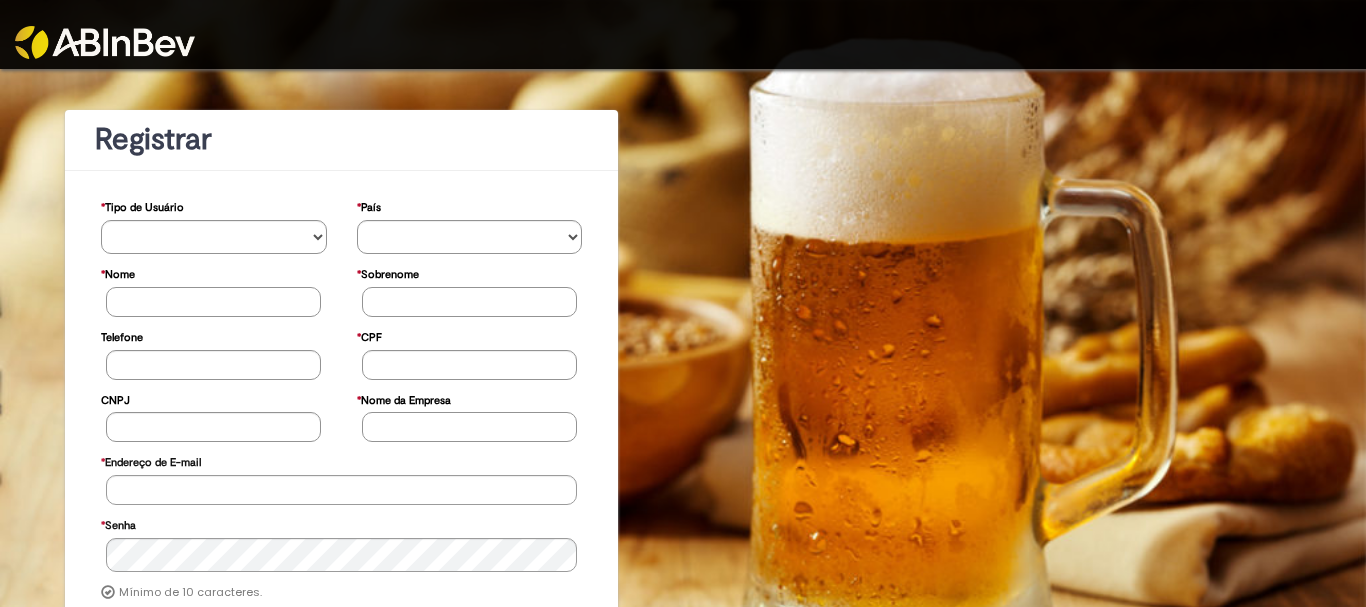 scroll, scrollTop: 0, scrollLeft: 0, axis: both 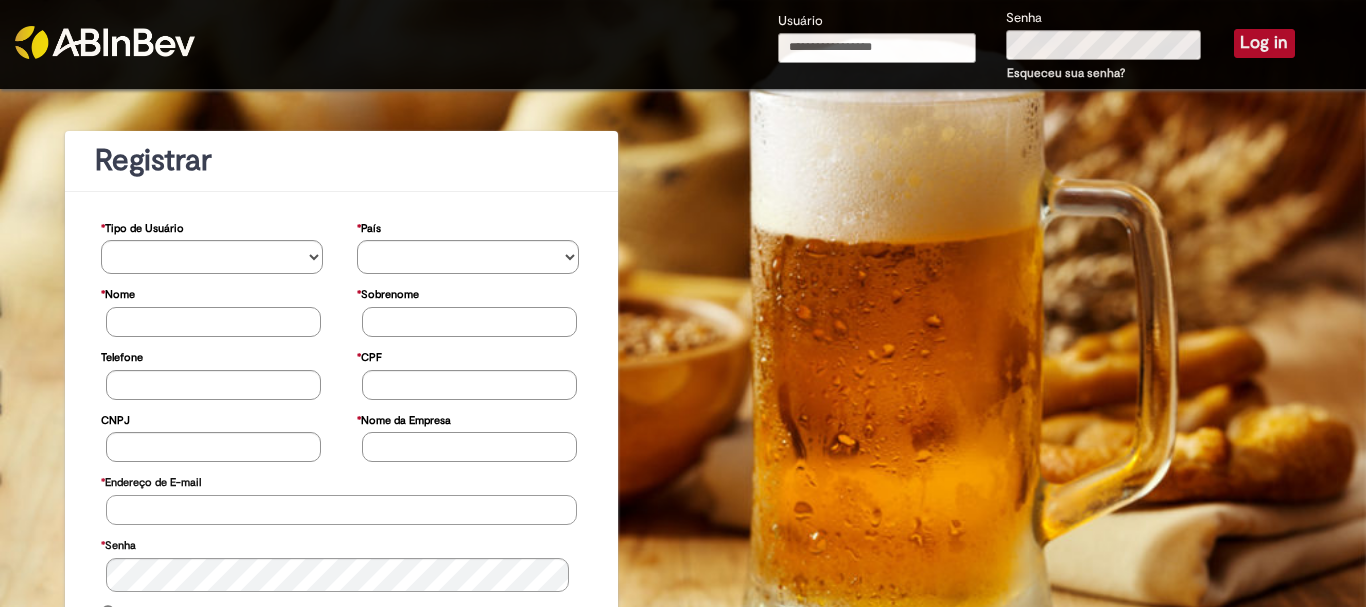 type on "**********" 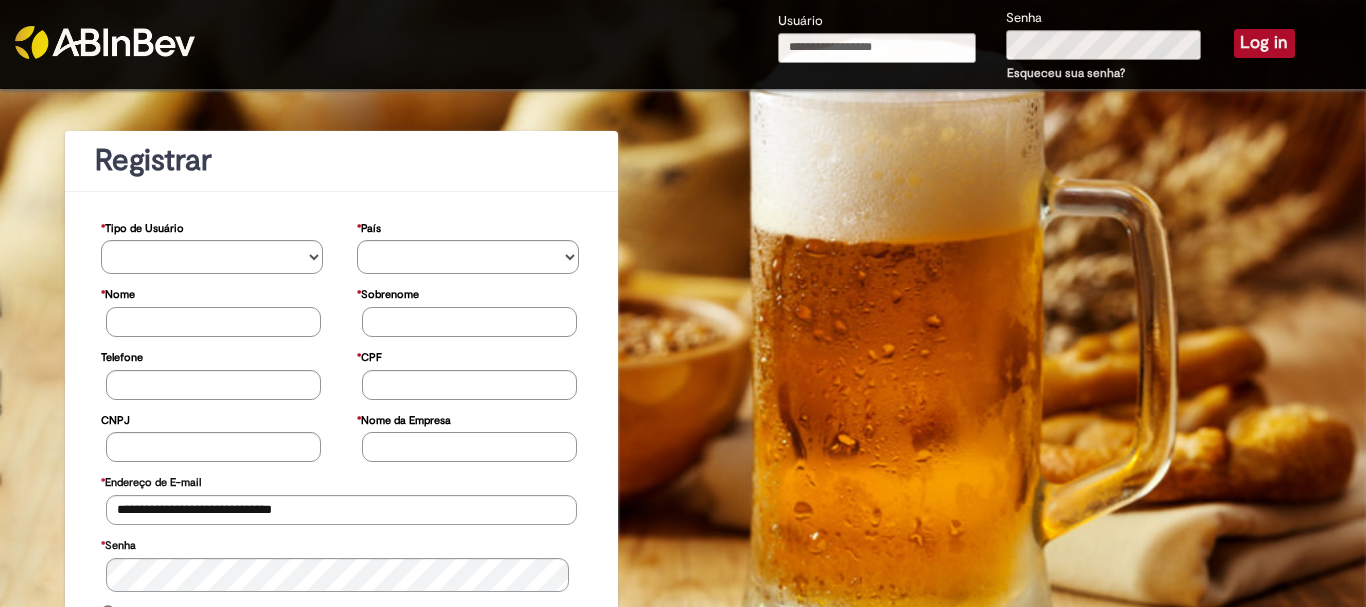 type on "**********" 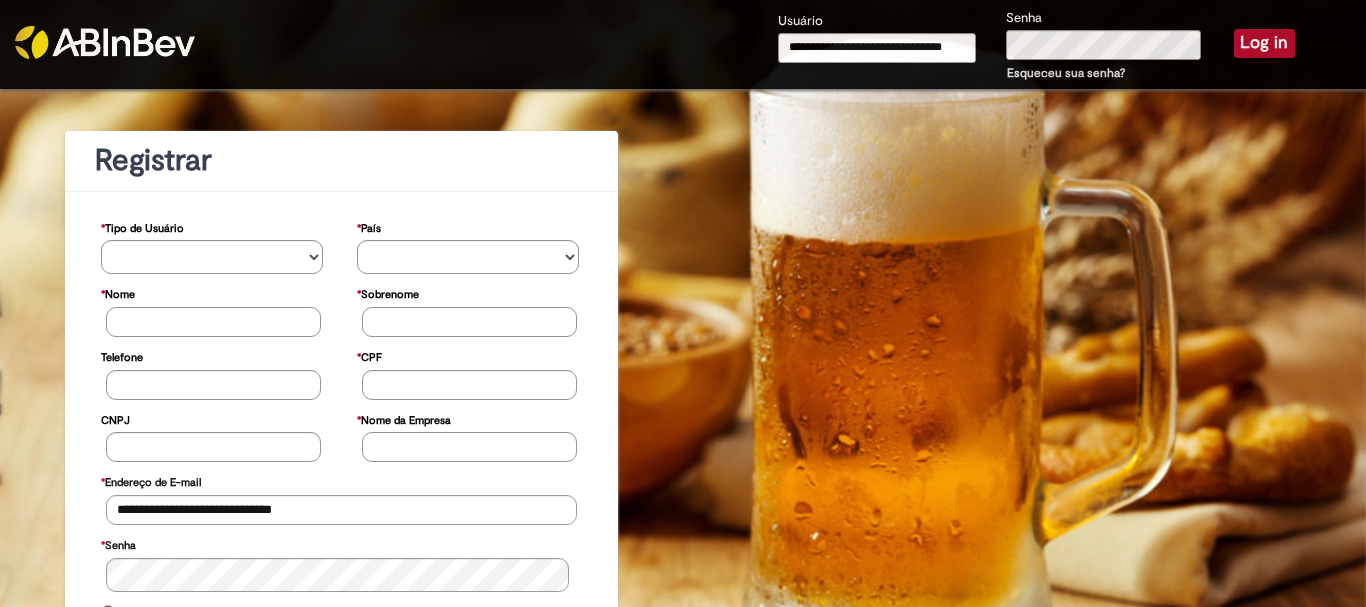 click on "Log in" at bounding box center (1264, 43) 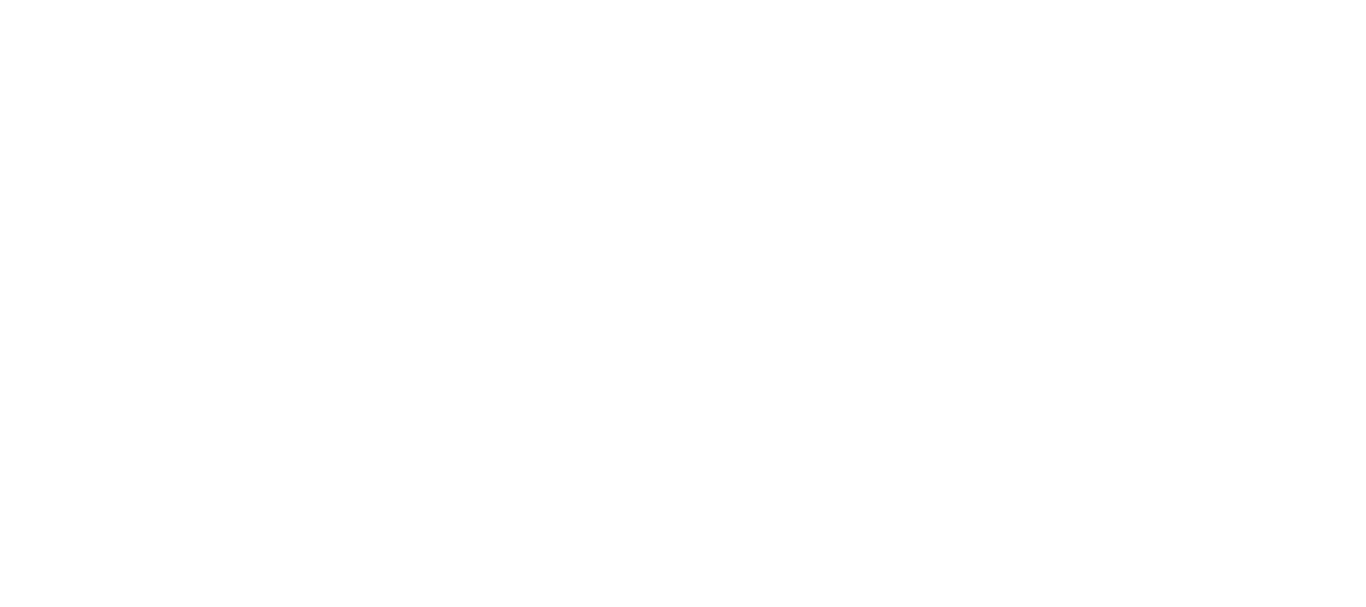 scroll, scrollTop: 0, scrollLeft: 0, axis: both 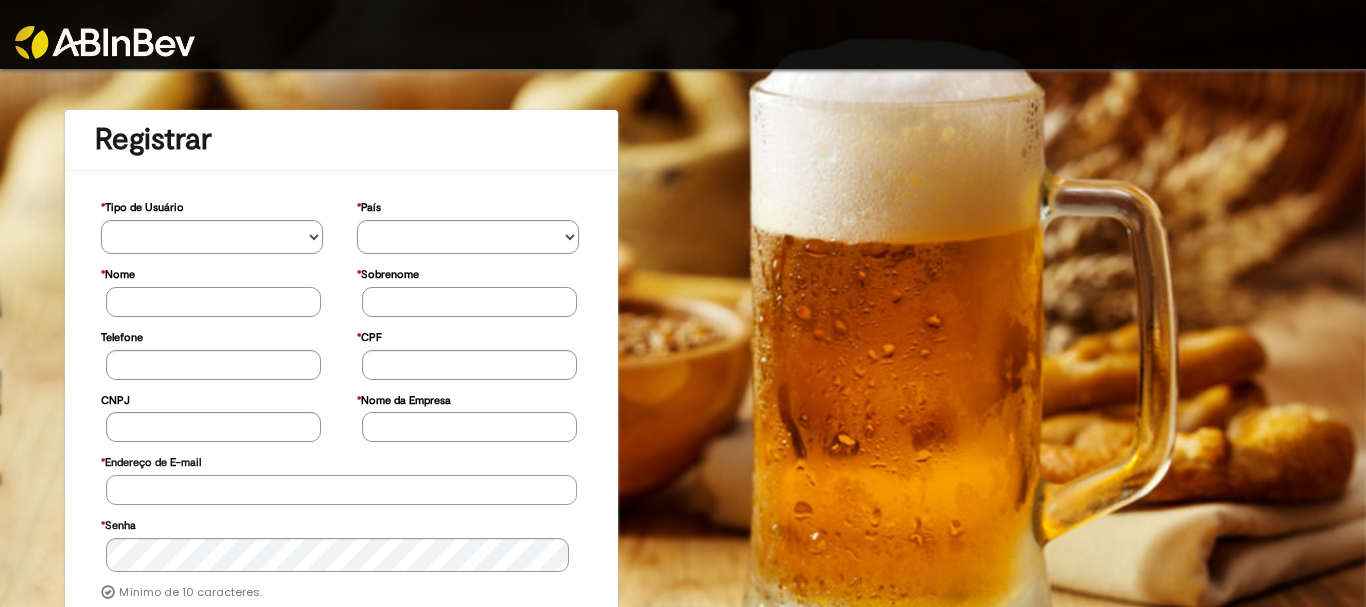 type on "**********" 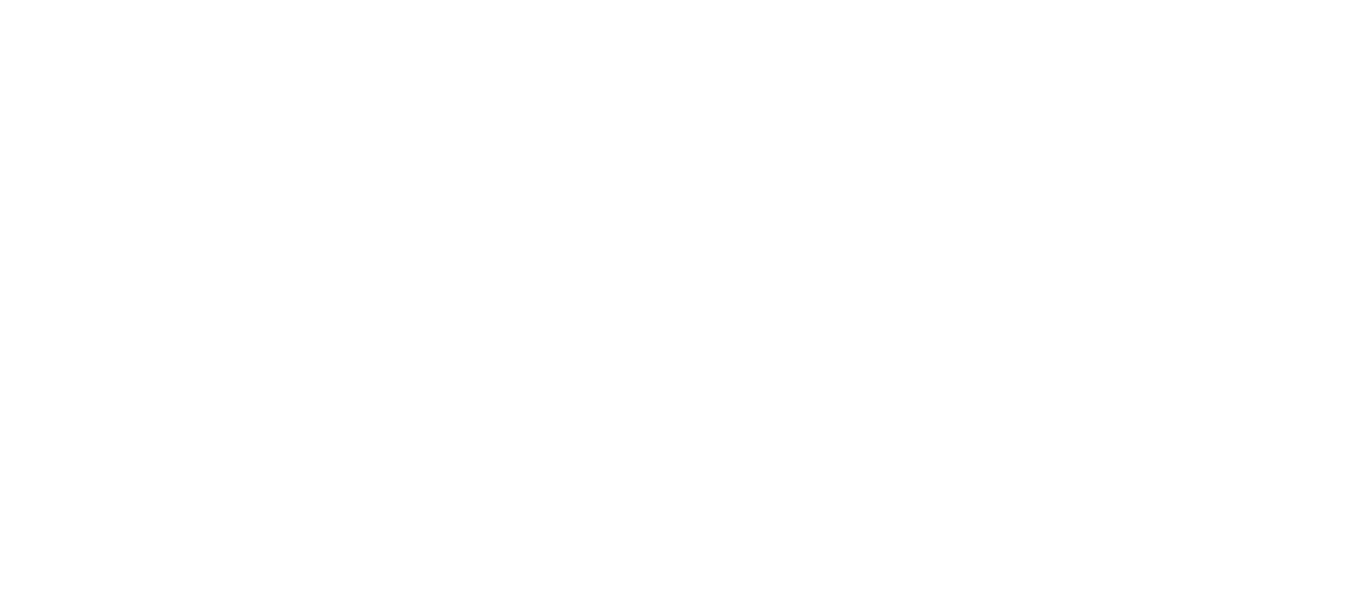 scroll, scrollTop: 0, scrollLeft: 0, axis: both 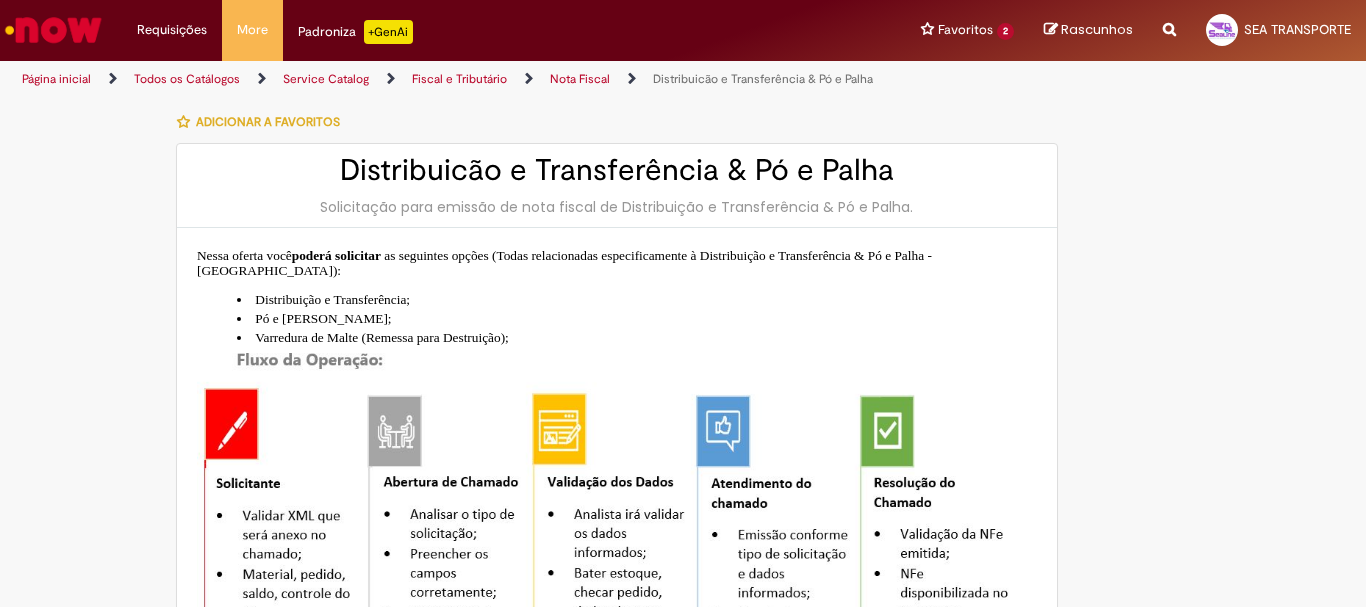type on "**********" 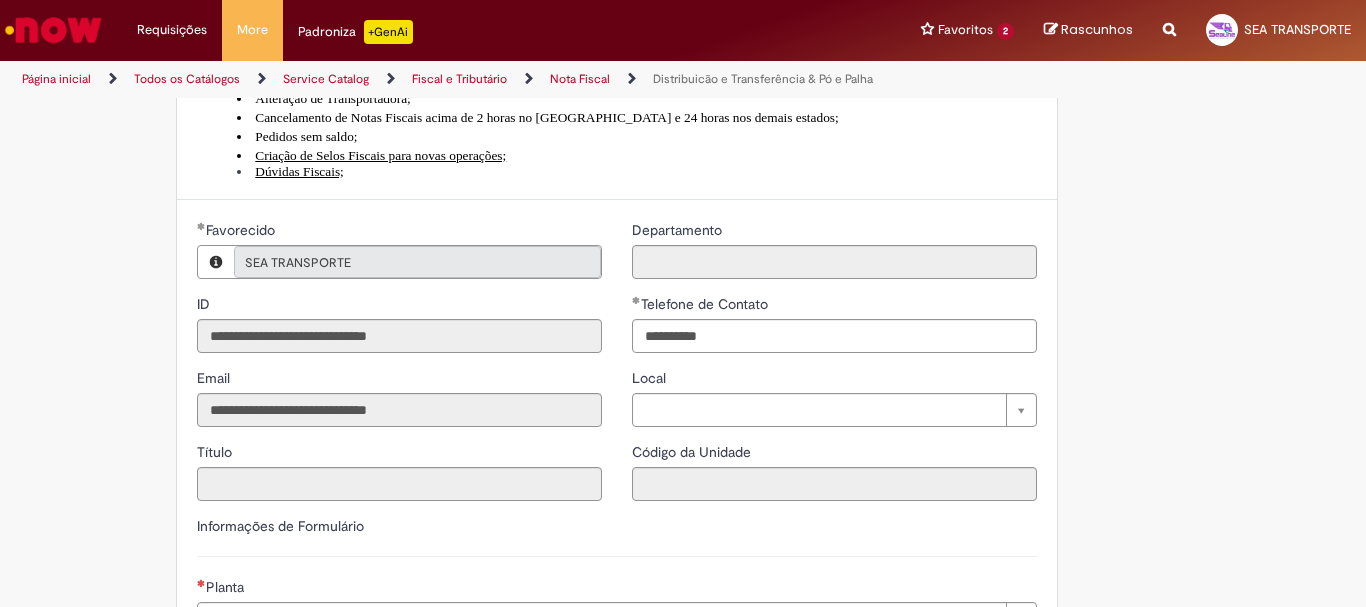 type on "**********" 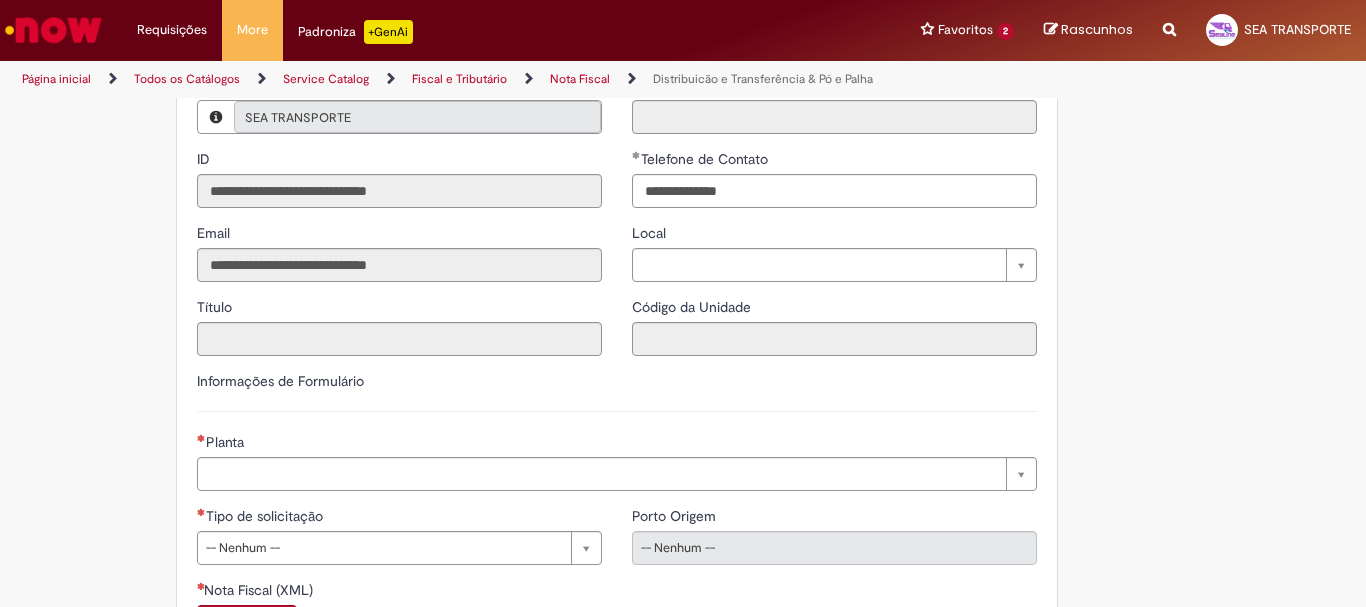 scroll, scrollTop: 1200, scrollLeft: 0, axis: vertical 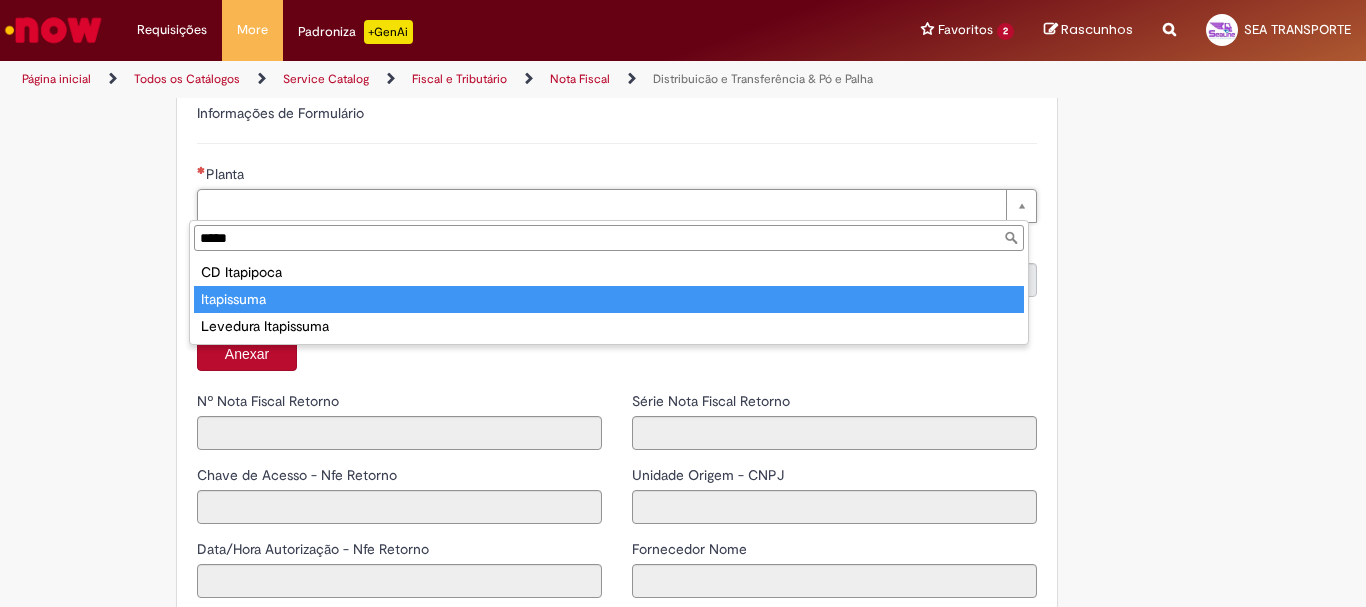 type on "*****" 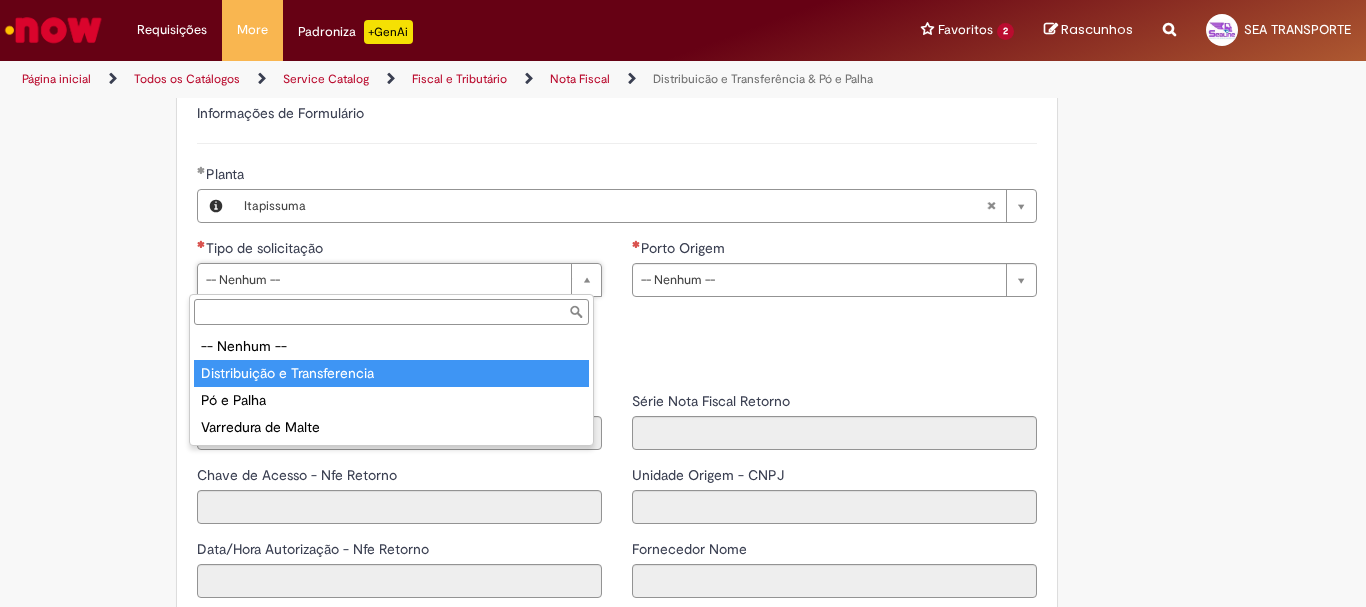 type on "**********" 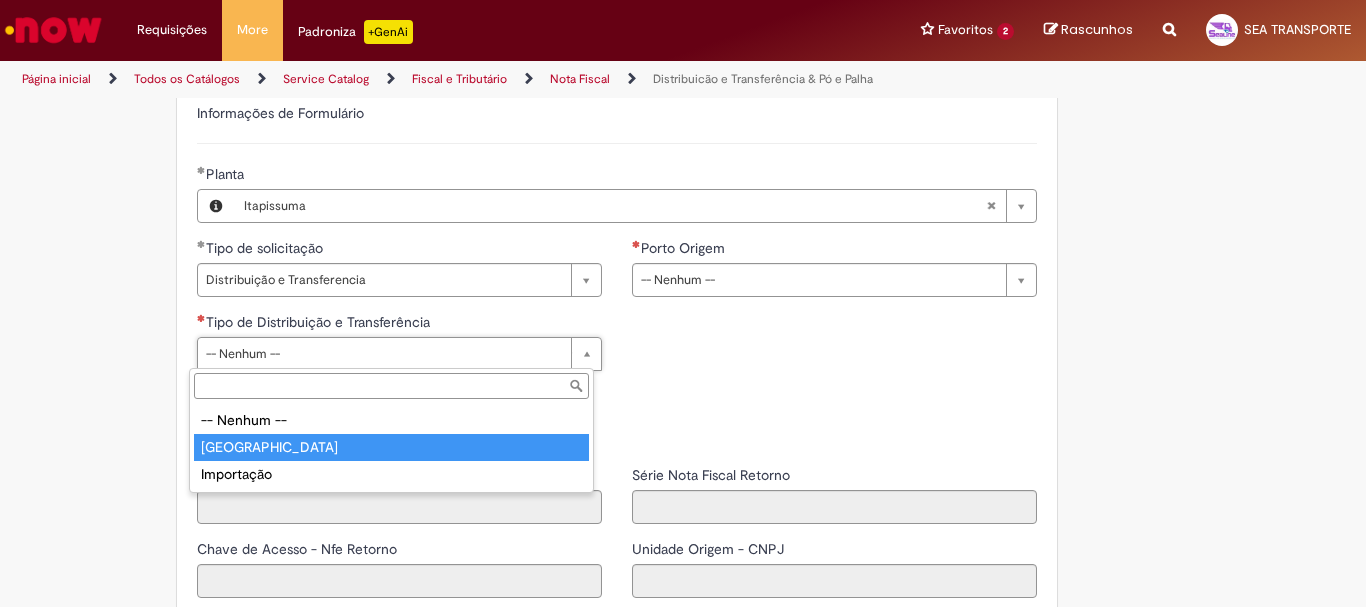type on "*****" 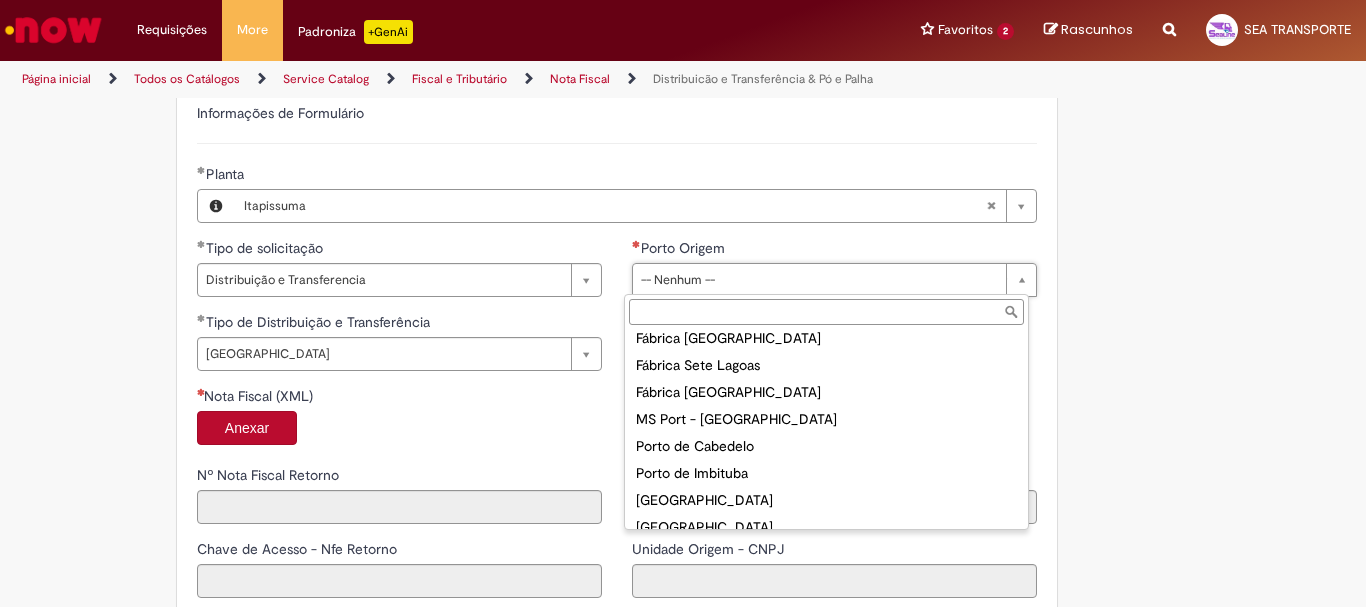 scroll, scrollTop: 300, scrollLeft: 0, axis: vertical 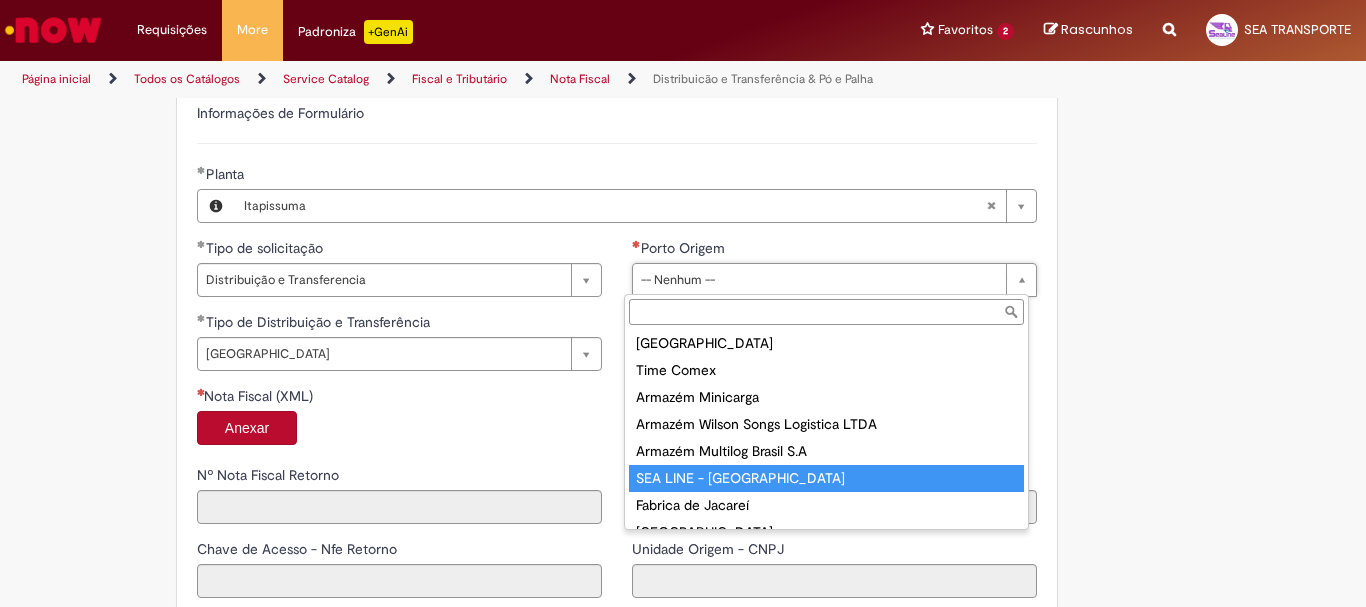 drag, startPoint x: 691, startPoint y: 474, endPoint x: 662, endPoint y: 466, distance: 30.083218 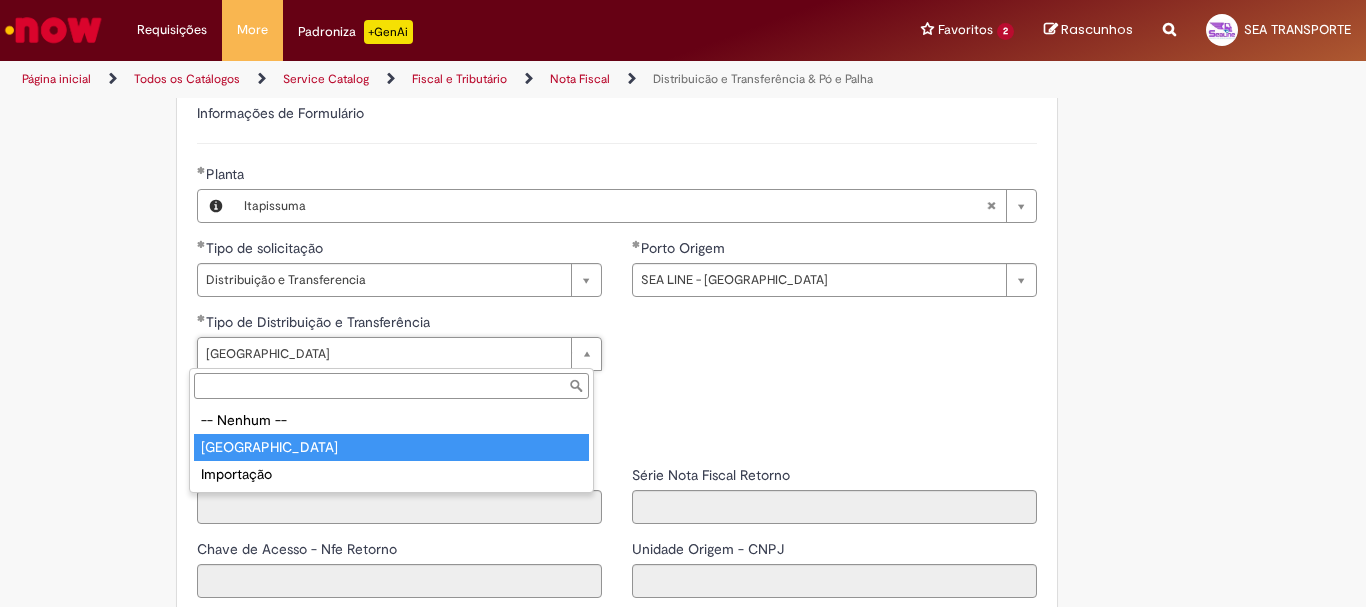 type on "*****" 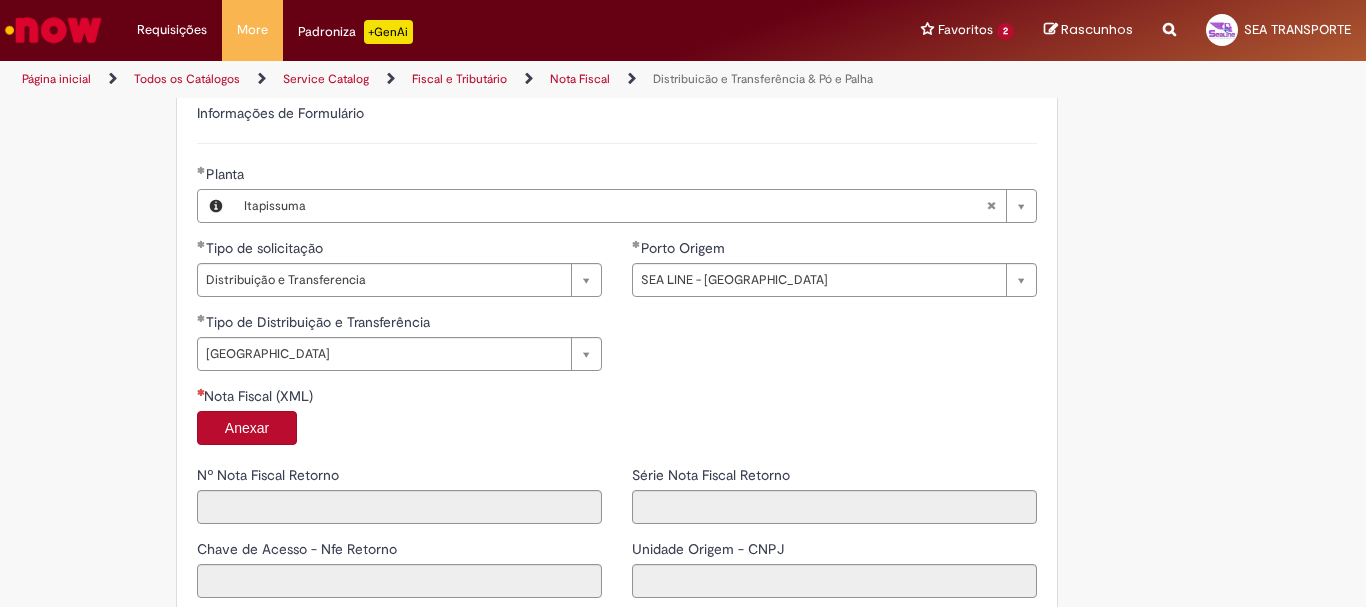 click on "Anexar" at bounding box center [247, 428] 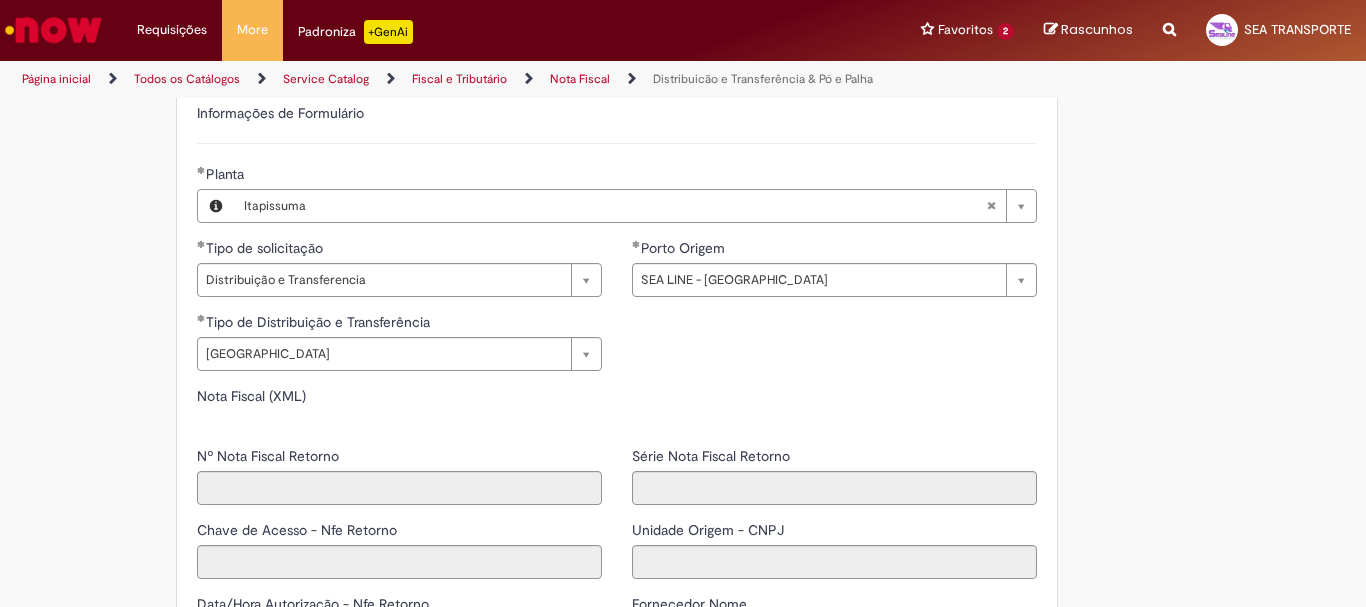 type on "****" 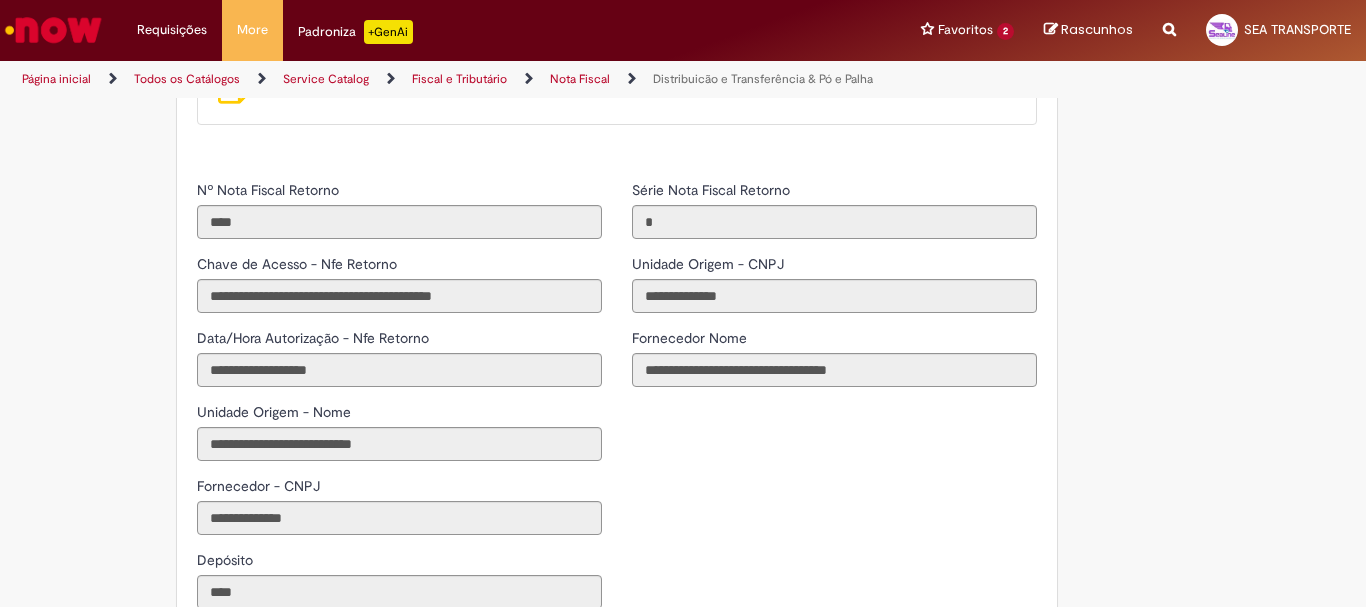 scroll, scrollTop: 1900, scrollLeft: 0, axis: vertical 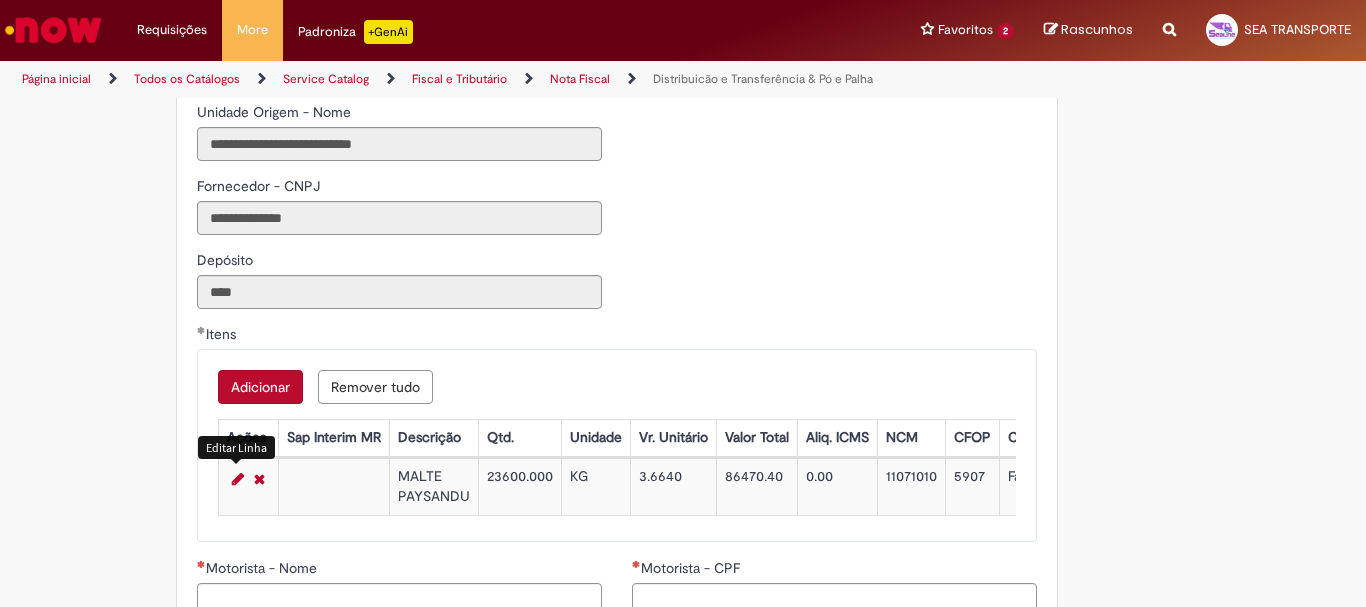 click at bounding box center (238, 479) 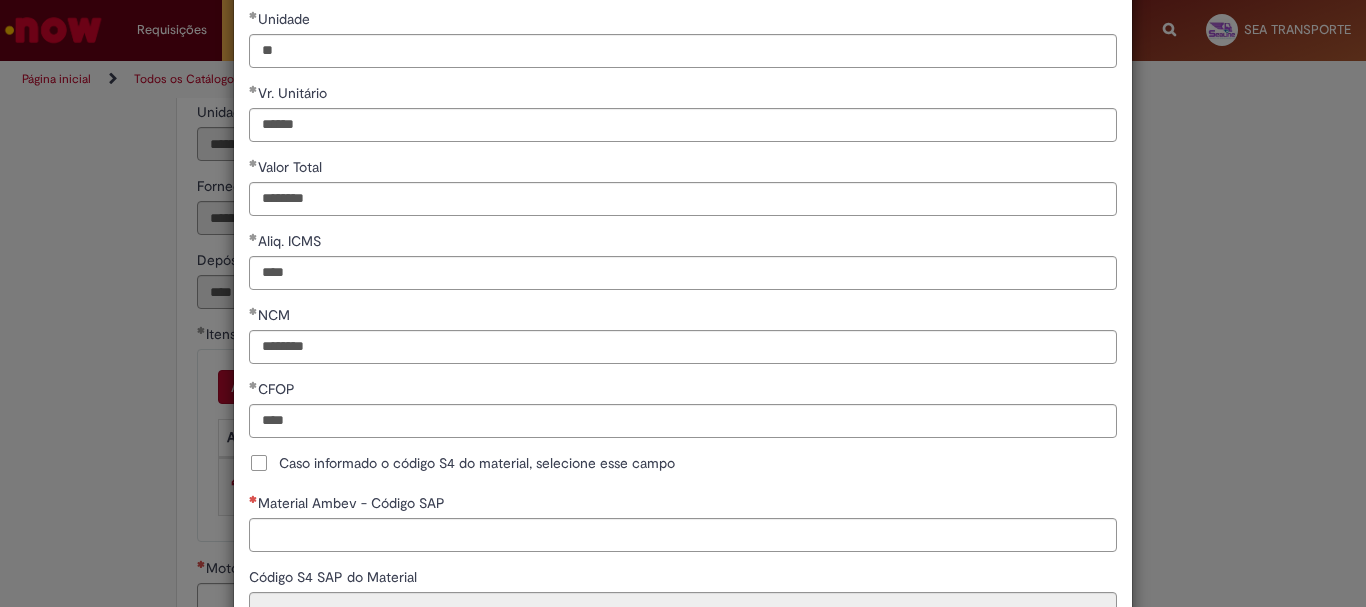 scroll, scrollTop: 500, scrollLeft: 0, axis: vertical 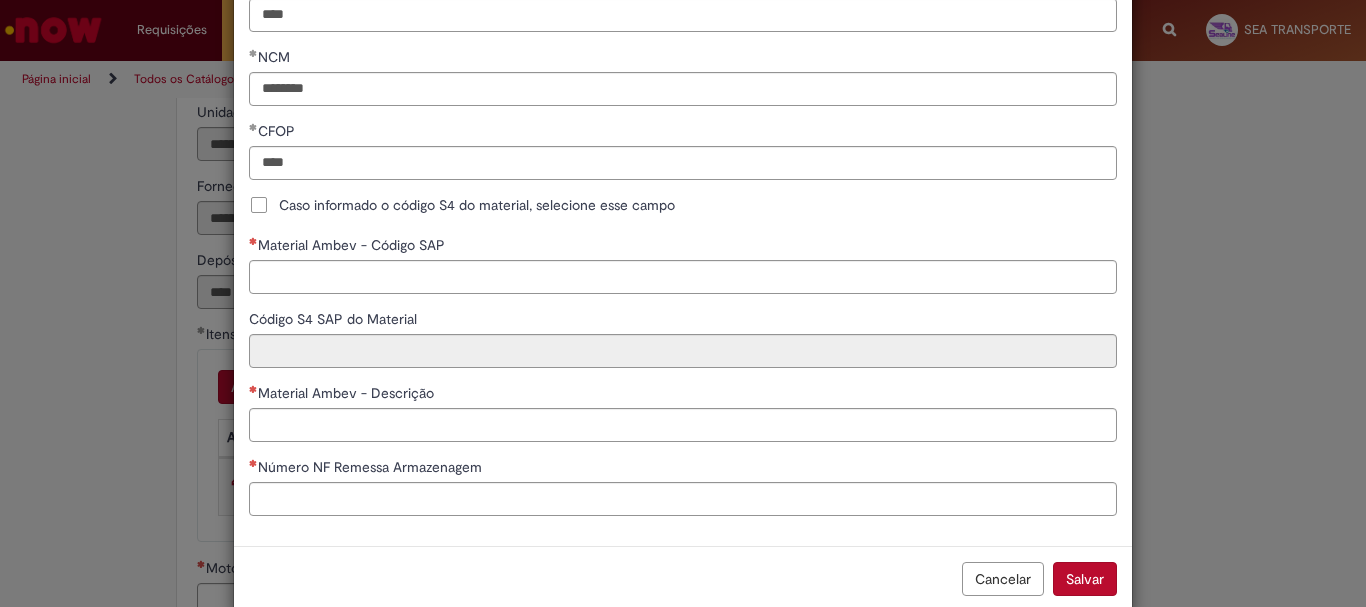 drag, startPoint x: 261, startPoint y: 199, endPoint x: 255, endPoint y: 213, distance: 15.231546 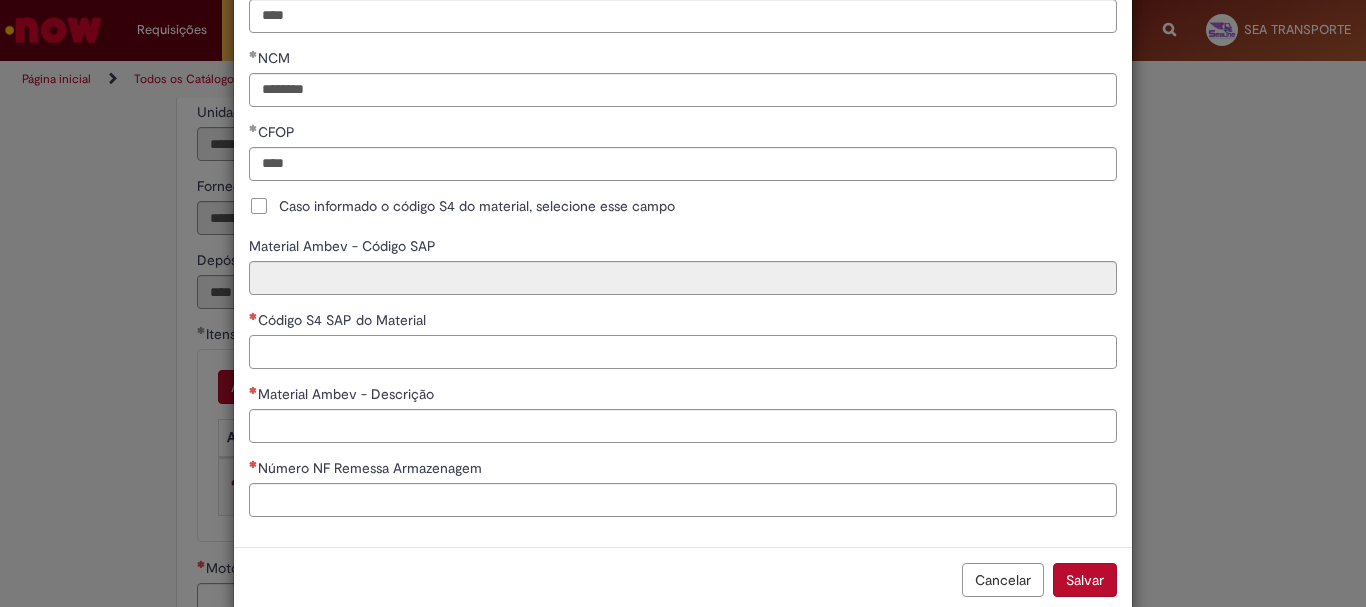 click on "Código S4 SAP do Material" at bounding box center [683, 352] 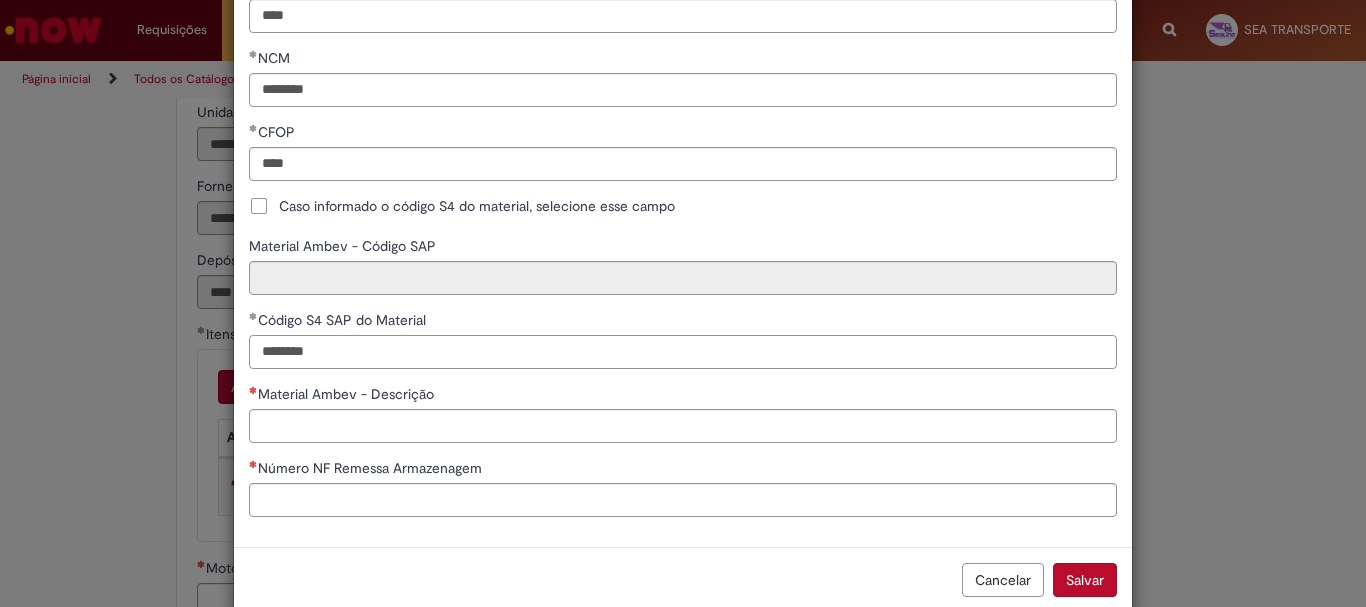 type on "********" 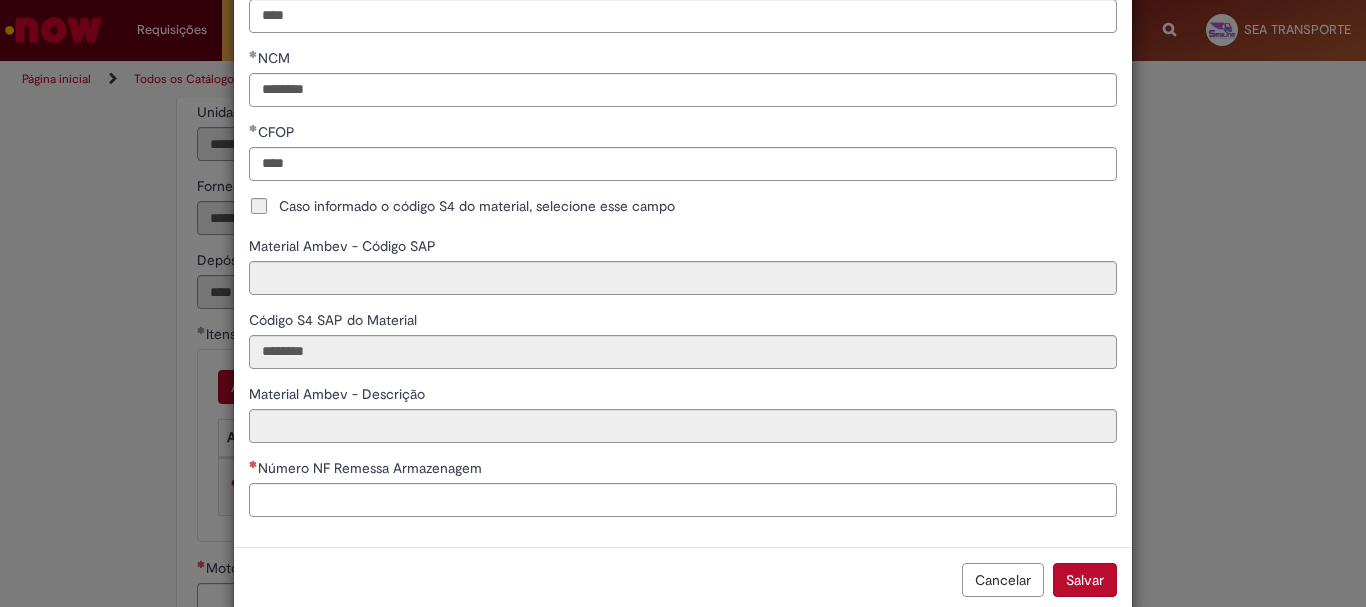 type on "**********" 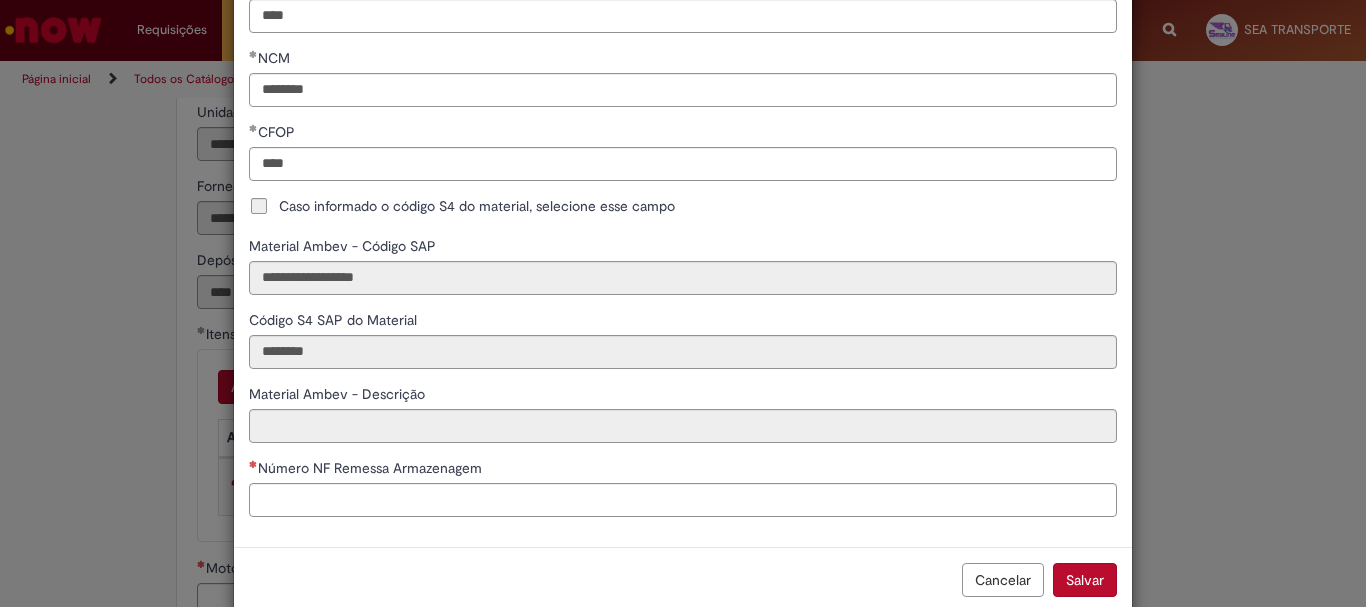 type on "**********" 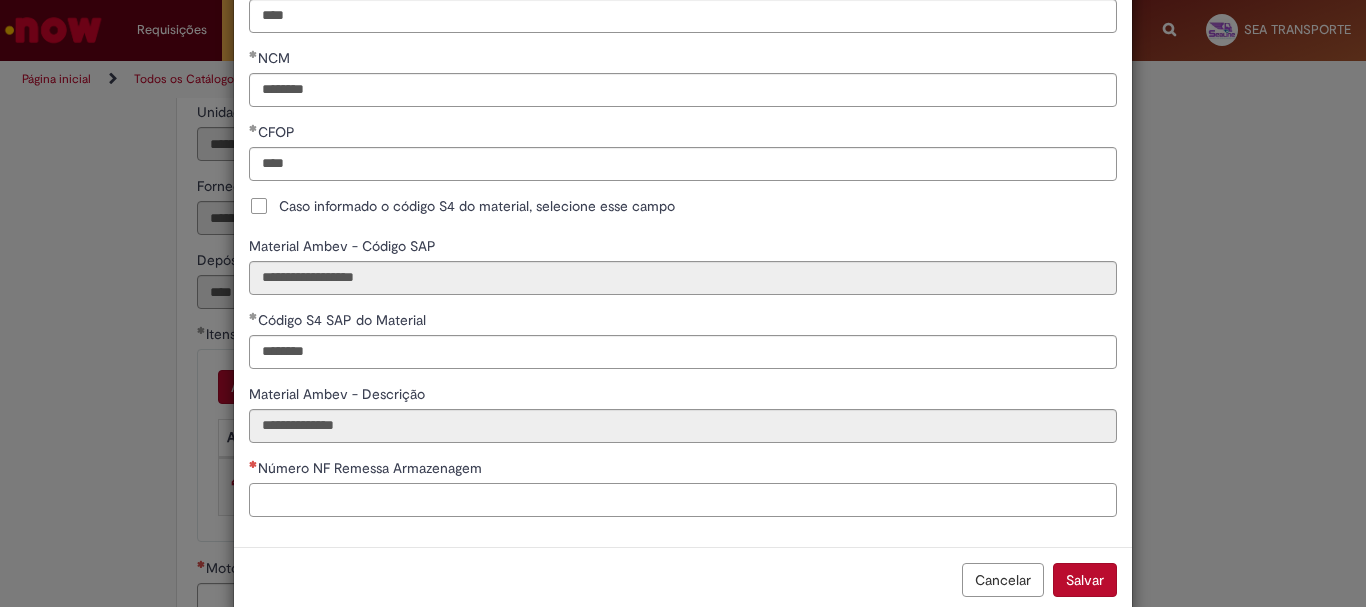 click on "Número NF Remessa Armazenagem" at bounding box center (683, 500) 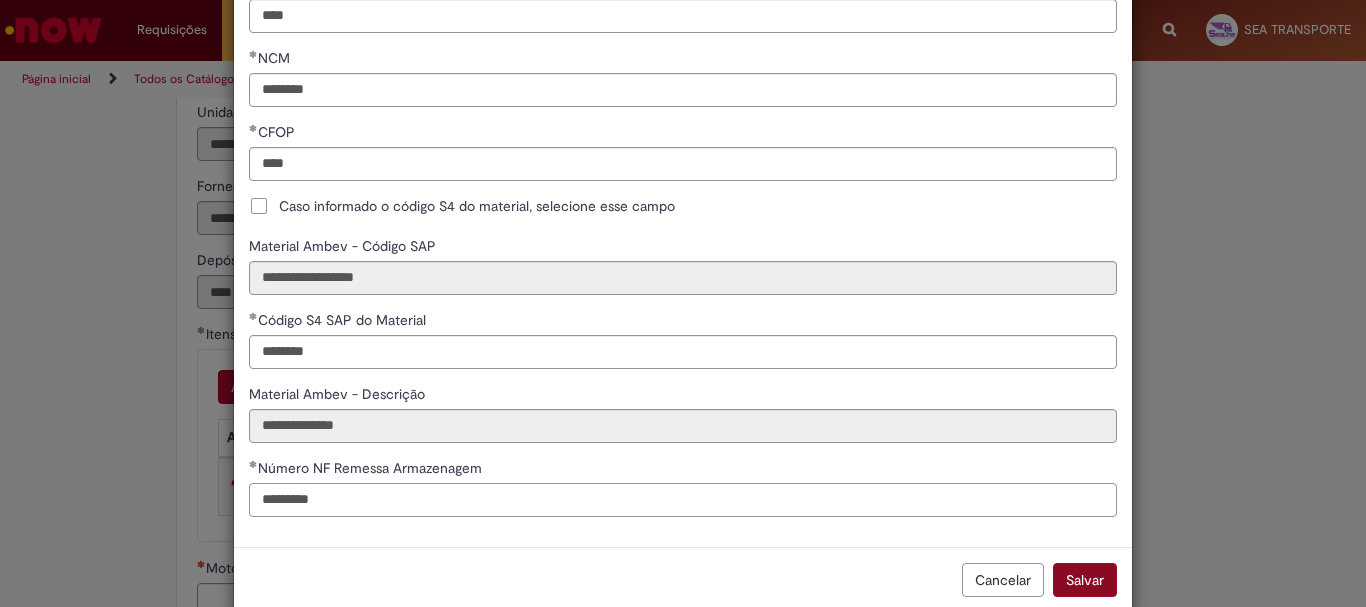type on "*********" 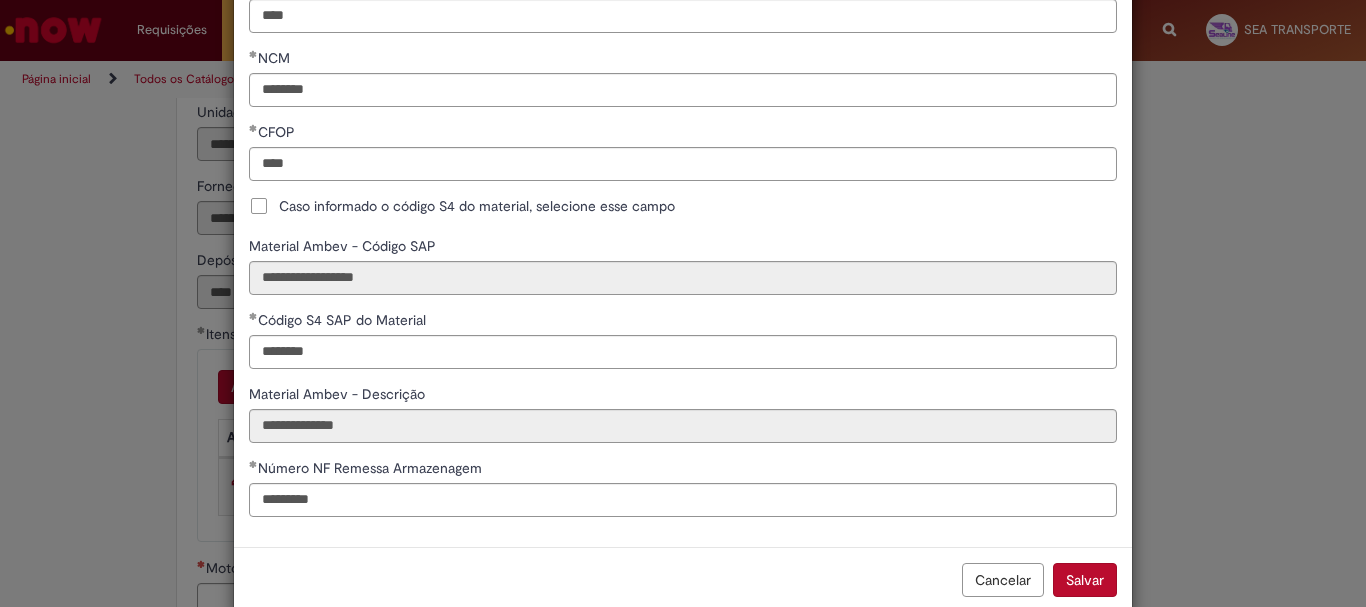 click on "Salvar" at bounding box center [1085, 580] 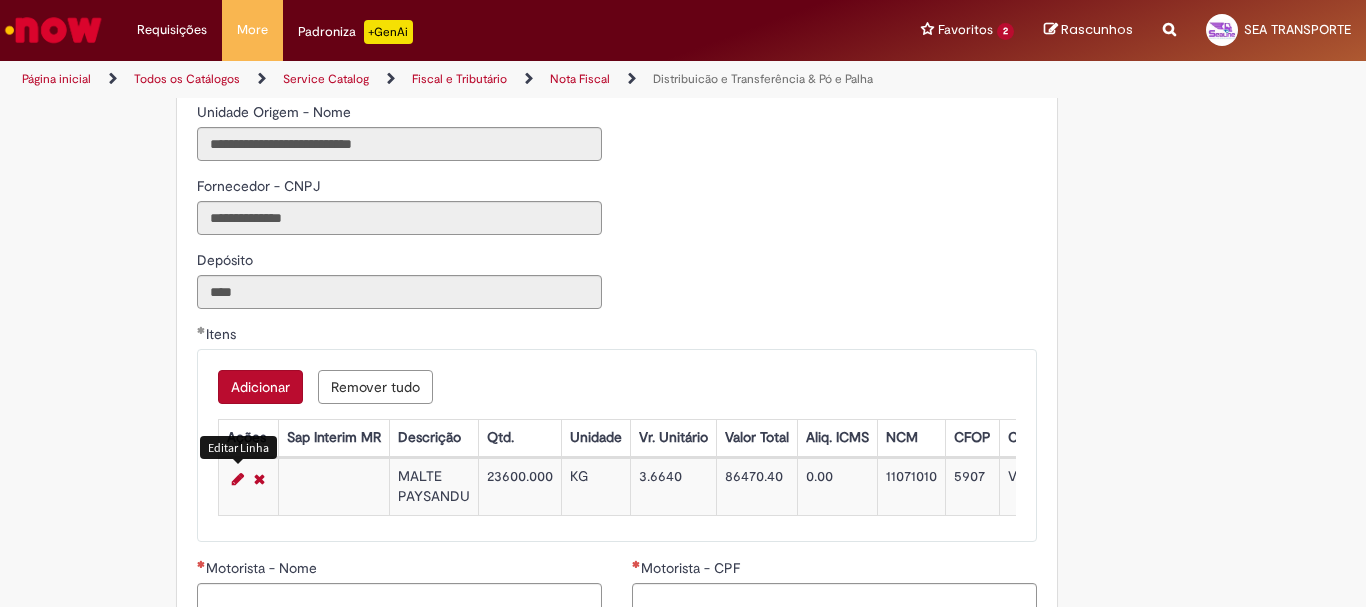 click on "**********" at bounding box center (617, 102) 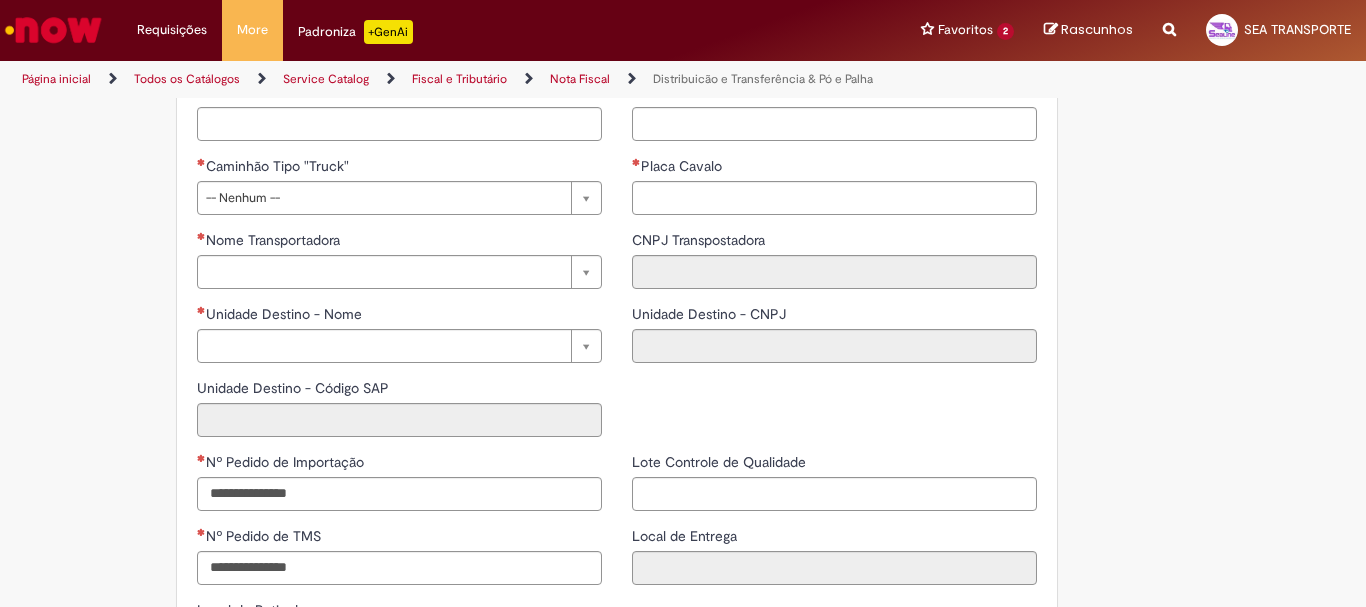 scroll, scrollTop: 2400, scrollLeft: 0, axis: vertical 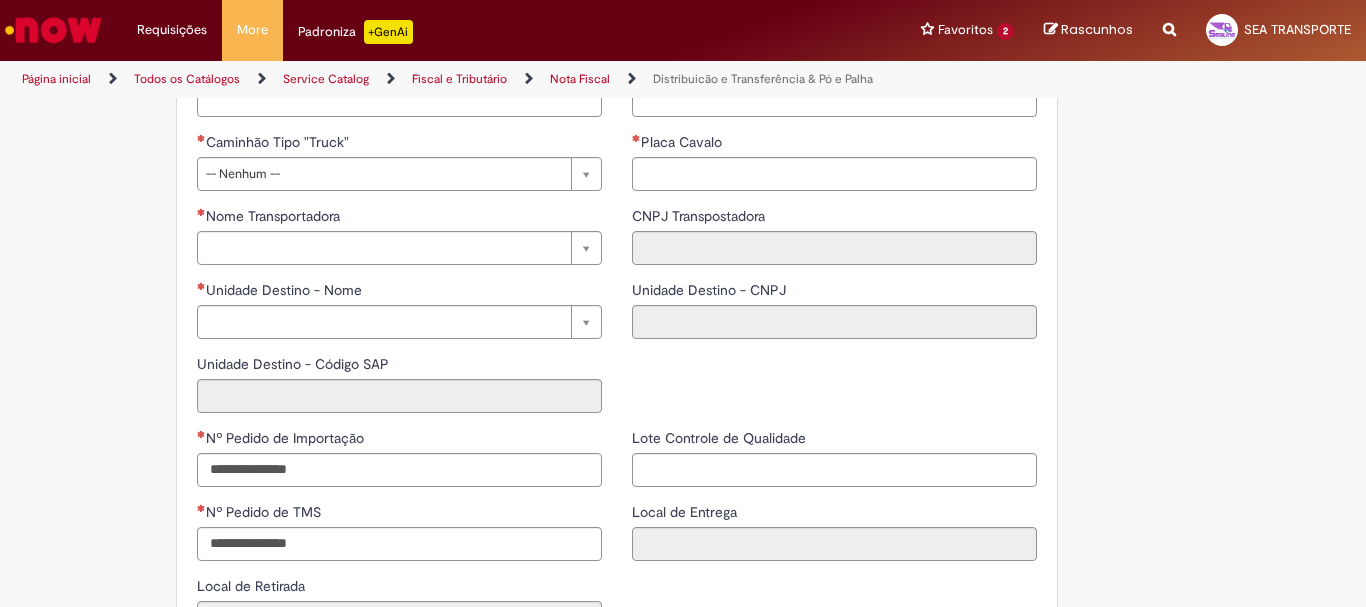 drag, startPoint x: 503, startPoint y: 190, endPoint x: 491, endPoint y: 206, distance: 20 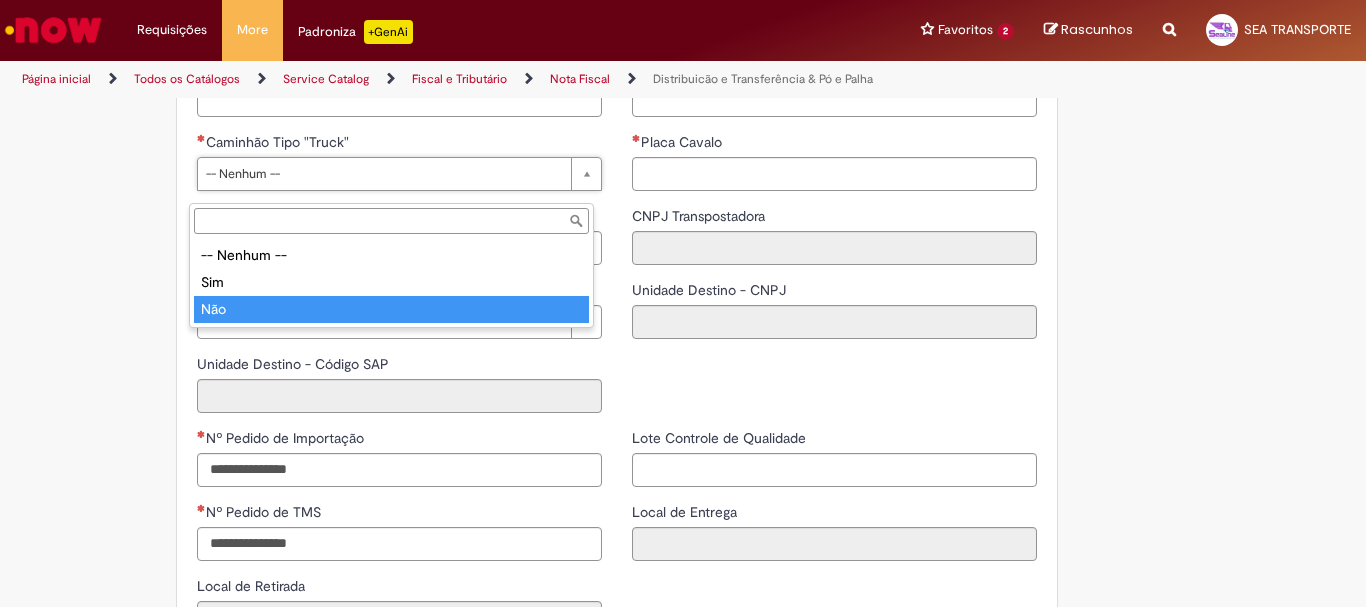 drag, startPoint x: 416, startPoint y: 321, endPoint x: 469, endPoint y: 362, distance: 67.00746 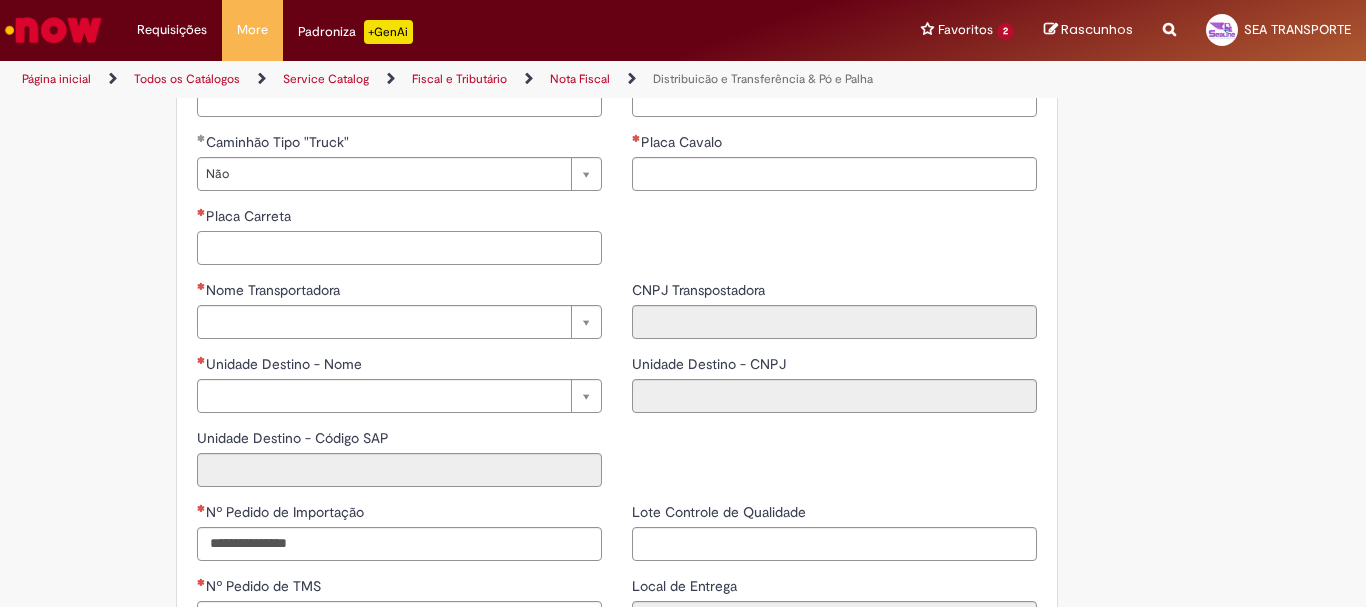 click on "Placa Carreta" at bounding box center (399, 248) 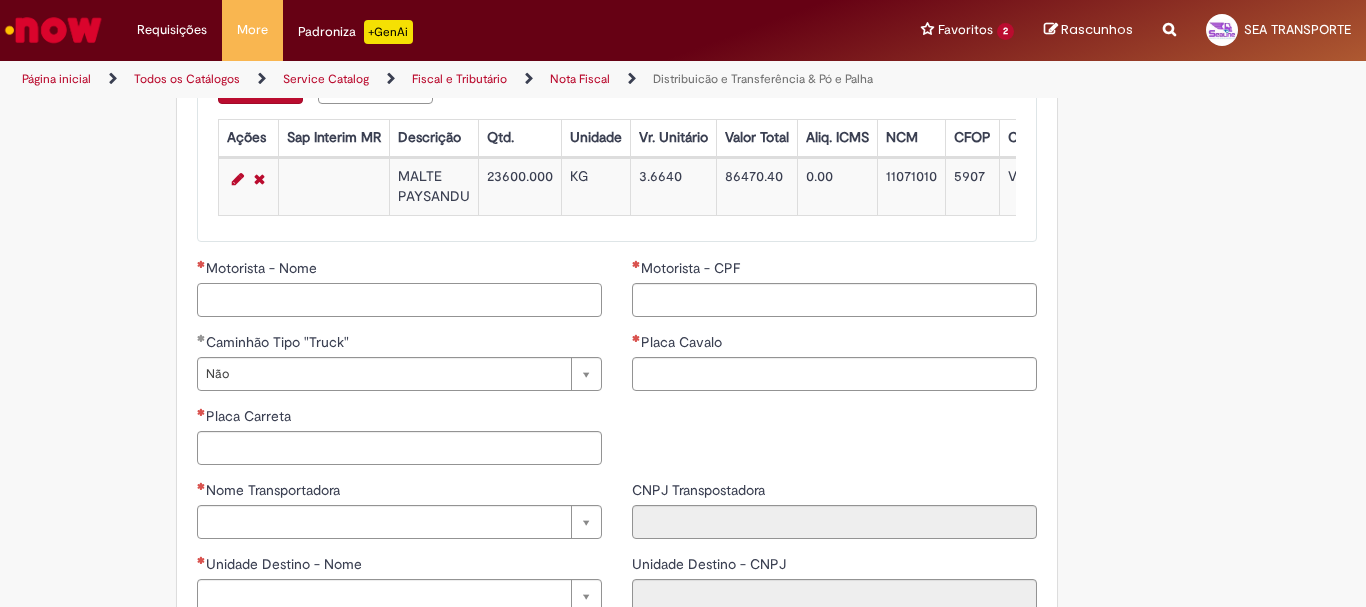 click on "Motorista - Nome" at bounding box center [399, 300] 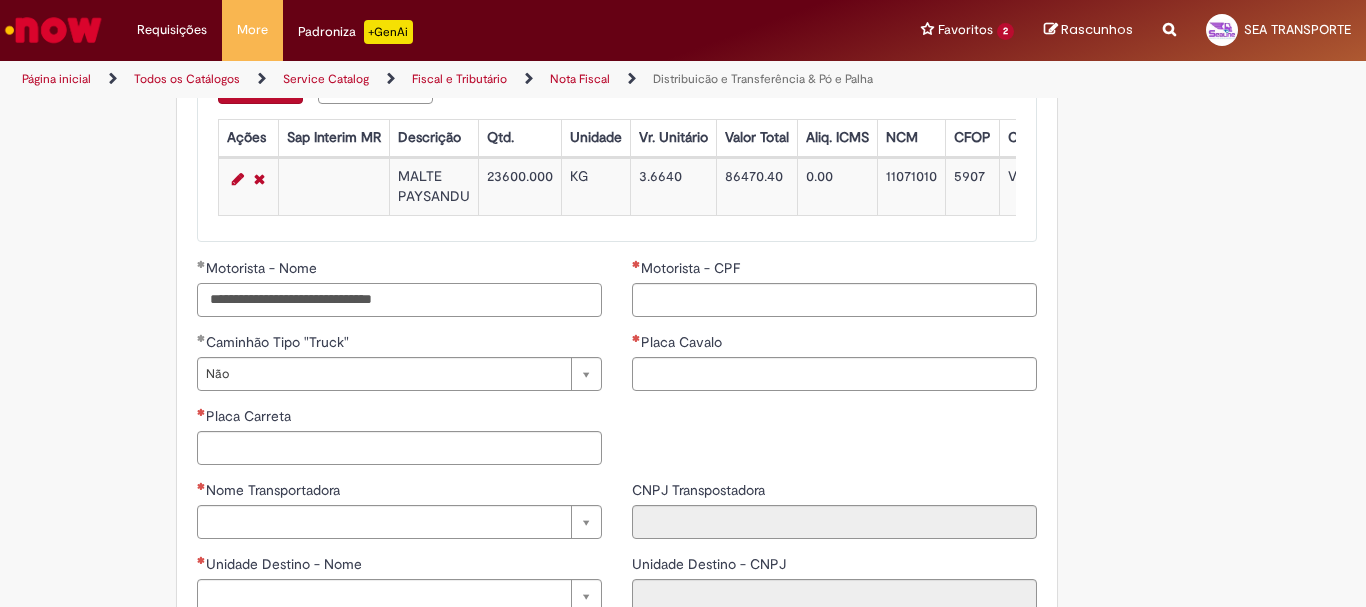 type on "**********" 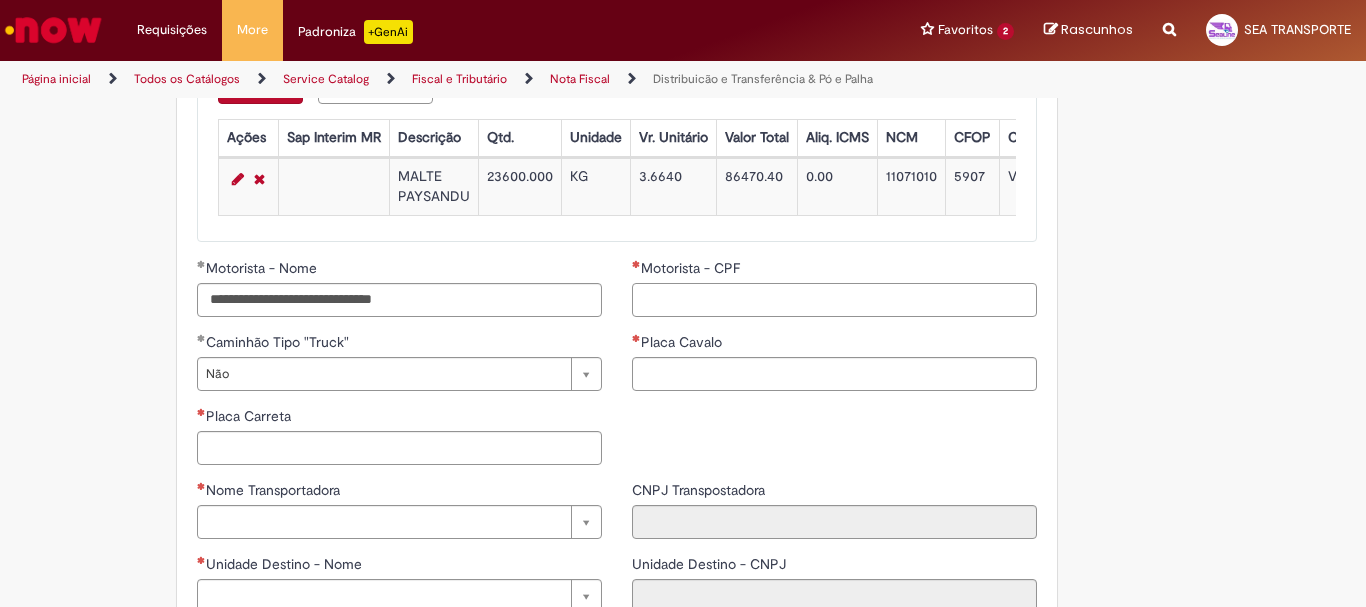 click on "Motorista - CPF" at bounding box center (834, 300) 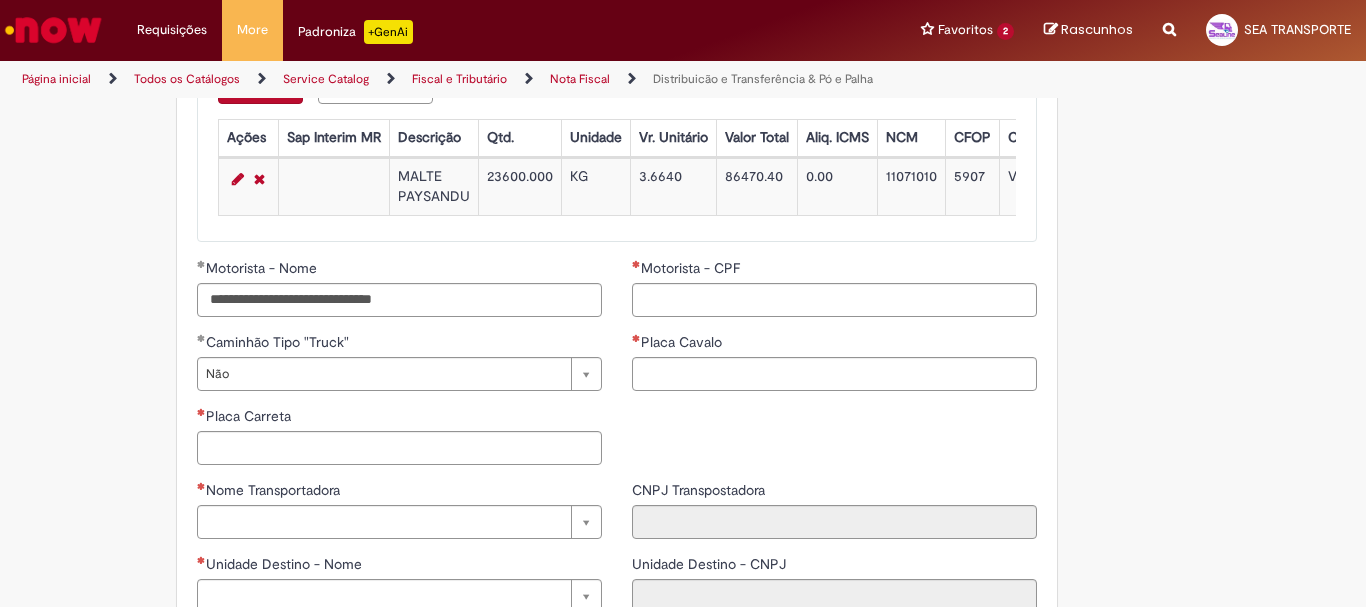 drag, startPoint x: 126, startPoint y: 286, endPoint x: 509, endPoint y: 324, distance: 384.8805 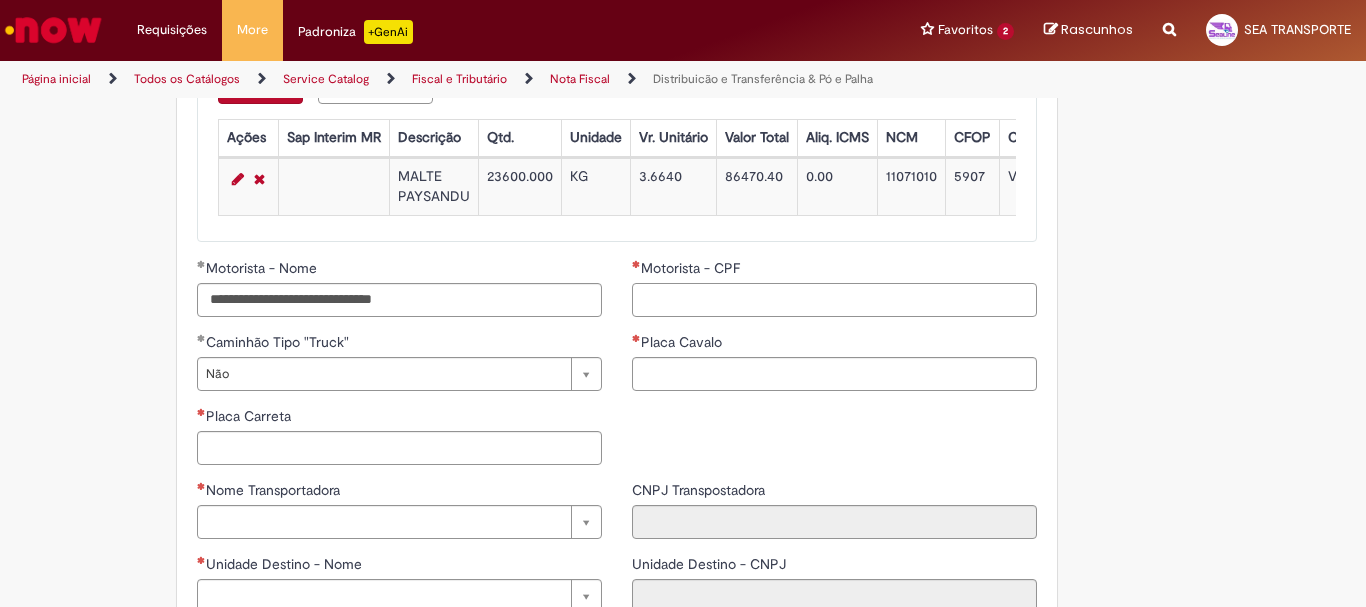 click on "Motorista - CPF" at bounding box center (834, 300) 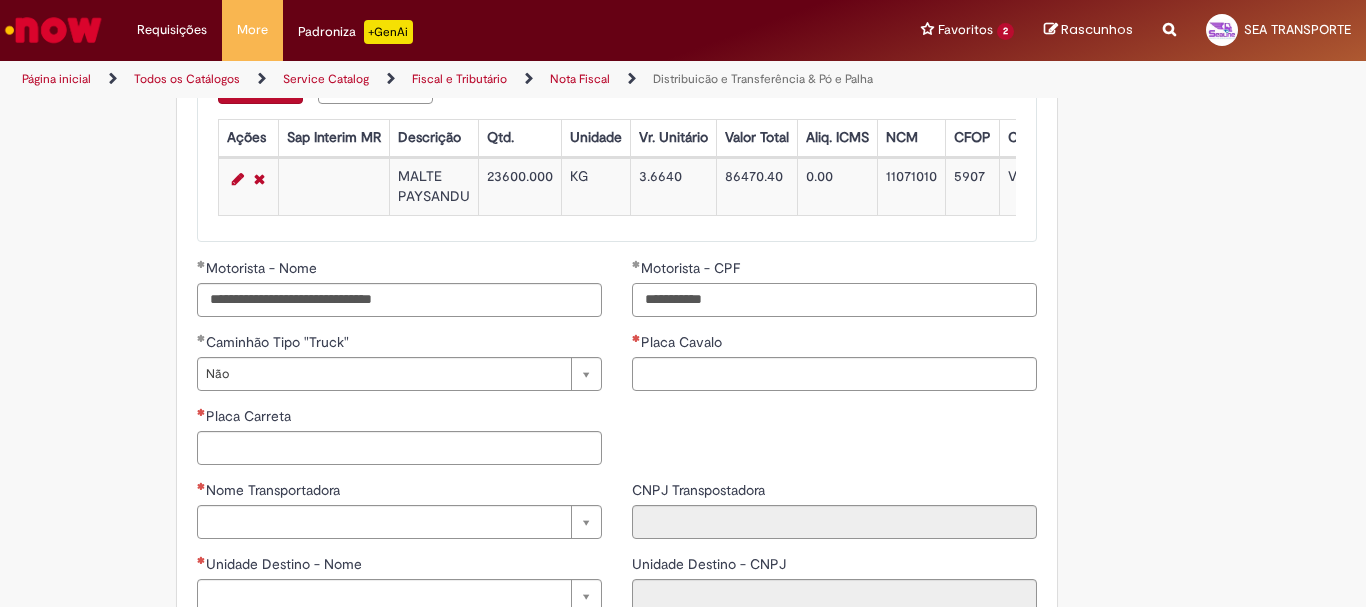 type on "**********" 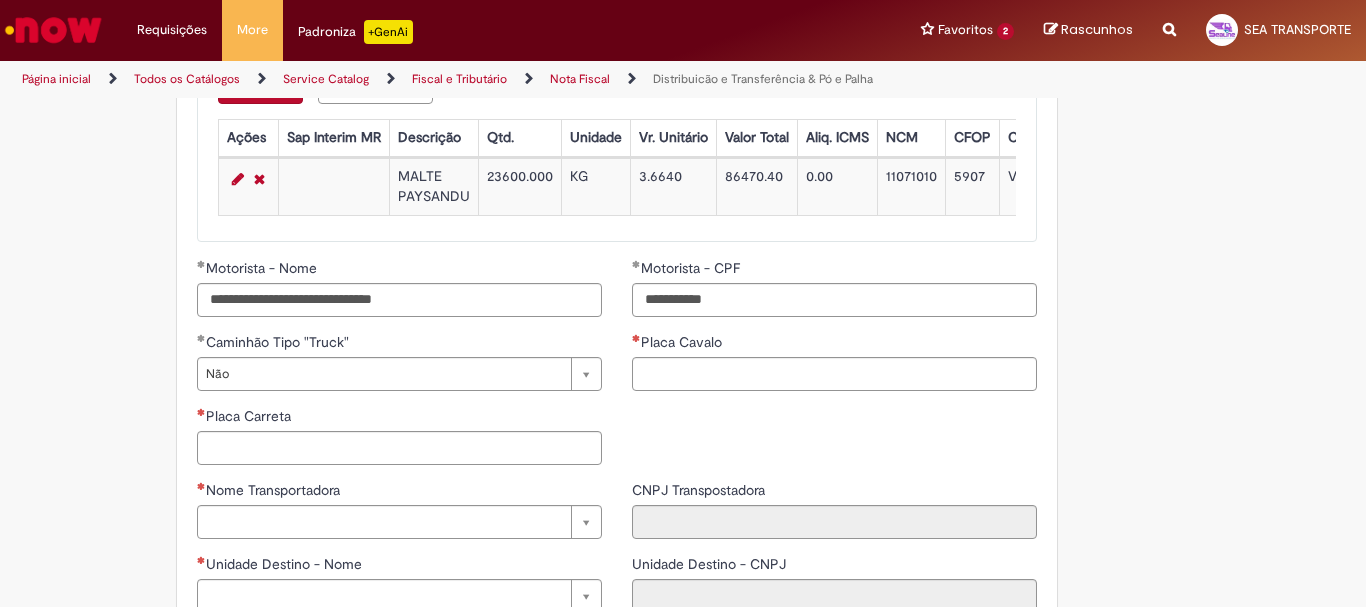 drag, startPoint x: 161, startPoint y: 382, endPoint x: 287, endPoint y: 392, distance: 126.3962 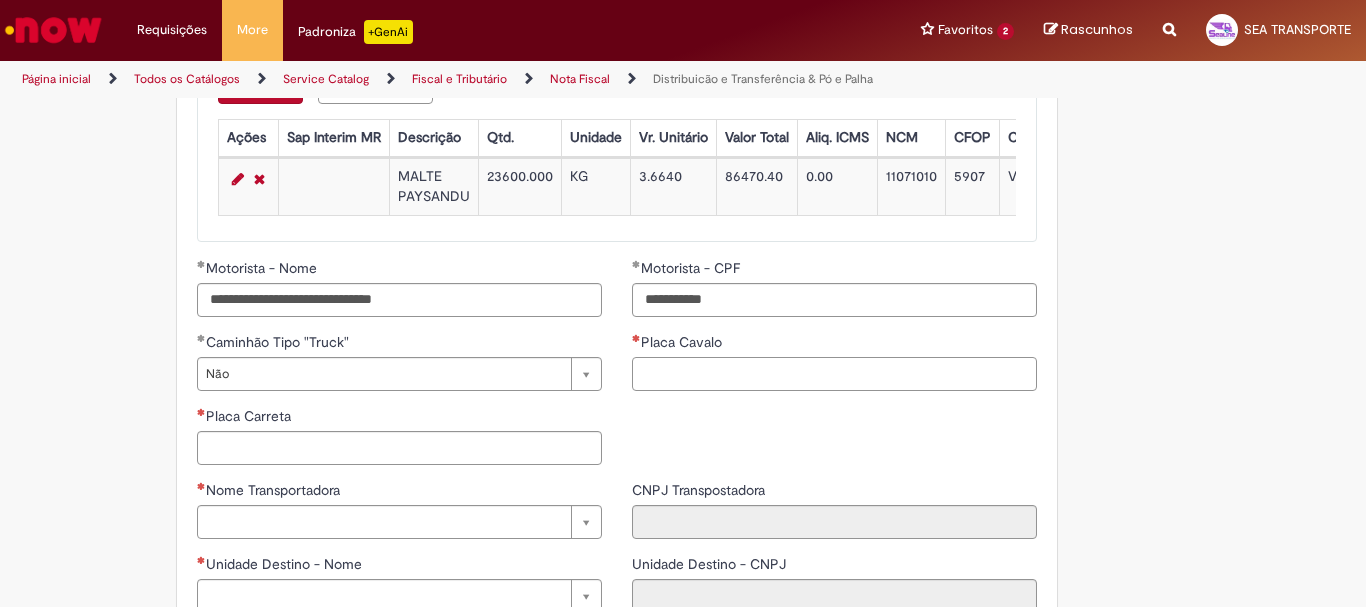 click on "Placa Cavalo" at bounding box center (834, 374) 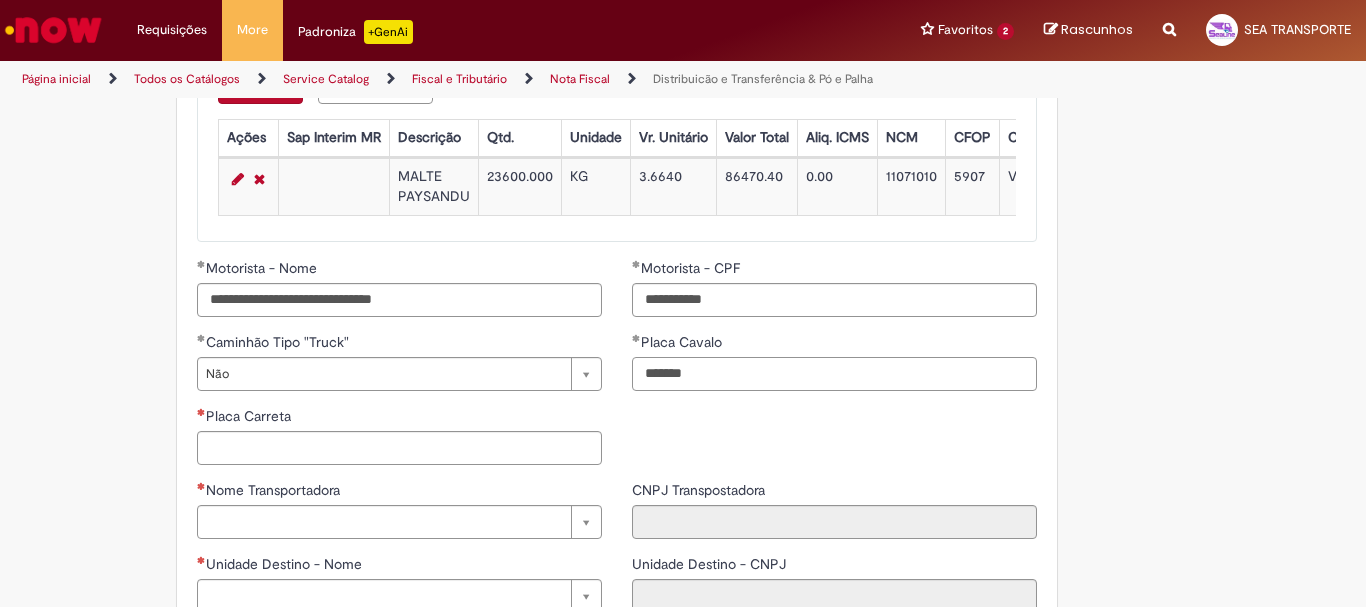 type on "*******" 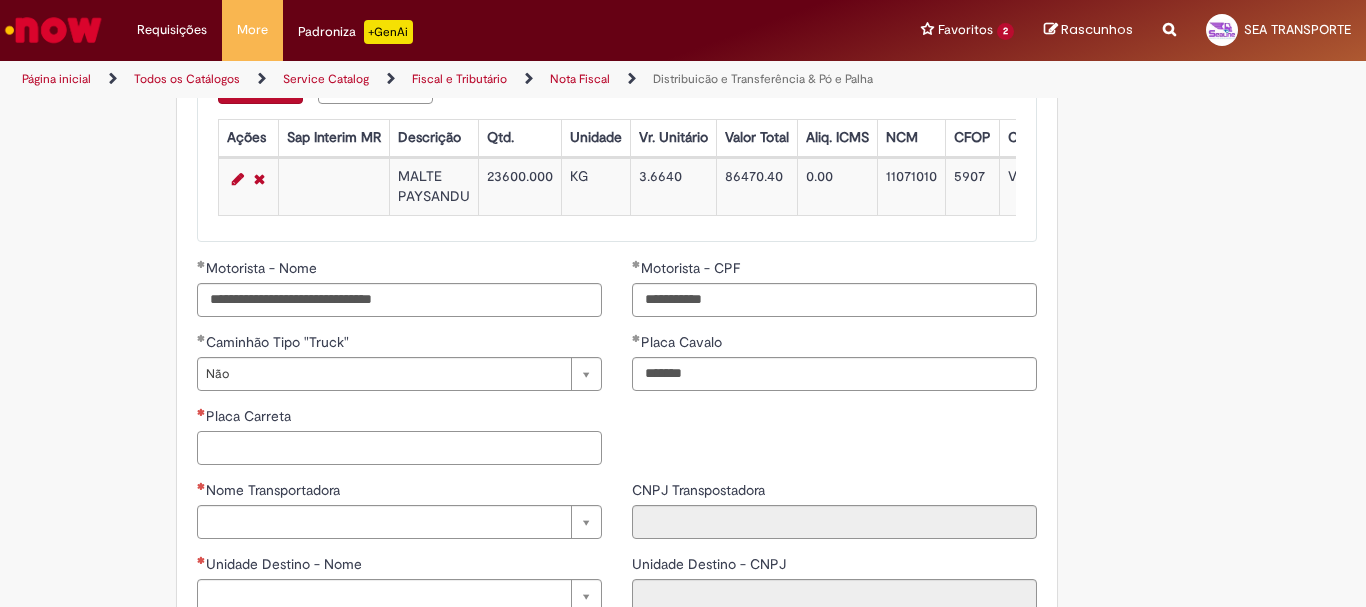 click on "Placa Carreta" at bounding box center [399, 448] 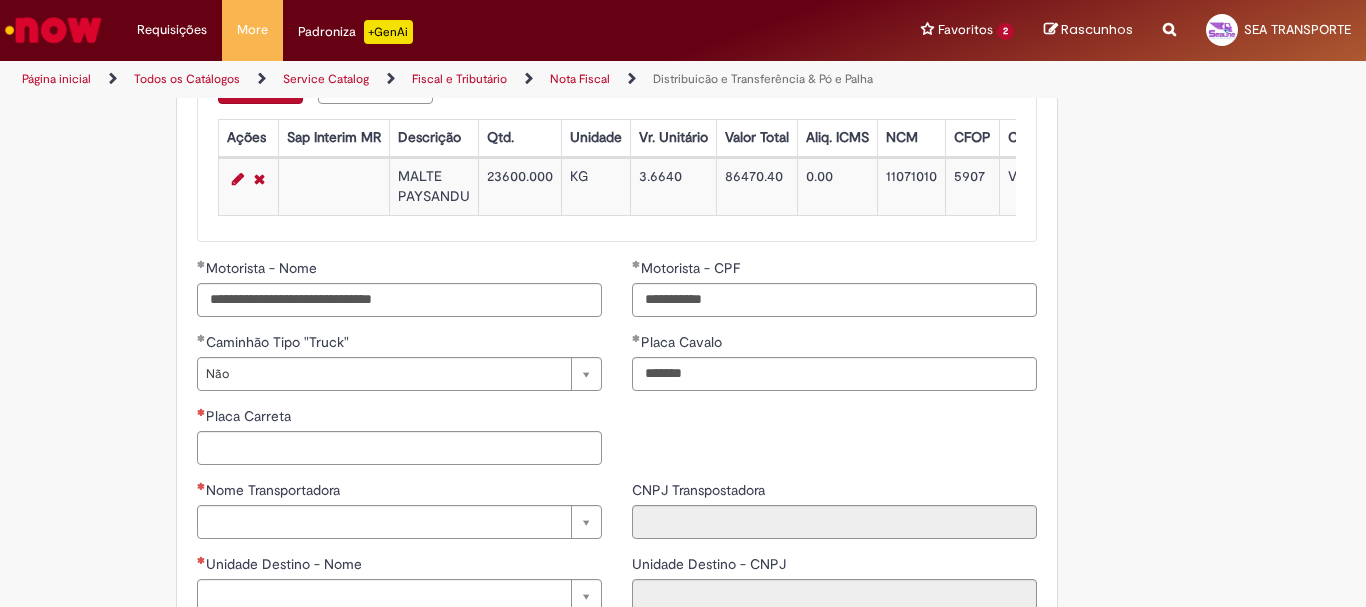 click on "**********" at bounding box center [585, -424] 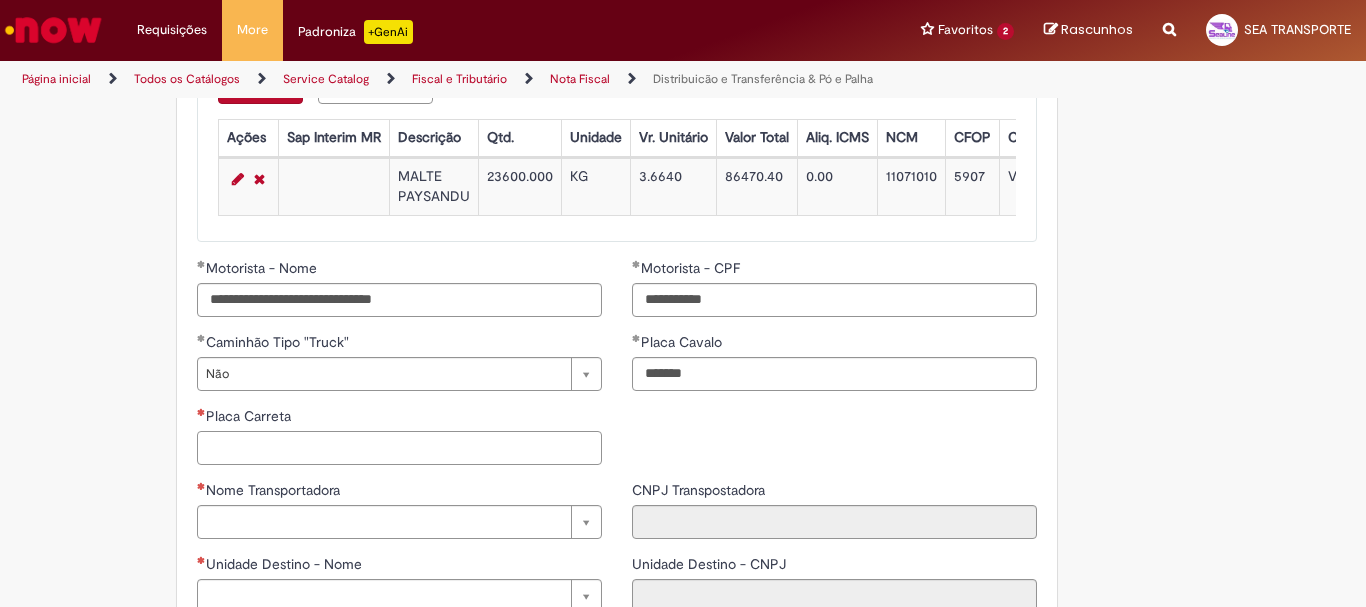 click on "Placa Carreta" at bounding box center (399, 448) 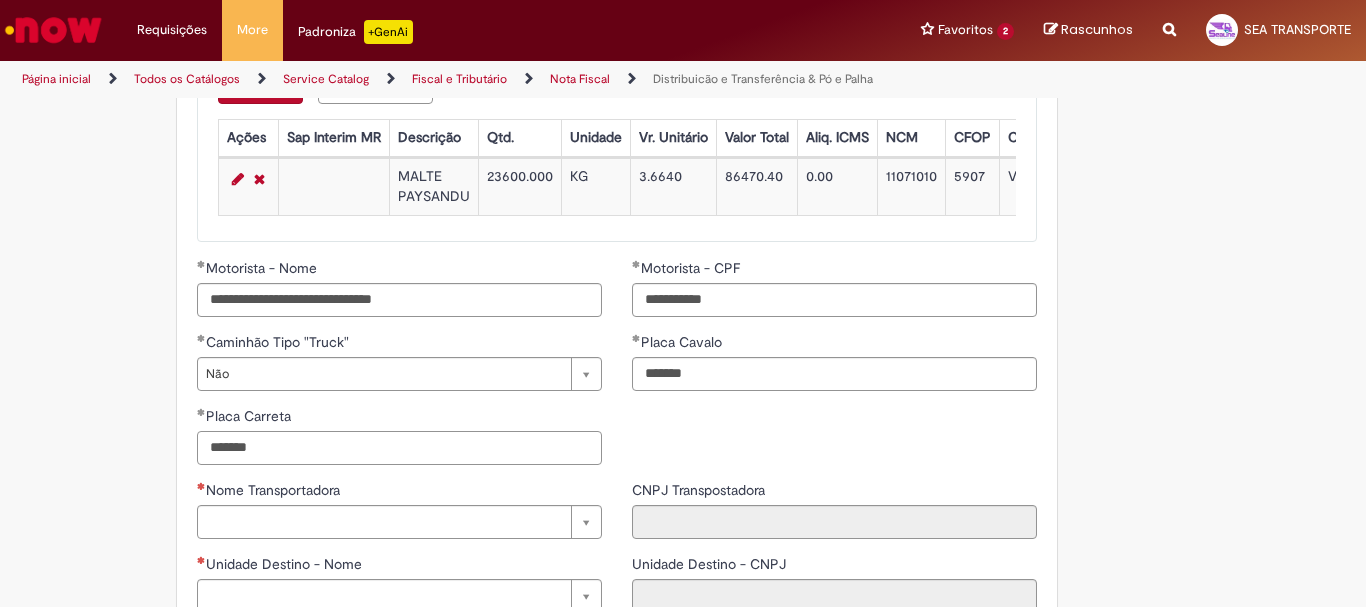 type on "*******" 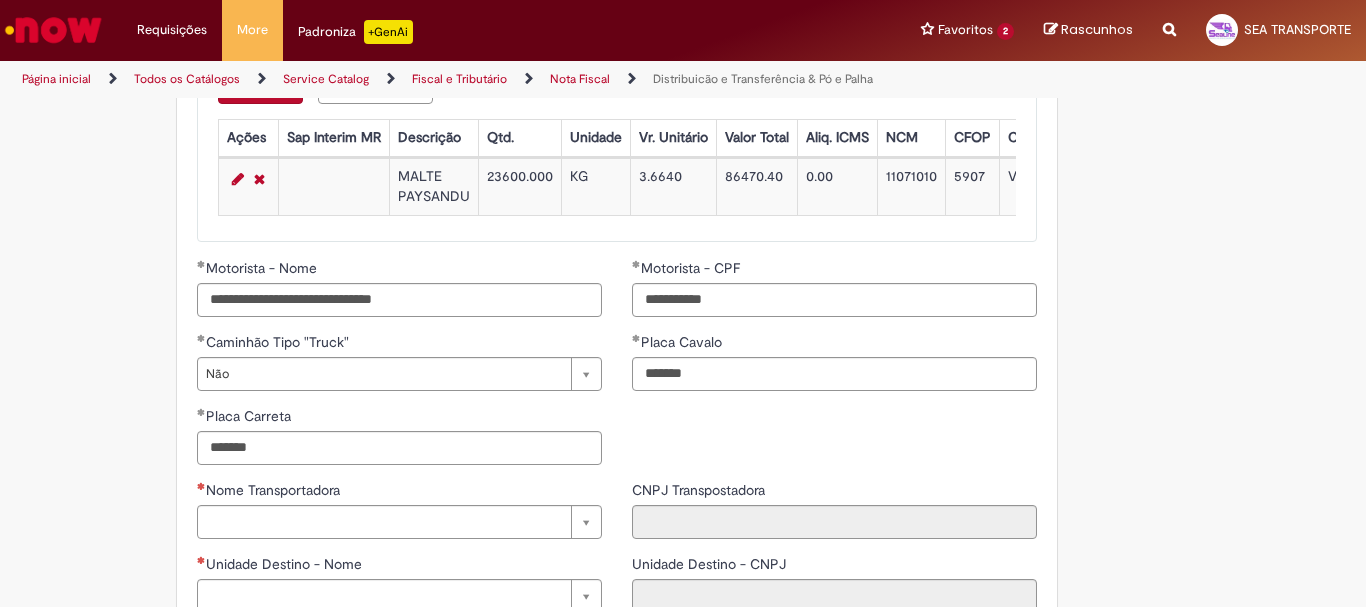 click on "**********" at bounding box center (617, 369) 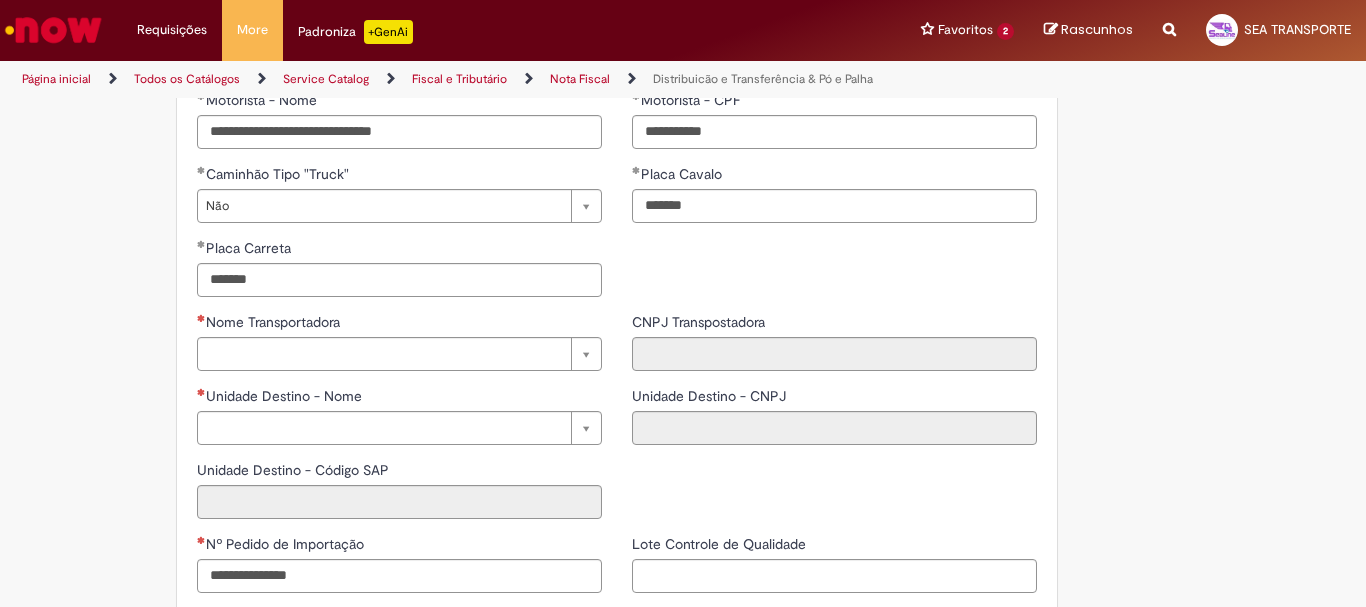 scroll, scrollTop: 2400, scrollLeft: 0, axis: vertical 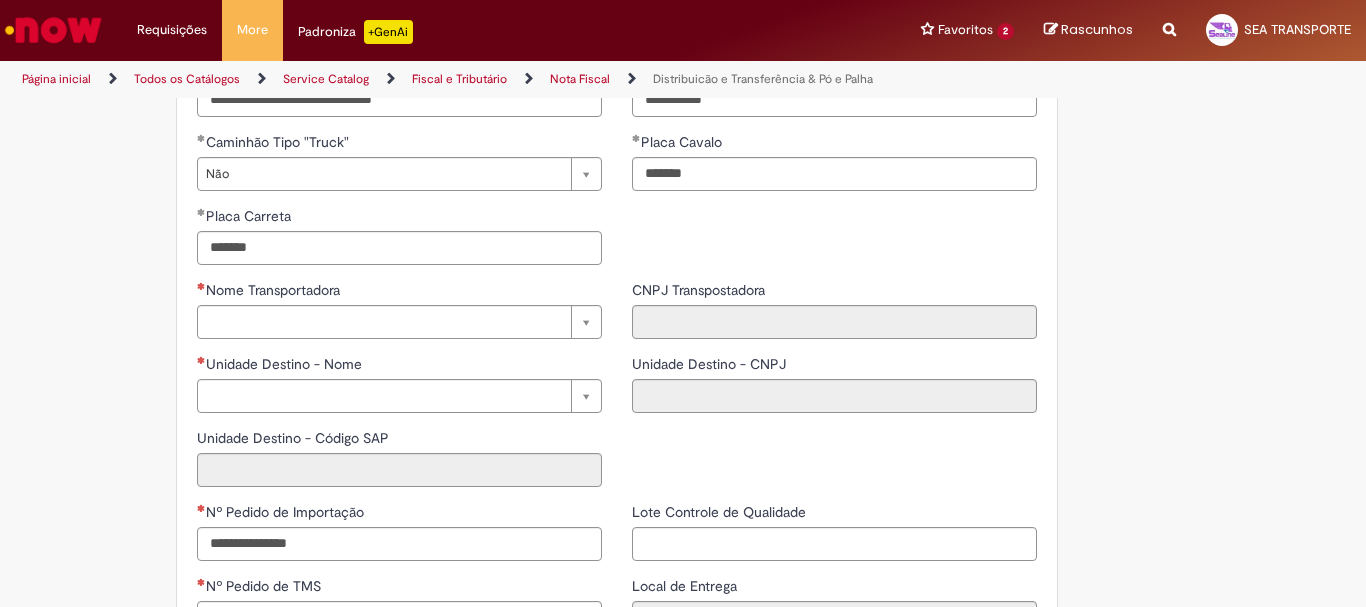 click on "Nome Transportadora          Pesquisar usando lista                 Nome Transportadora                     Cod SAP Transportadora" at bounding box center (399, 317) 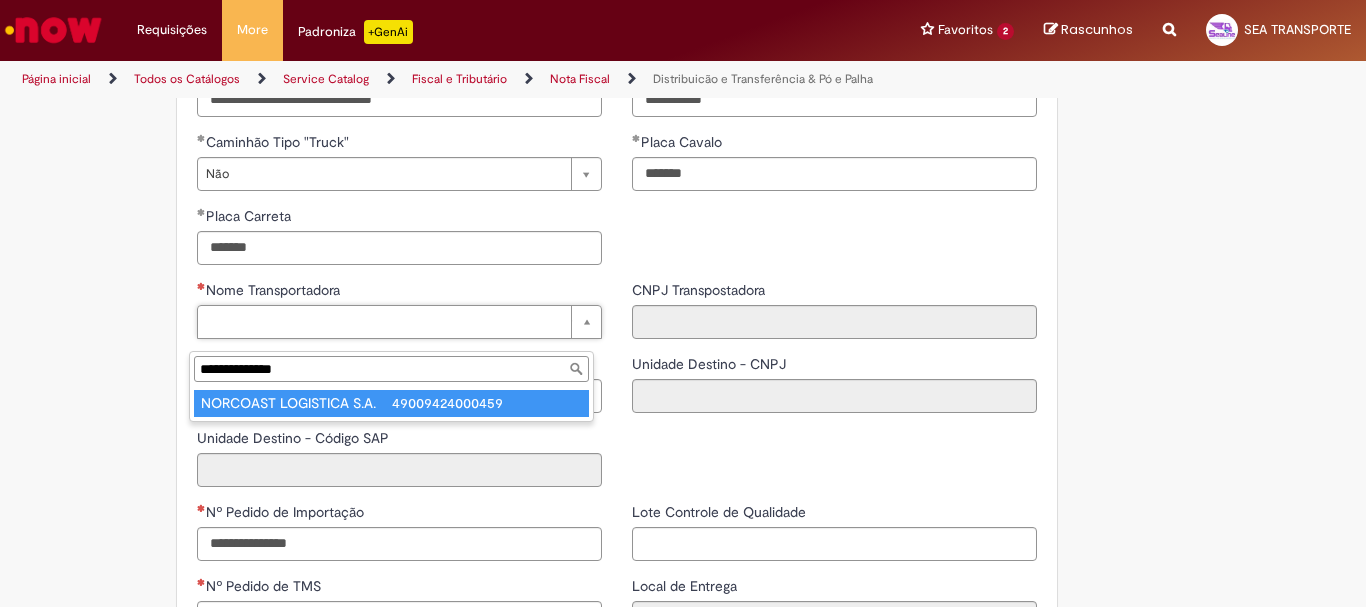 type on "**********" 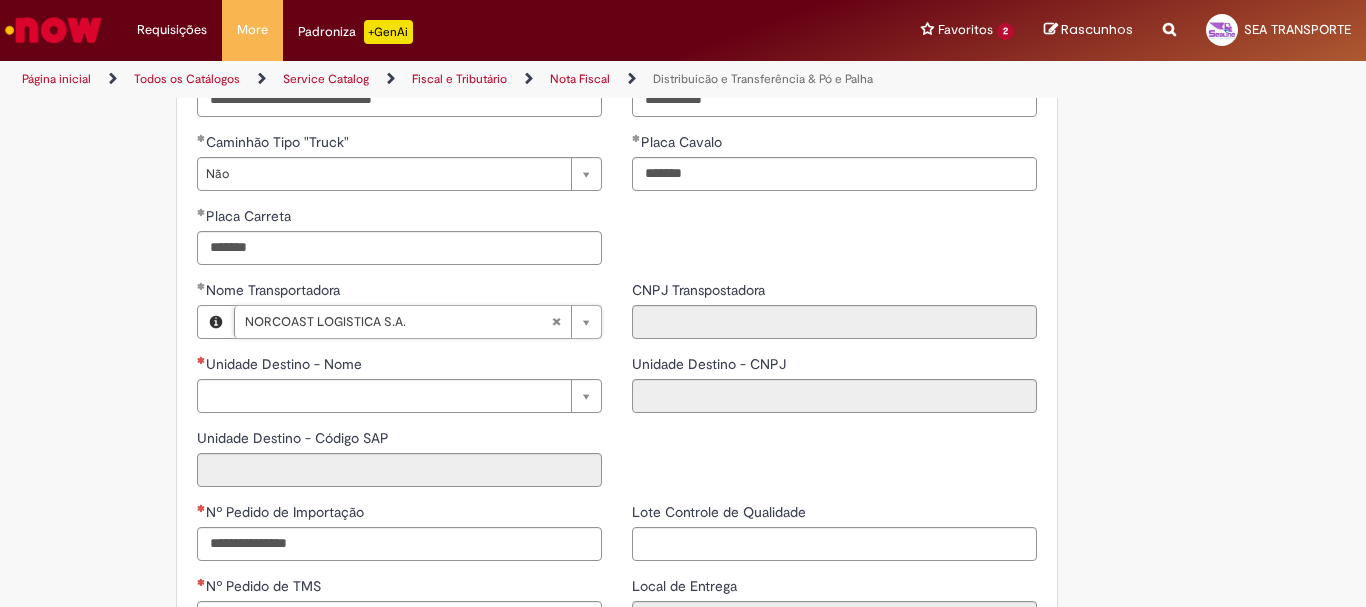 type on "**********" 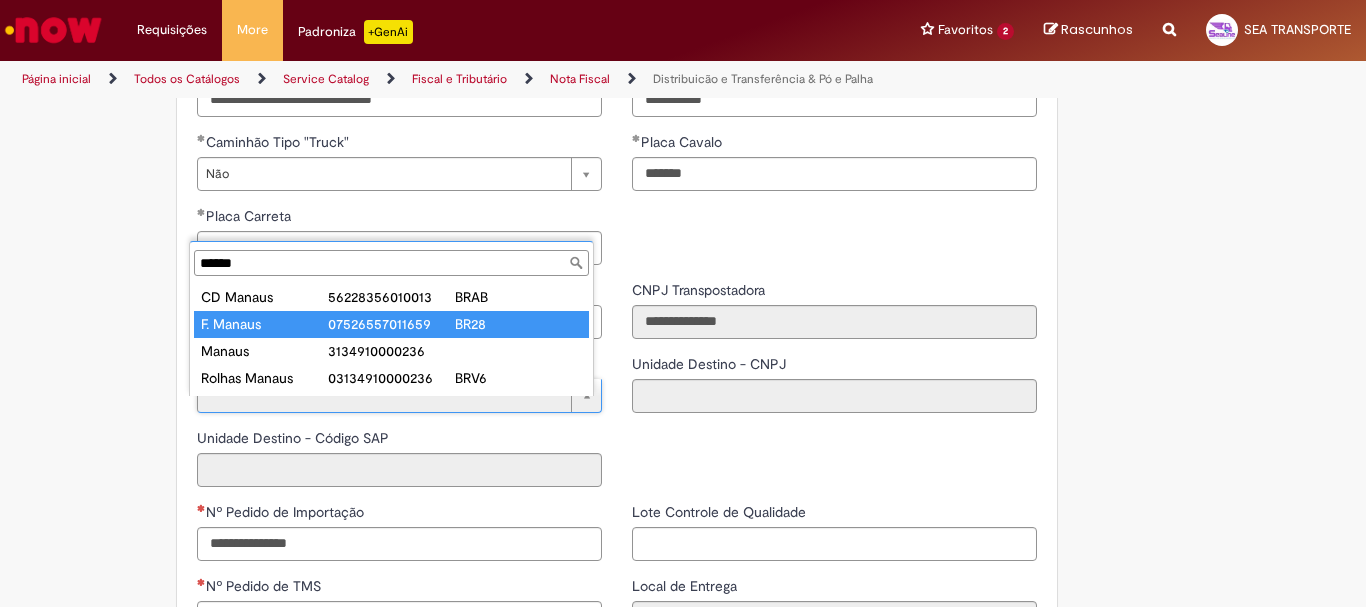 type on "******" 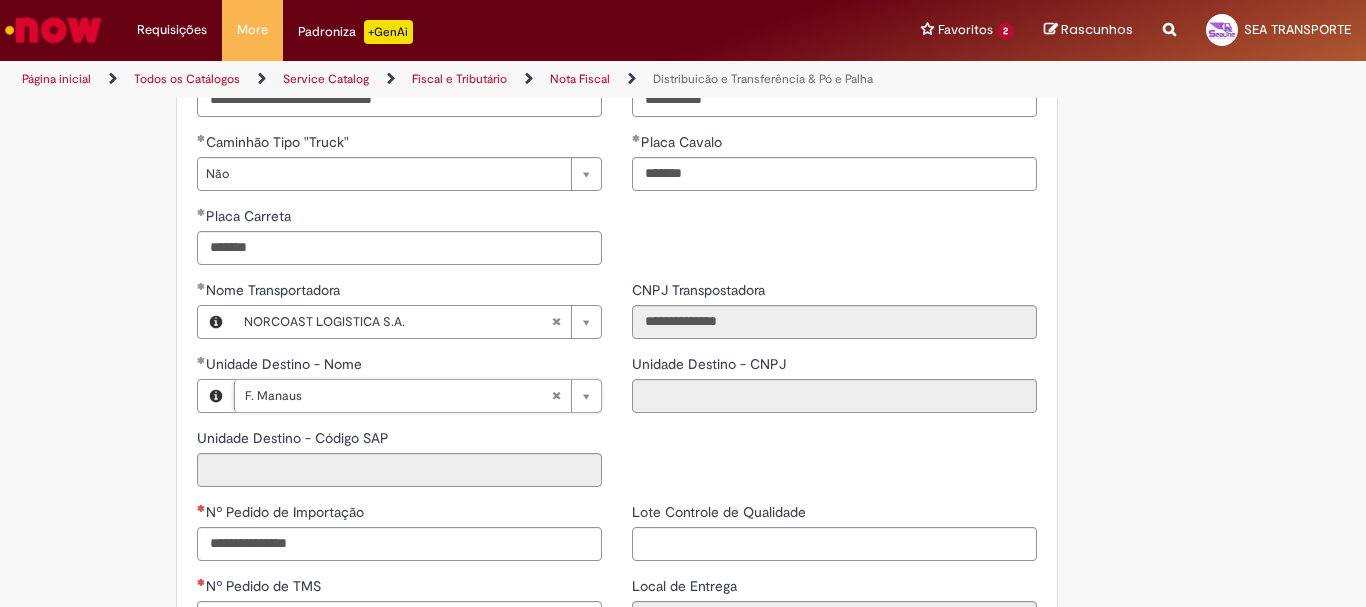 type on "**********" 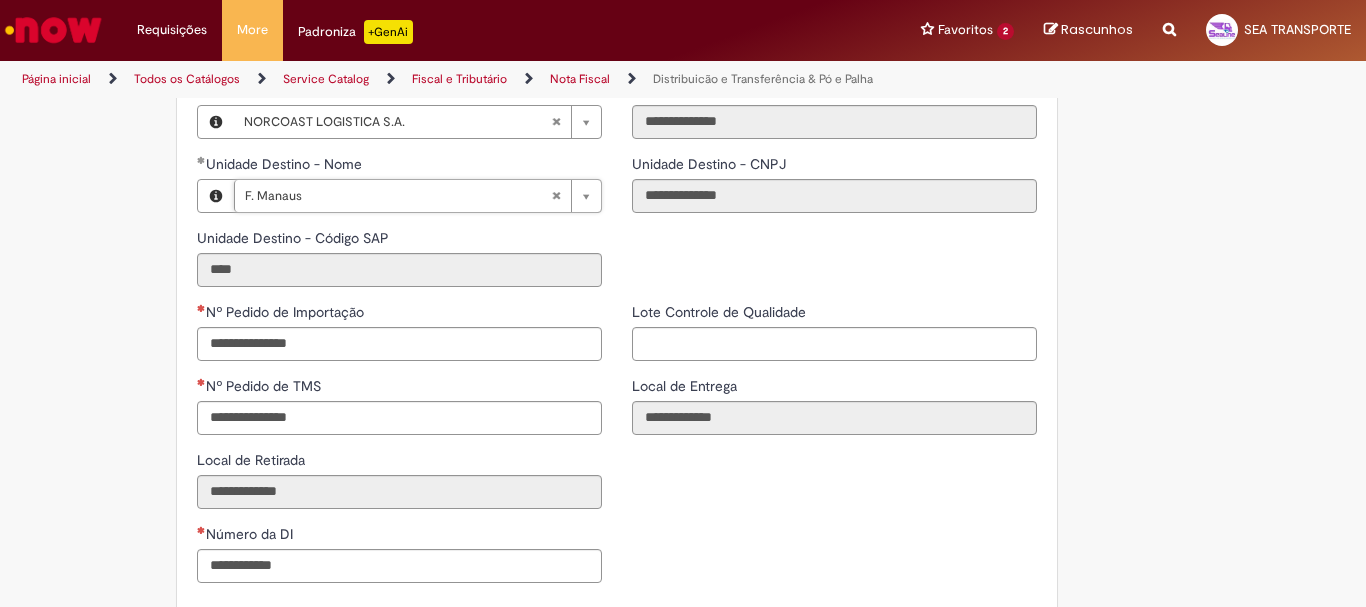 scroll, scrollTop: 2700, scrollLeft: 0, axis: vertical 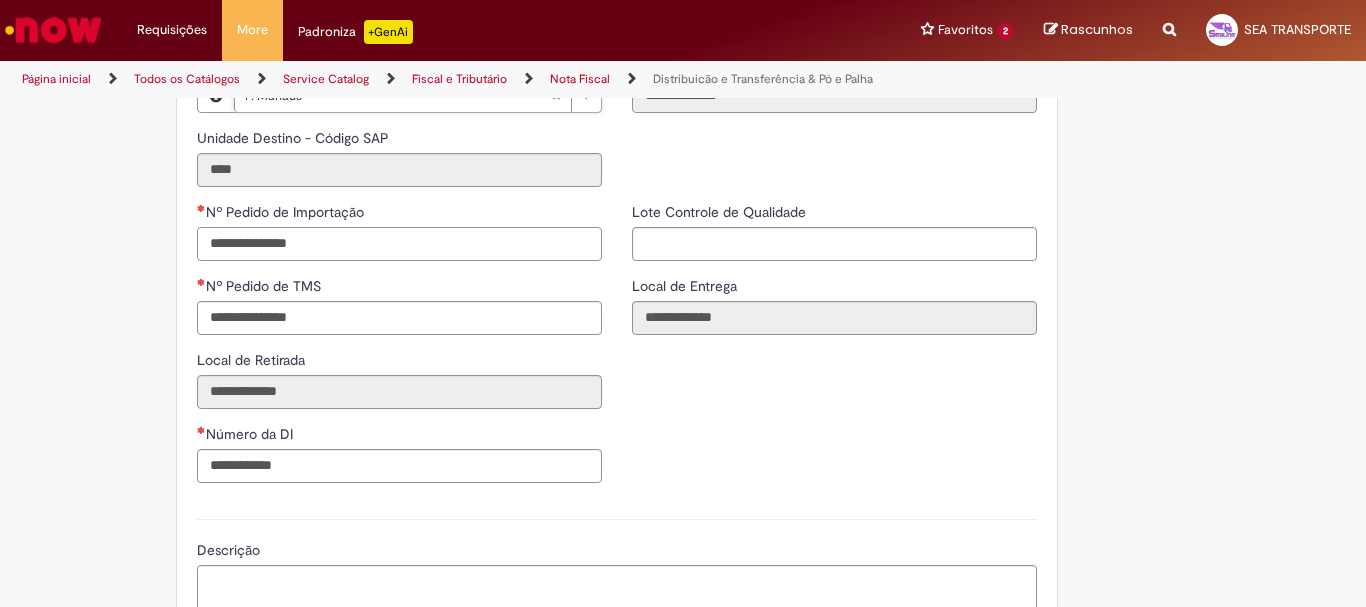 click on "Nº Pedido de Importação" at bounding box center [399, 244] 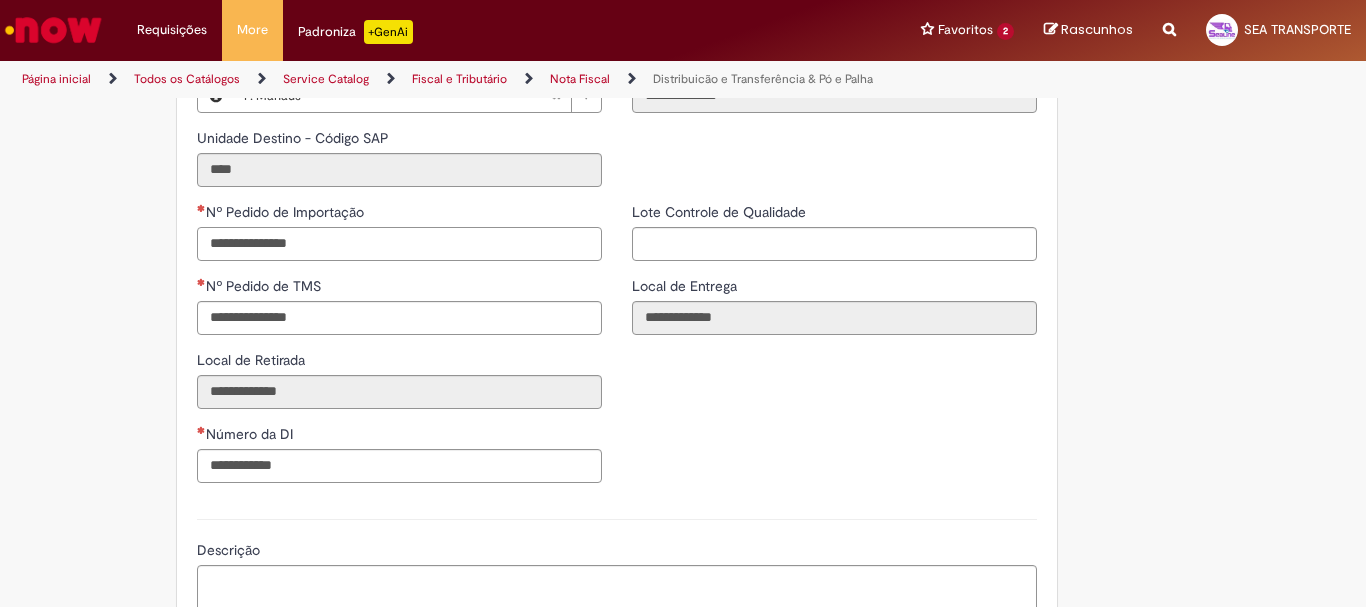 paste on "**********" 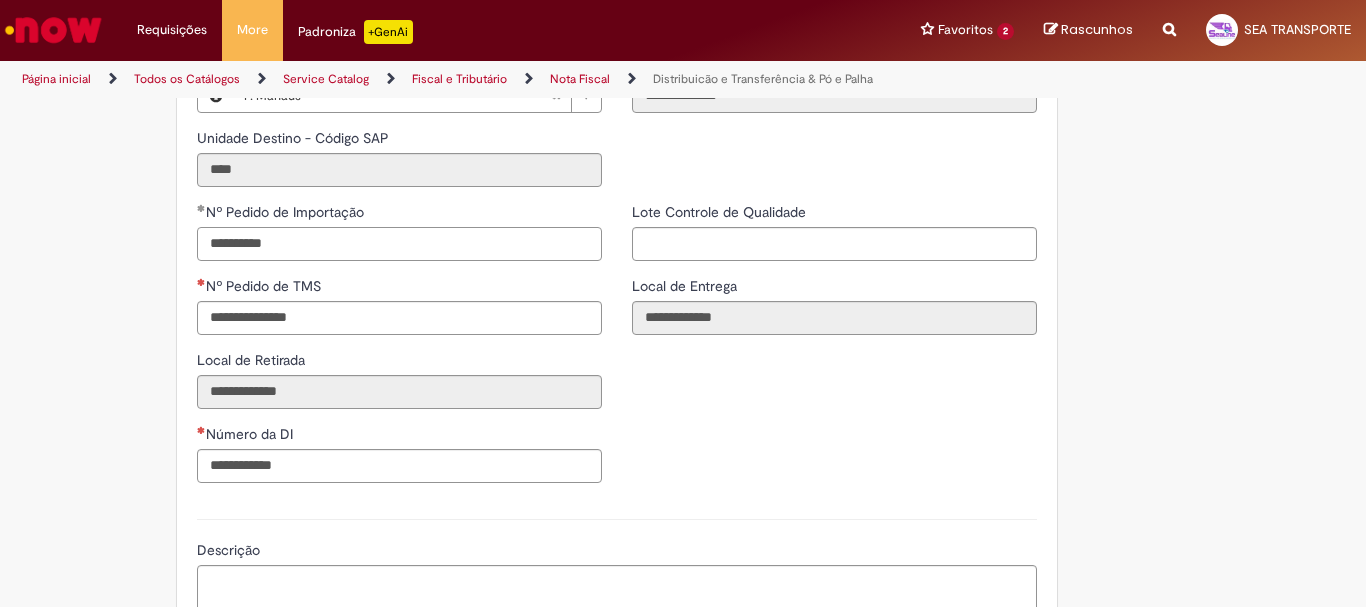 type on "**********" 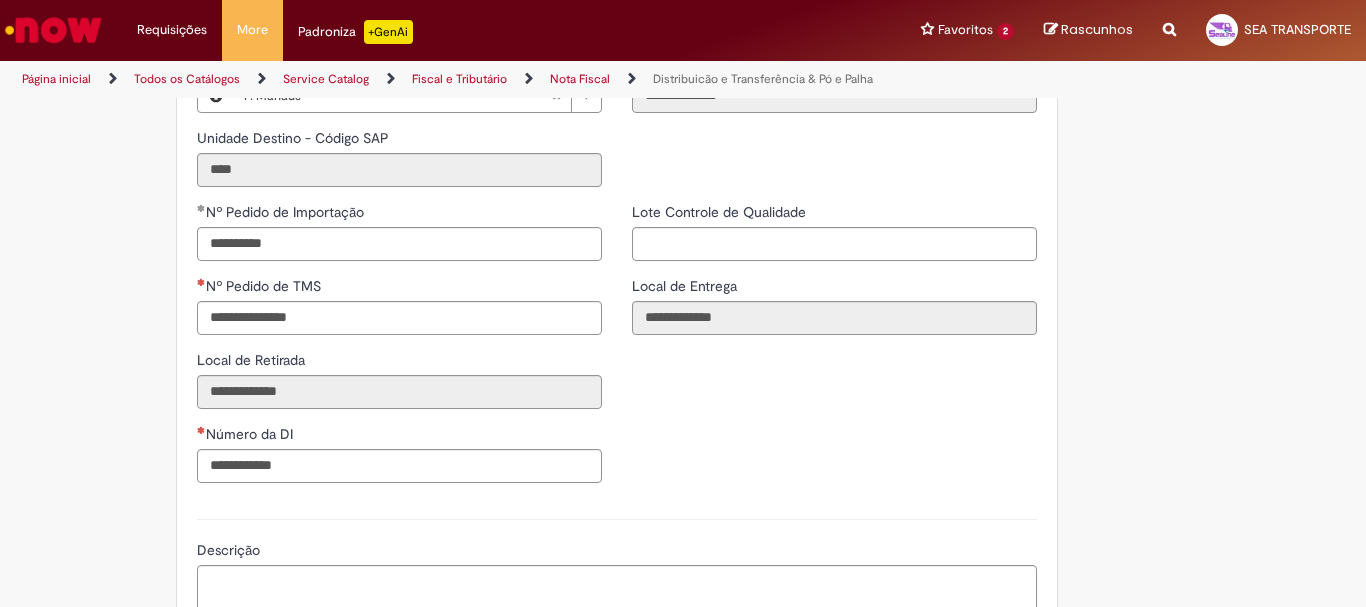 click on "**********" at bounding box center (617, 350) 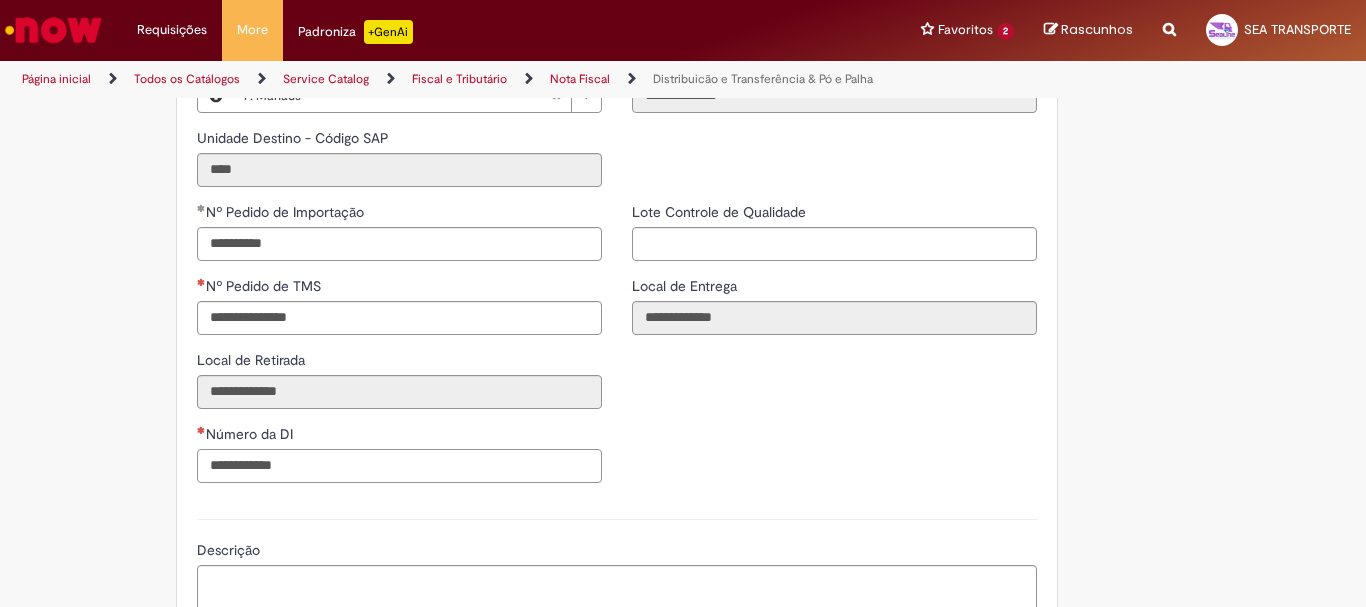 click on "Número da DI" at bounding box center [399, 466] 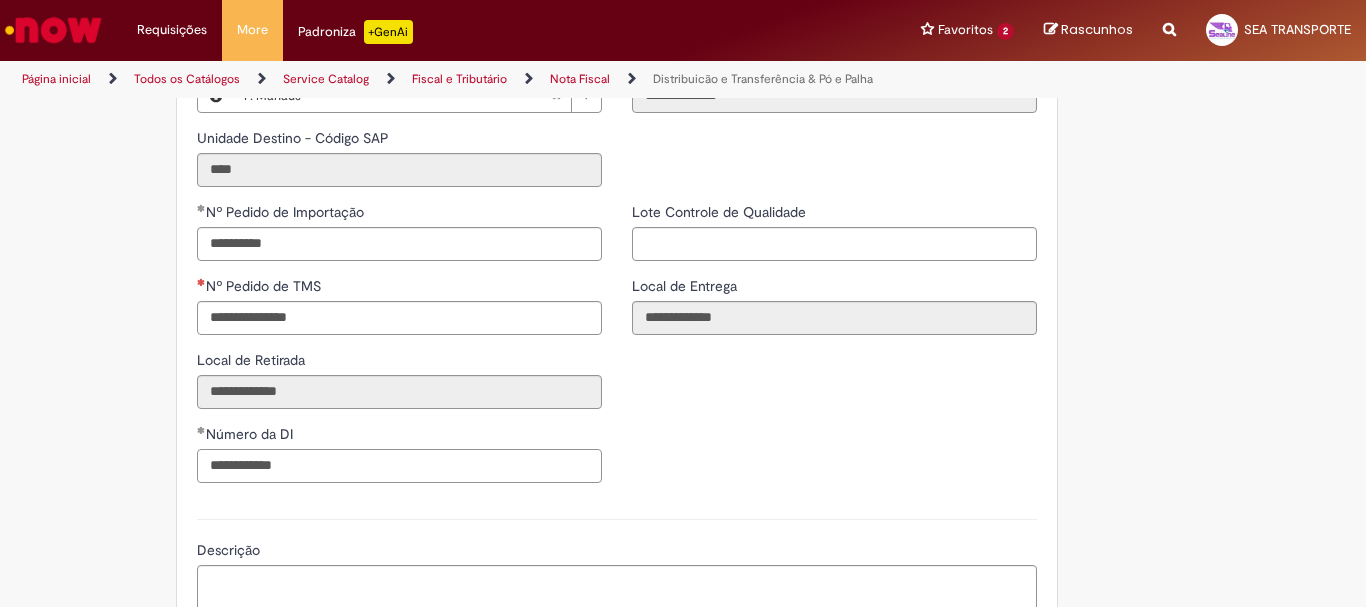 click on "**********" at bounding box center [399, 466] 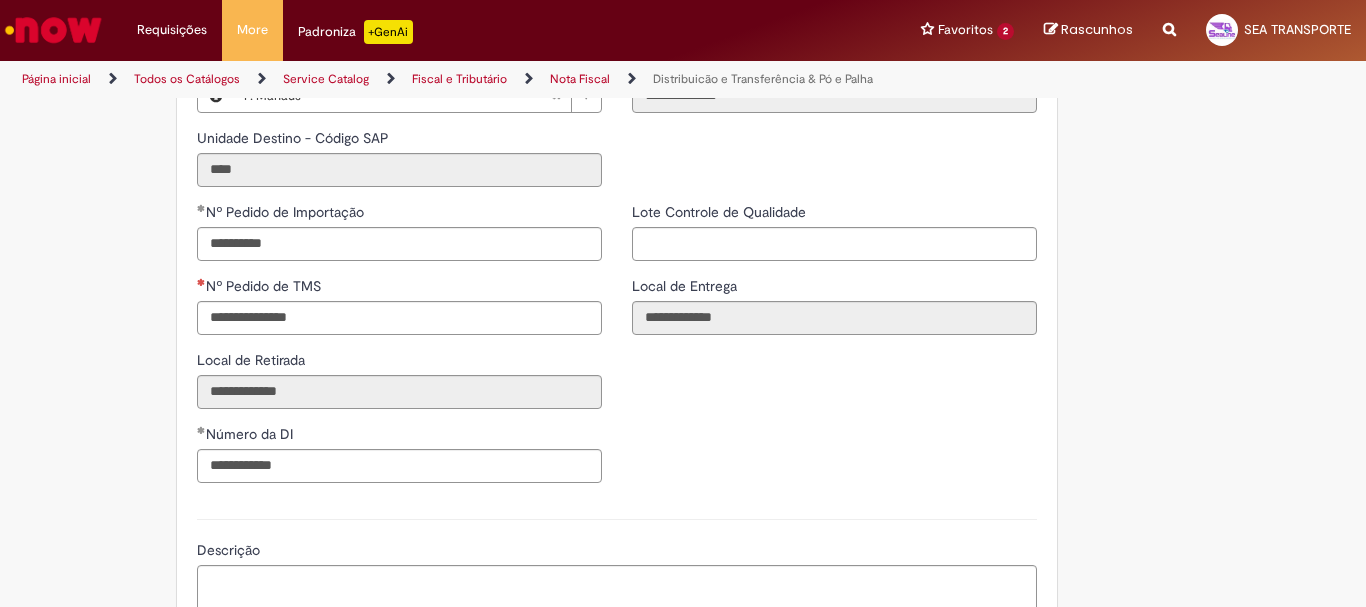 click on "**********" at bounding box center (617, 350) 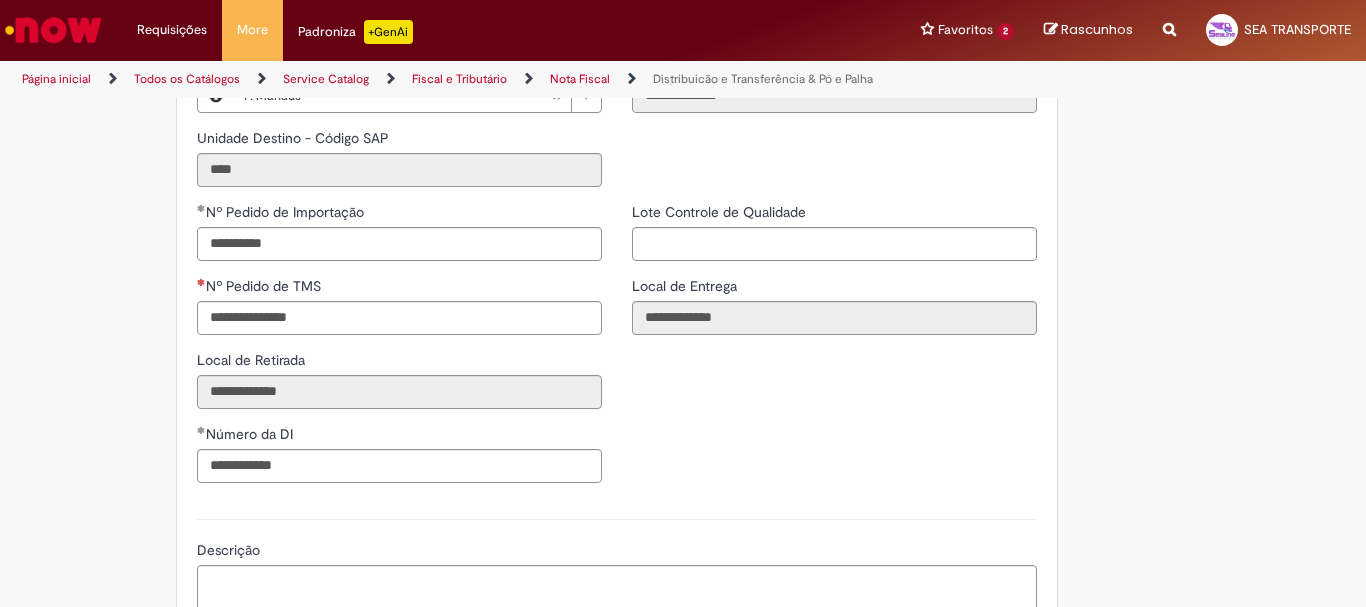 drag, startPoint x: 62, startPoint y: 361, endPoint x: 306, endPoint y: 372, distance: 244.24782 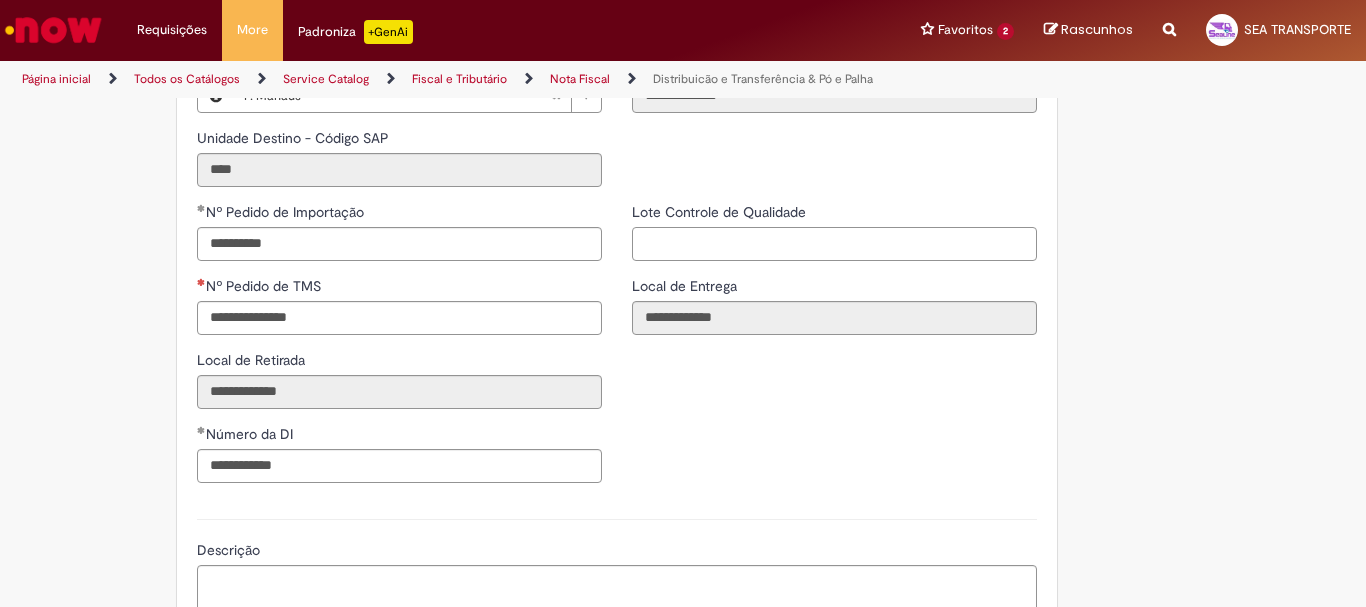 drag, startPoint x: 823, startPoint y: 276, endPoint x: 821, endPoint y: 258, distance: 18.110771 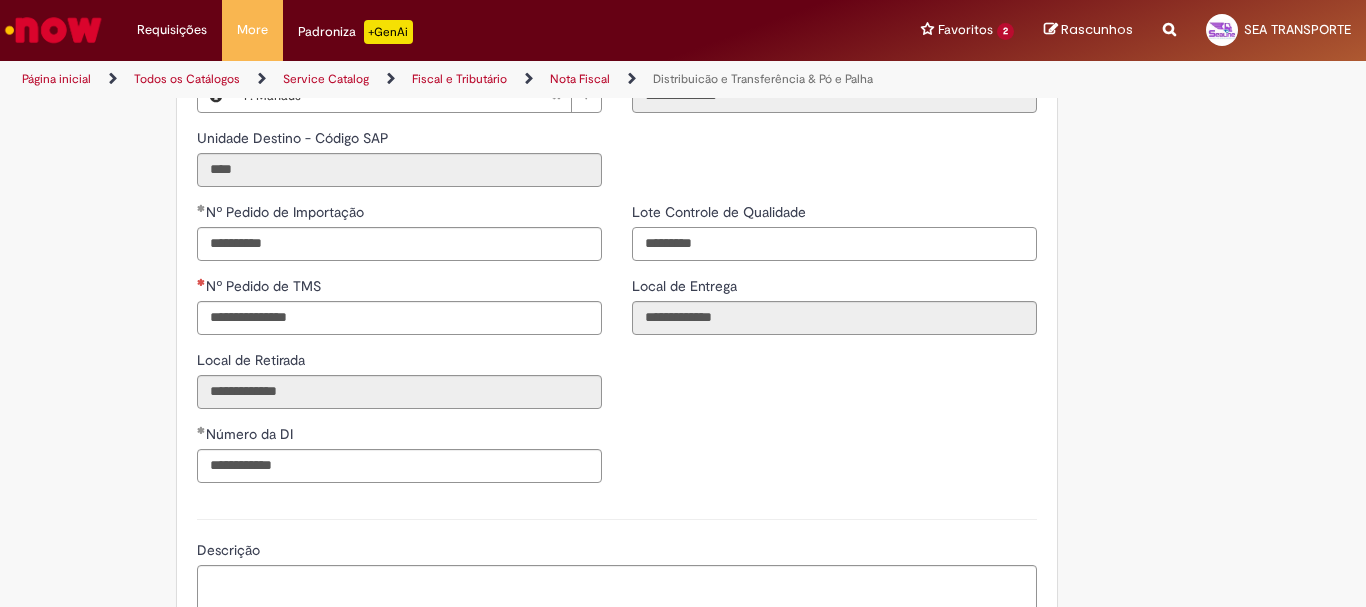 type on "*********" 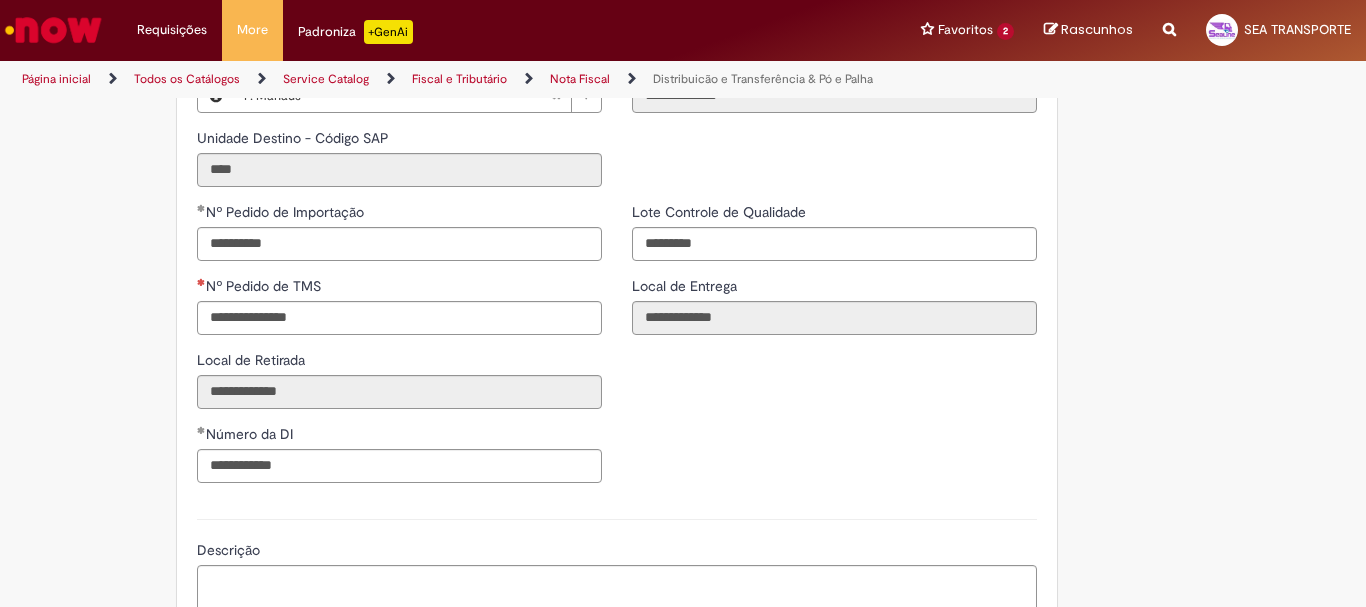 click on "**********" at bounding box center (617, 350) 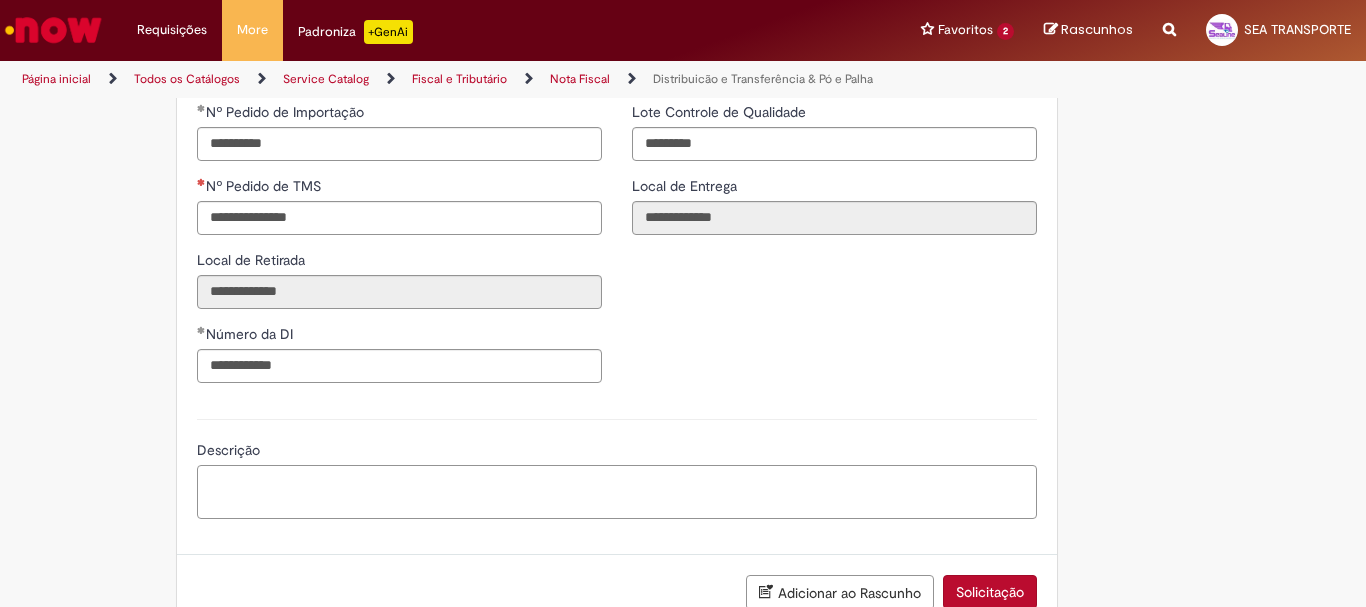 click on "Descrição" at bounding box center [617, 492] 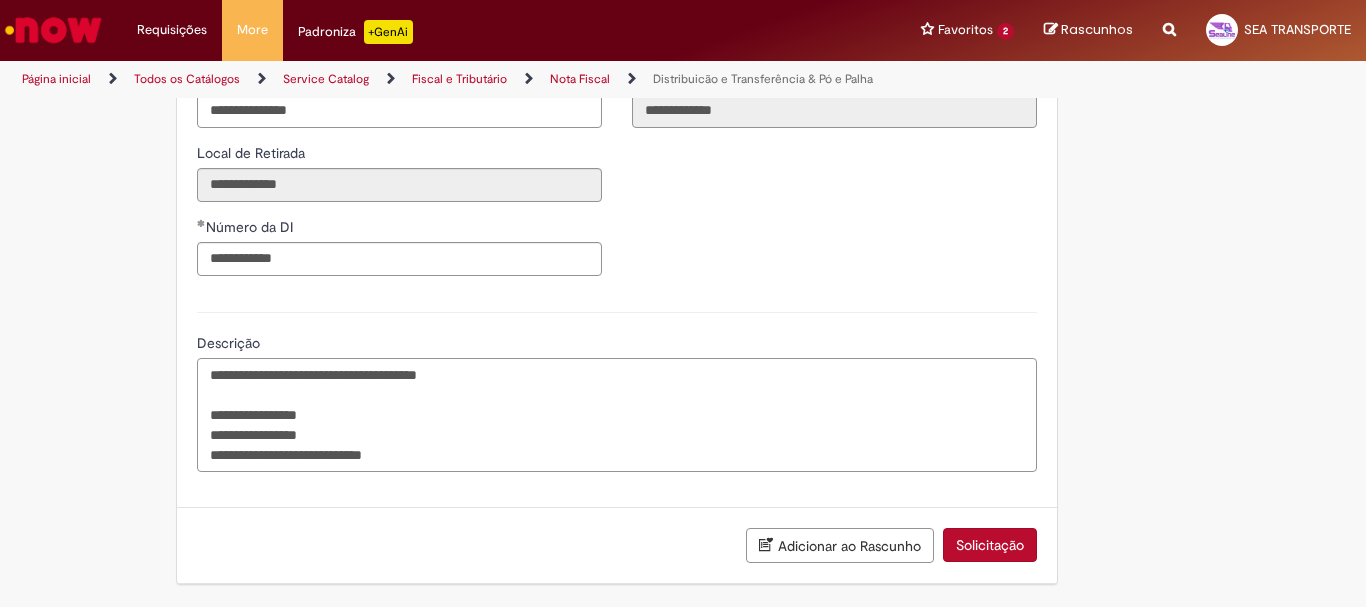 scroll, scrollTop: 2923, scrollLeft: 0, axis: vertical 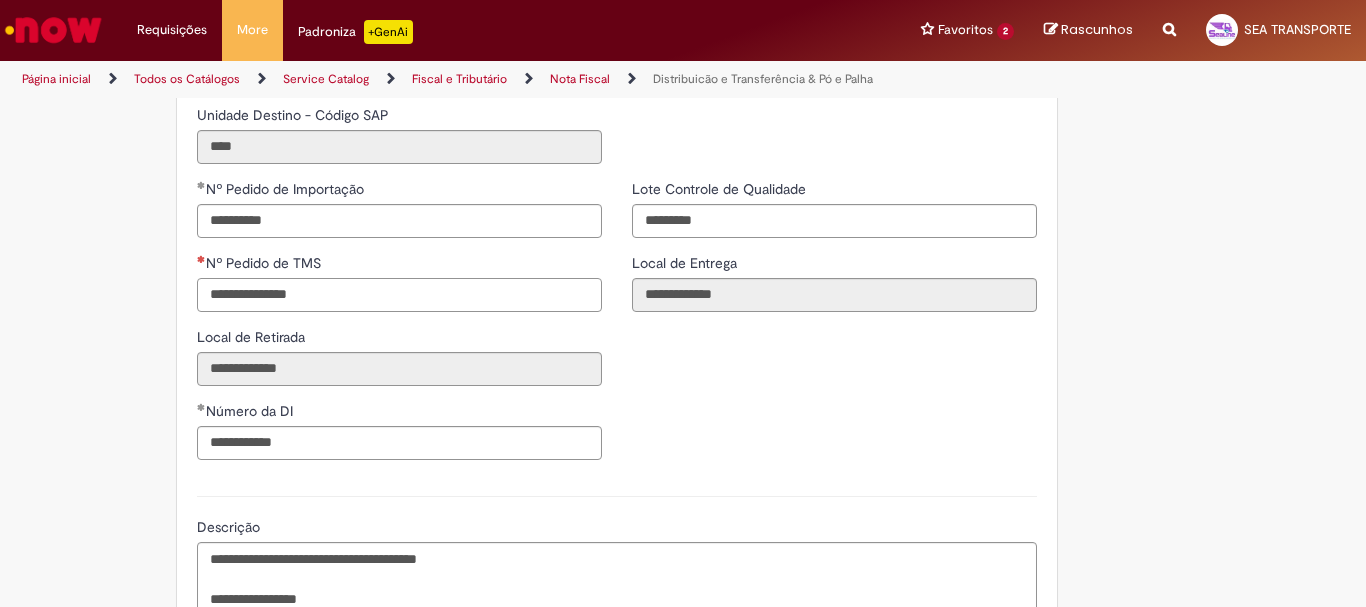 click on "Nº Pedido de TMS" at bounding box center [399, 295] 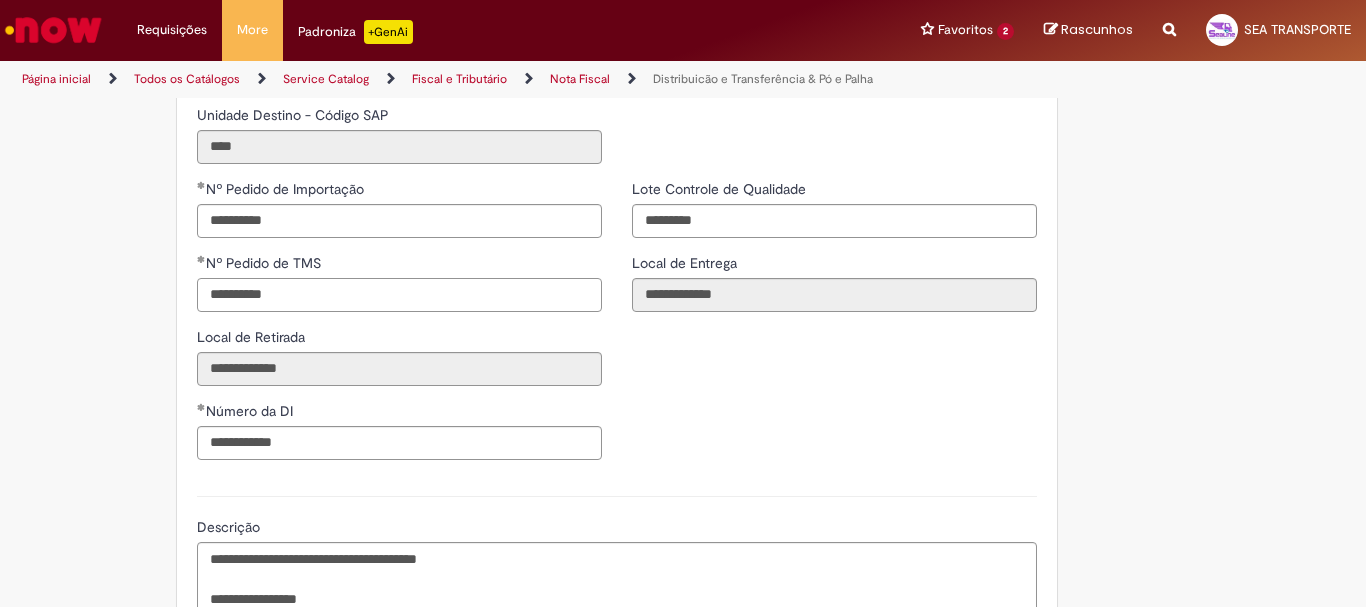 type on "**********" 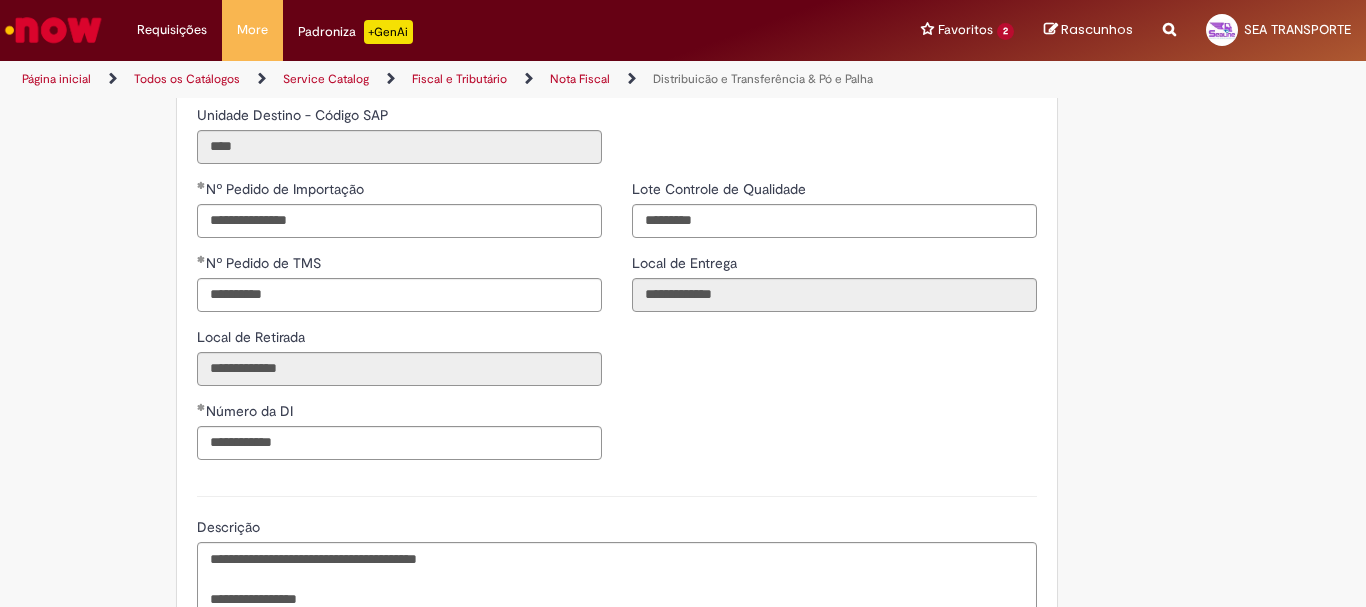 click on "**********" at bounding box center [617, 327] 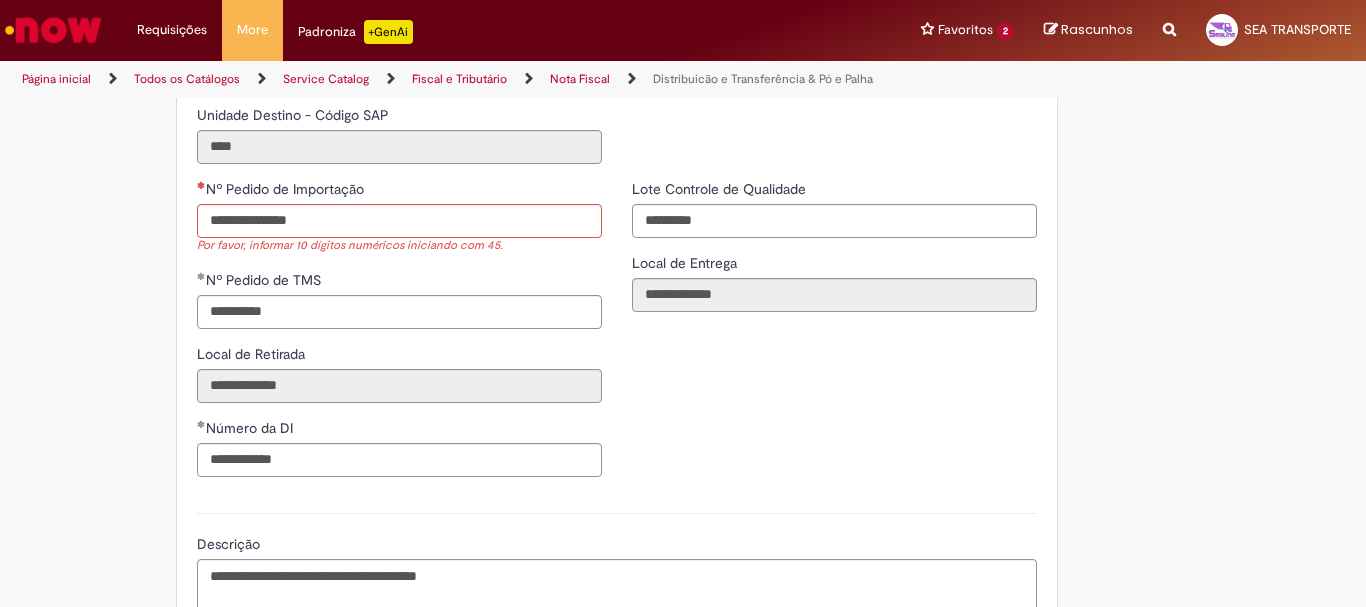 drag, startPoint x: 73, startPoint y: 290, endPoint x: 329, endPoint y: 252, distance: 258.80493 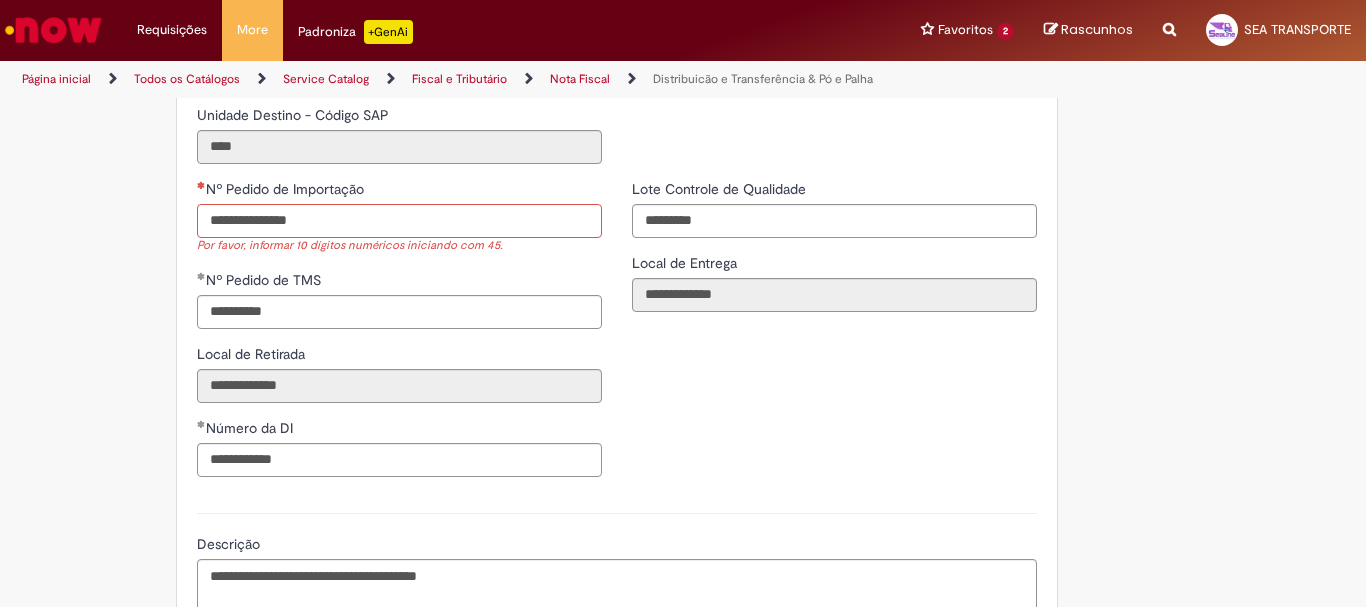 click on "Nº Pedido de Importação" at bounding box center [399, 221] 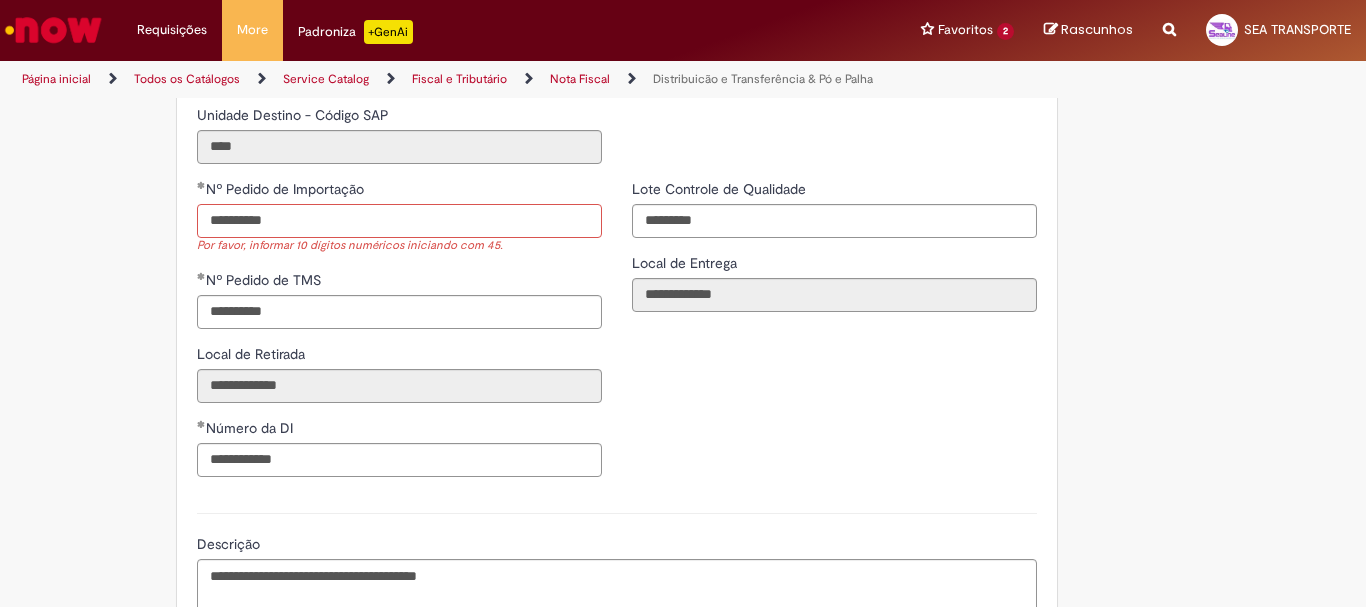 type on "**********" 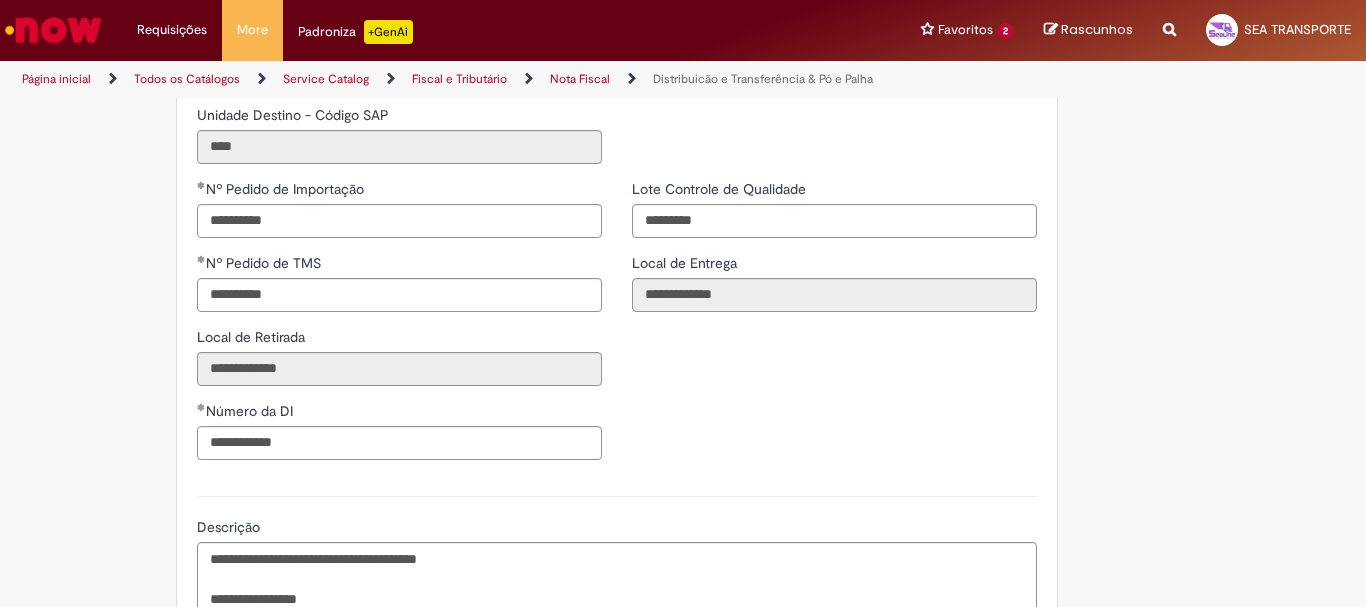 click on "**********" at bounding box center (399, 327) 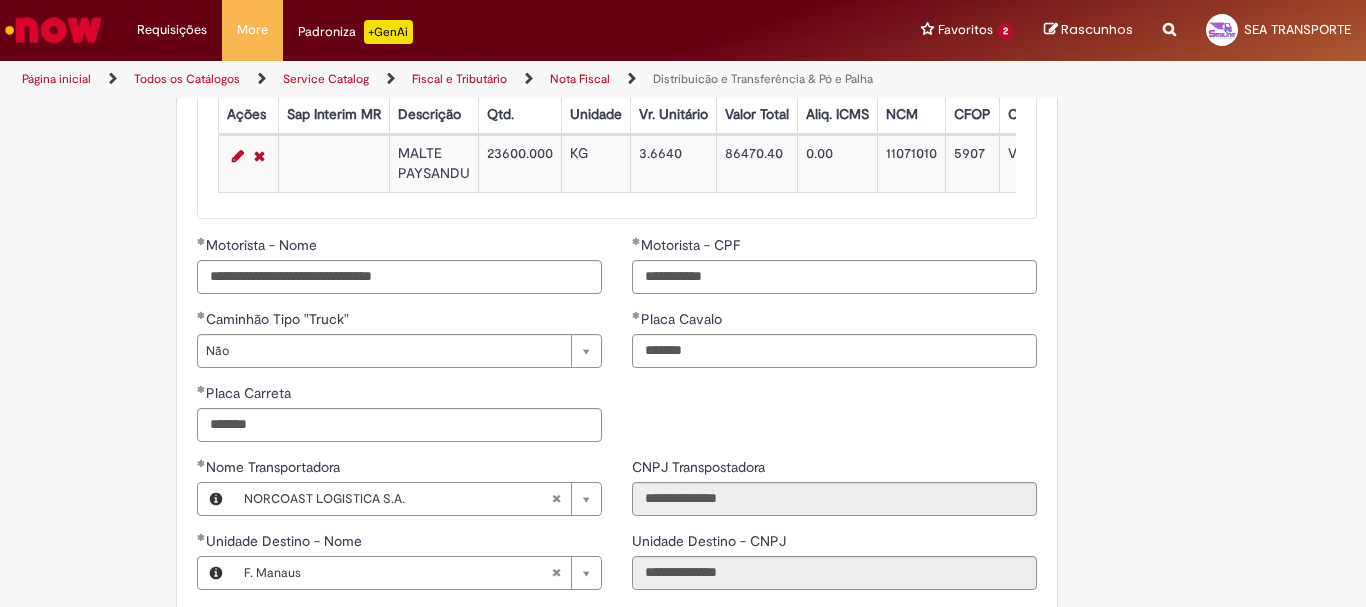 scroll, scrollTop: 2123, scrollLeft: 0, axis: vertical 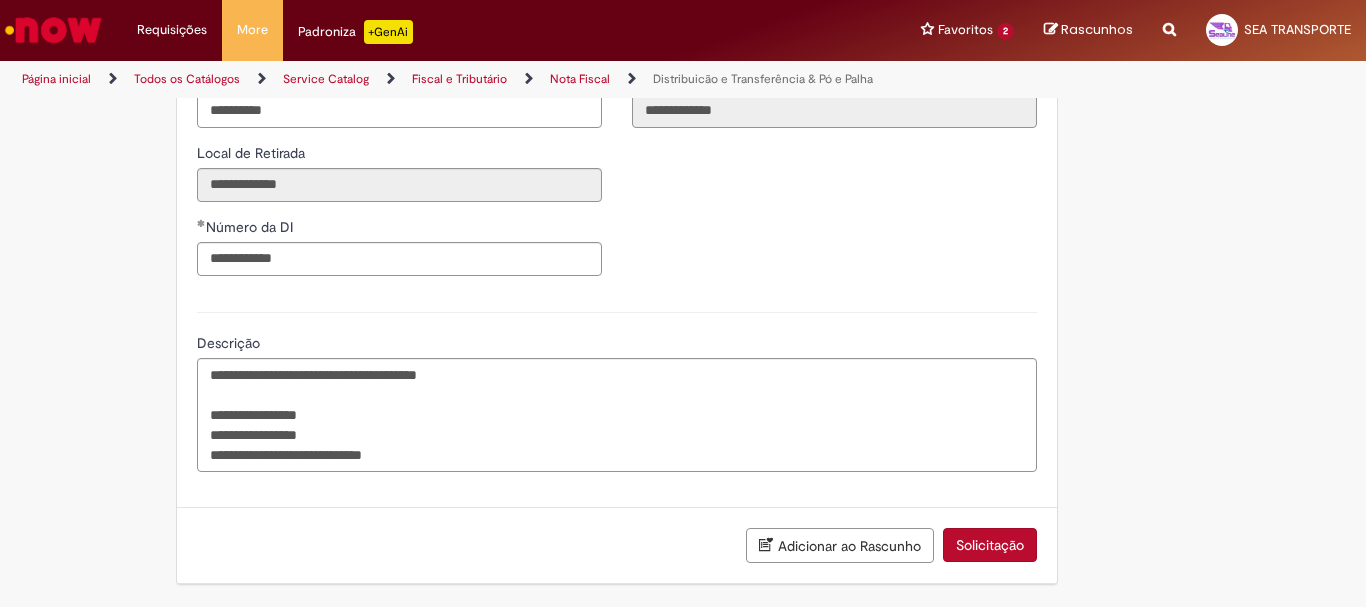 click on "**********" at bounding box center [617, 143] 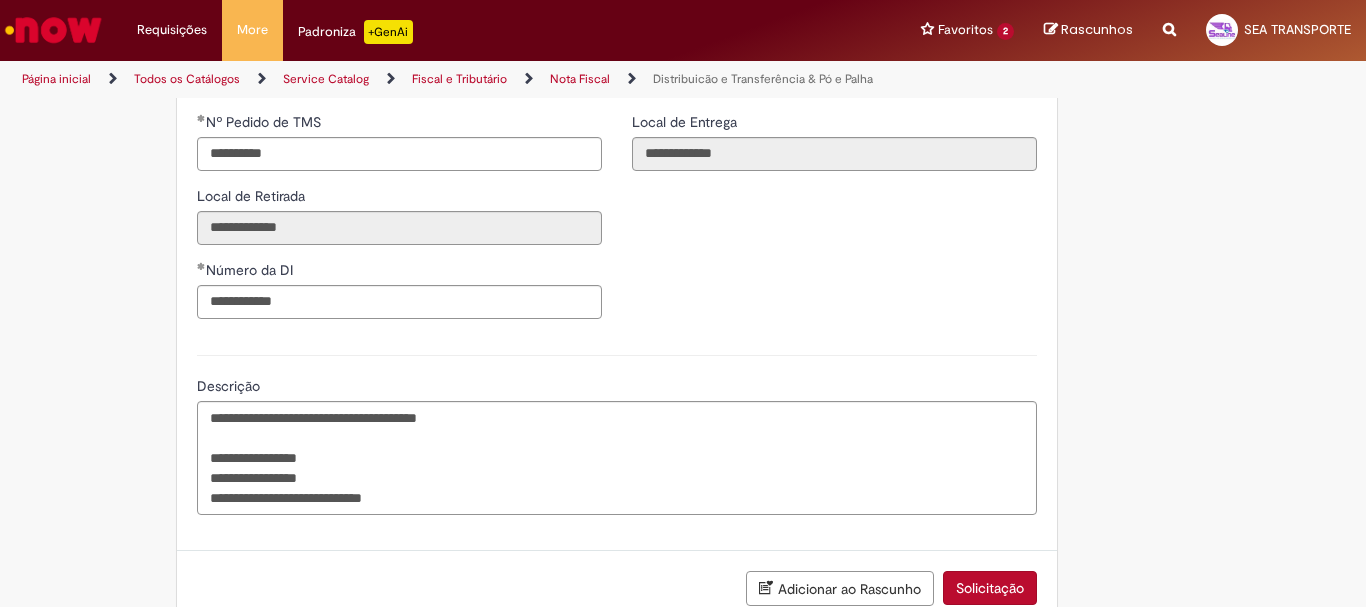 scroll, scrollTop: 2923, scrollLeft: 0, axis: vertical 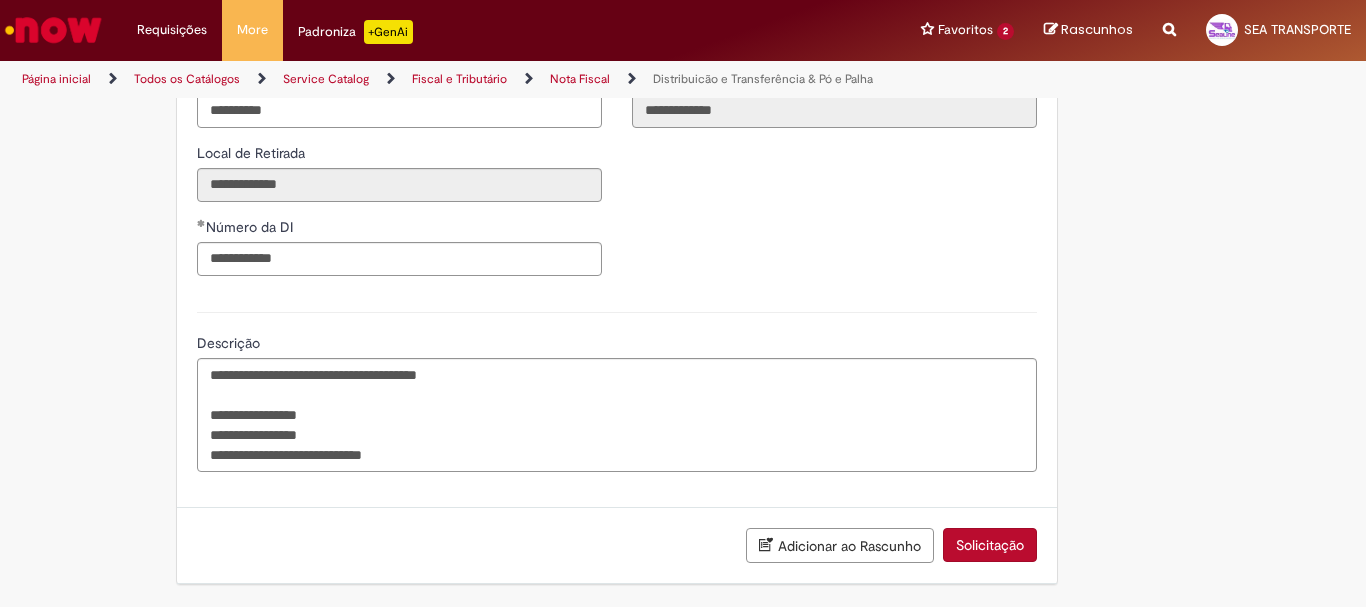 click on "Solicitação" at bounding box center (990, 545) 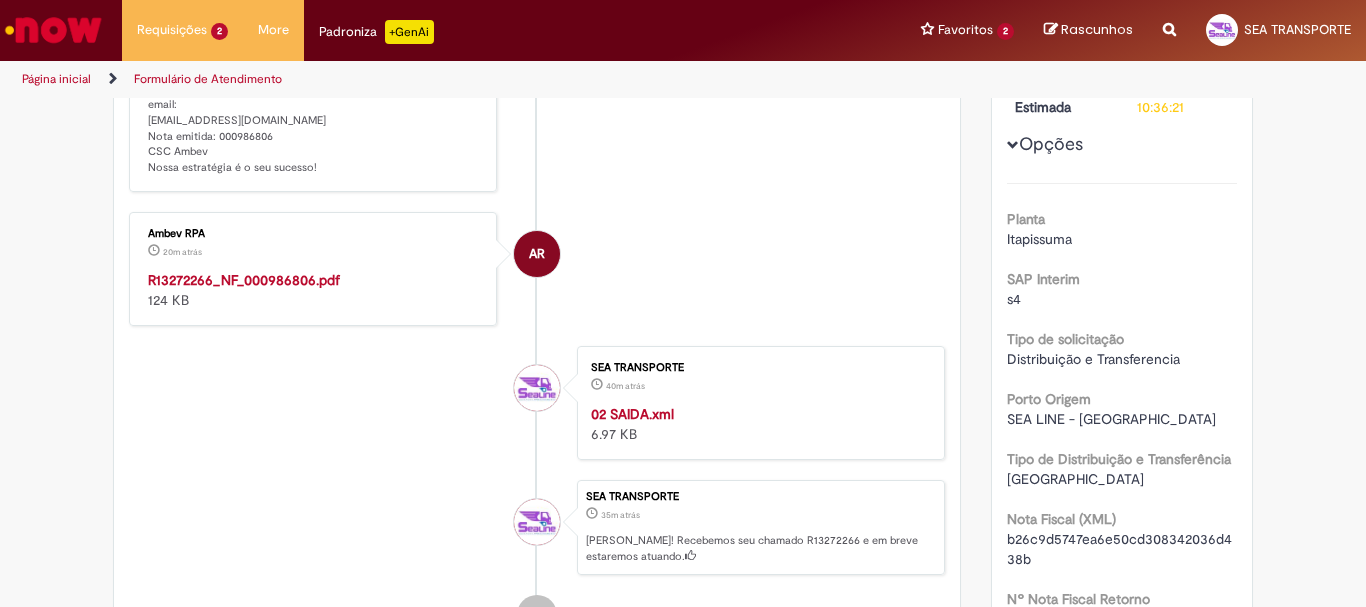 scroll, scrollTop: 500, scrollLeft: 0, axis: vertical 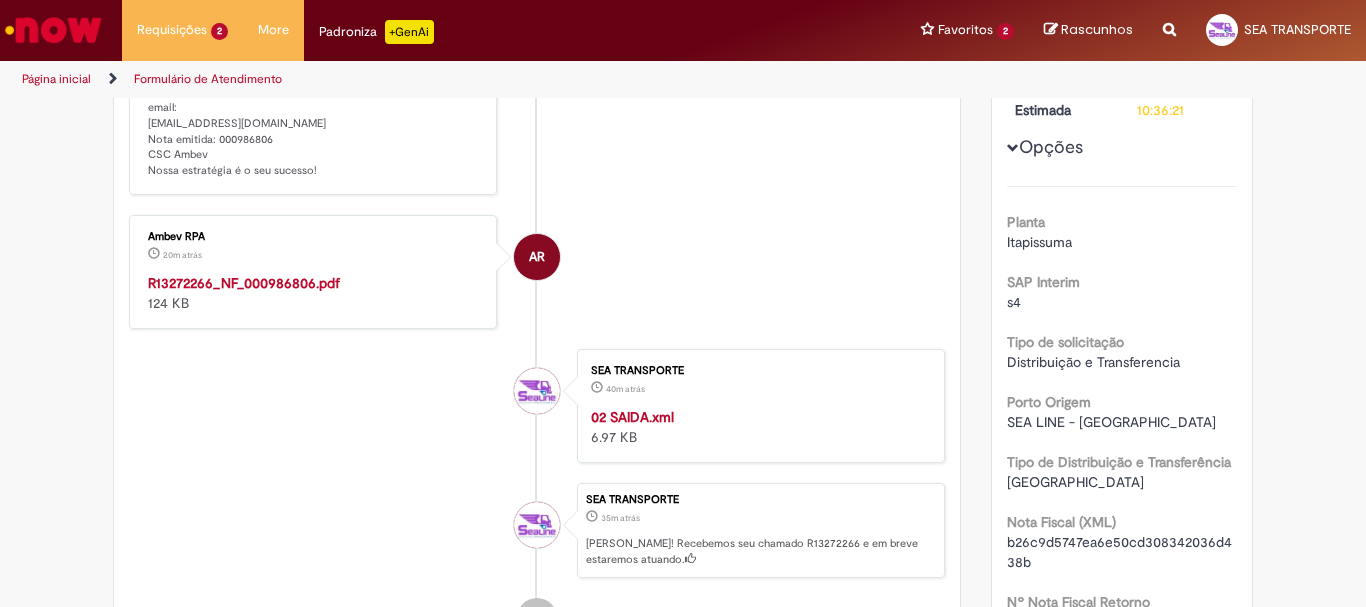 click on "R13272266_NF_000986806.pdf" at bounding box center (244, 283) 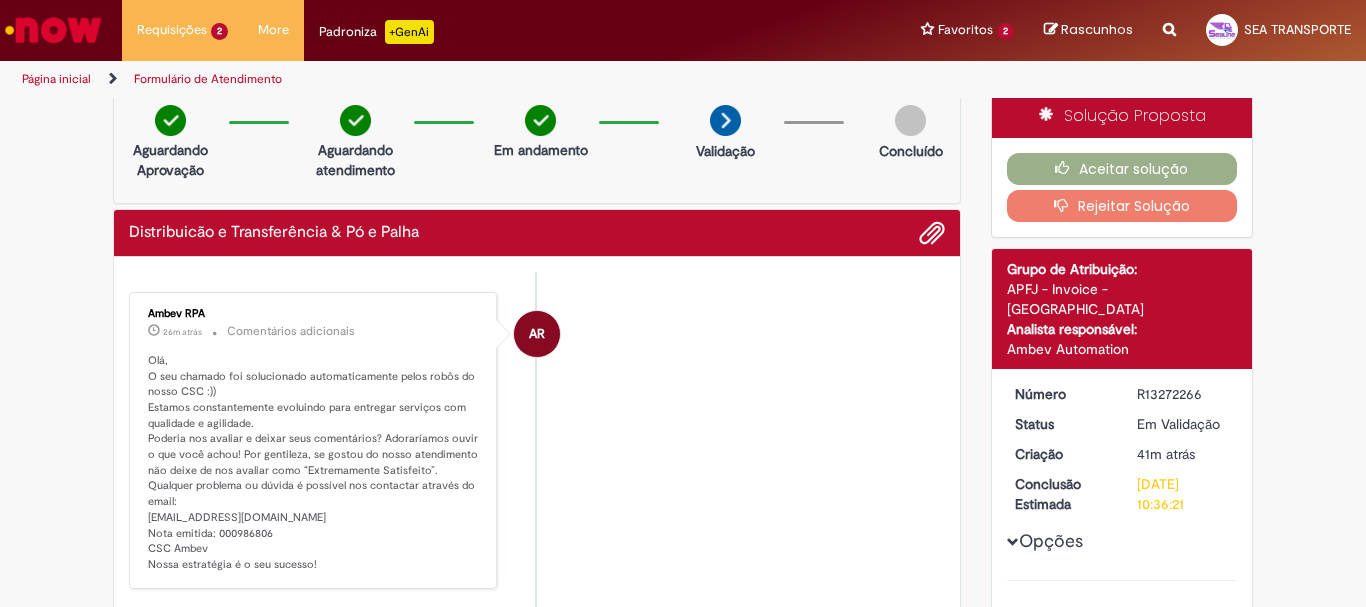 scroll, scrollTop: 0, scrollLeft: 0, axis: both 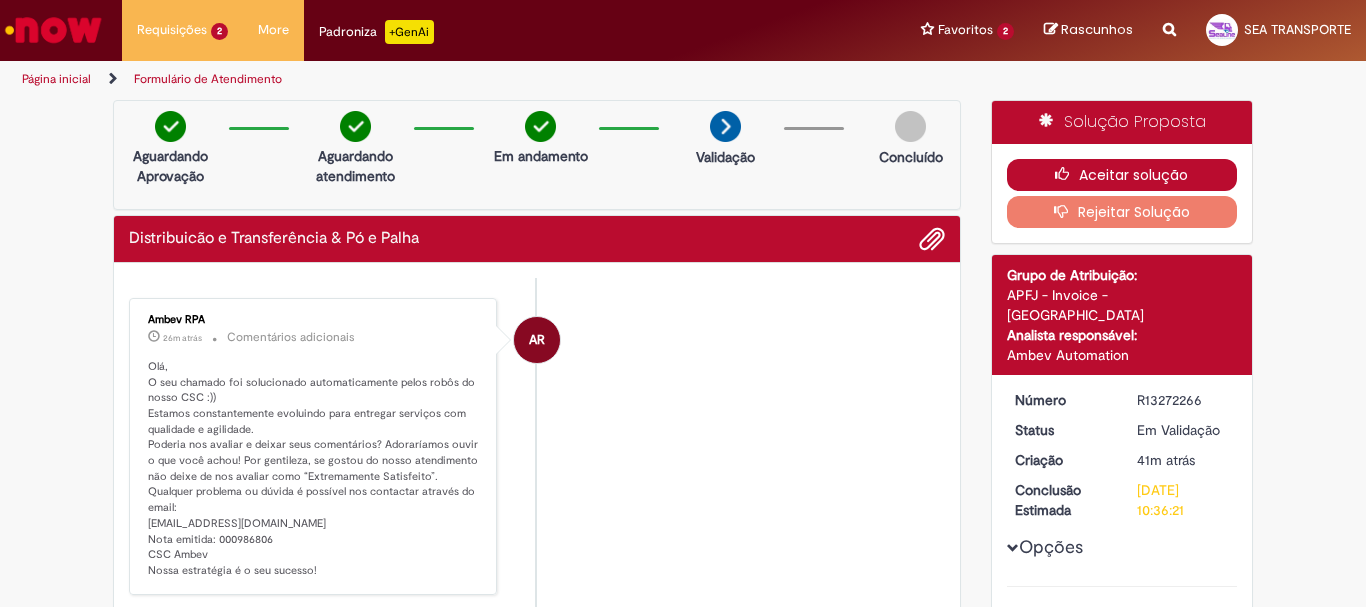 click on "Aceitar solução" at bounding box center [1122, 175] 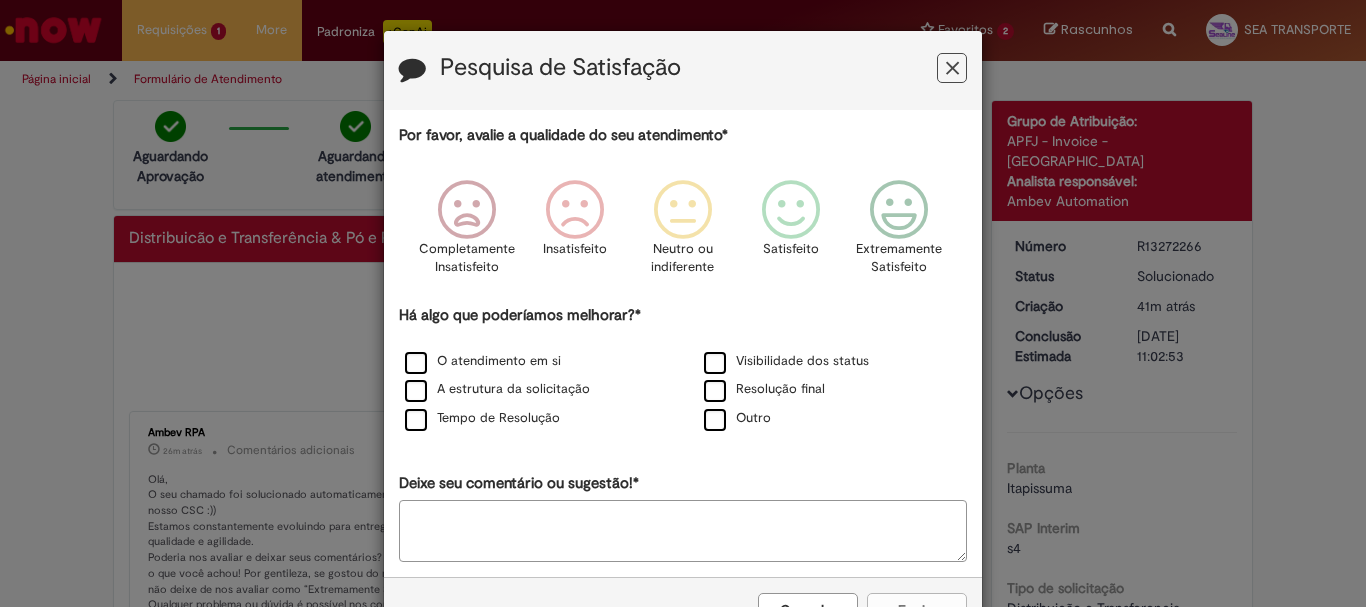 click on "Pesquisa de Satisfação
Por favor, avalie a qualidade do seu atendimento*
Completamente Insatisfeito
Insatisfeito
Neutro ou indiferente
Satisfeito
Extremamente Satisfeito
Há algo que poderíamos melhorar?*
O atendimento em si
Visibilidade dos status
A estrutura da solicitação
Resolução final
Tempo de Resolução
Outro
Deixe seu comentário ou sugestão!*
Cancelar   Enviar" at bounding box center [683, 303] 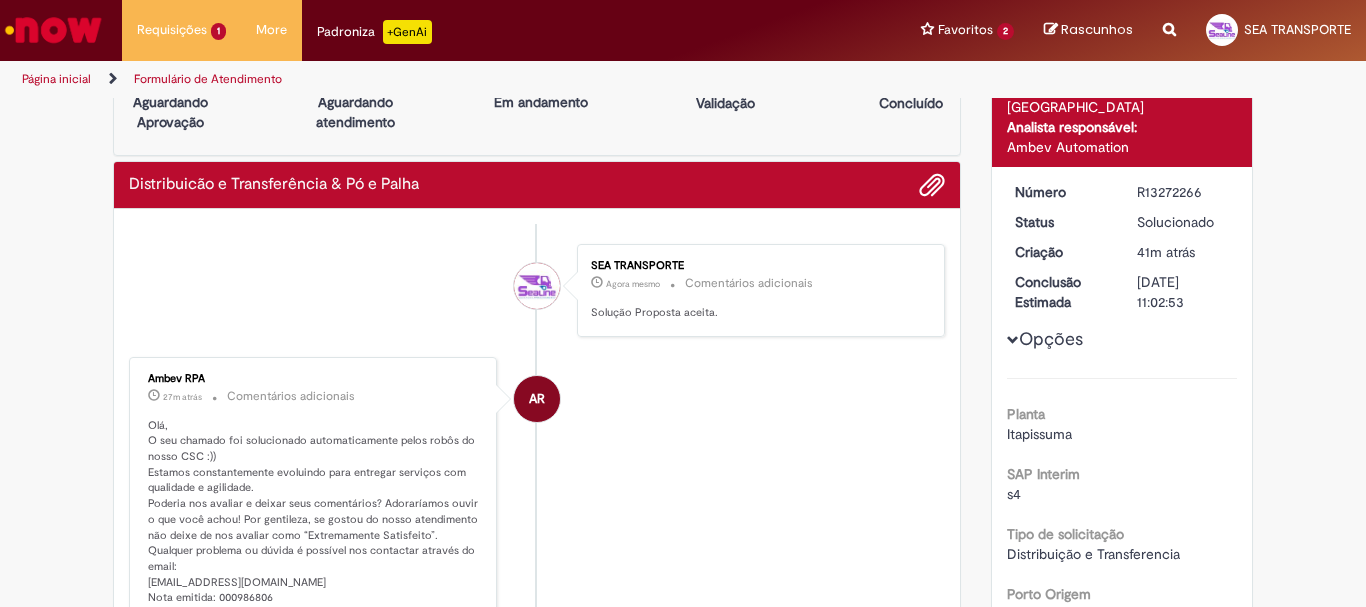 scroll, scrollTop: 100, scrollLeft: 0, axis: vertical 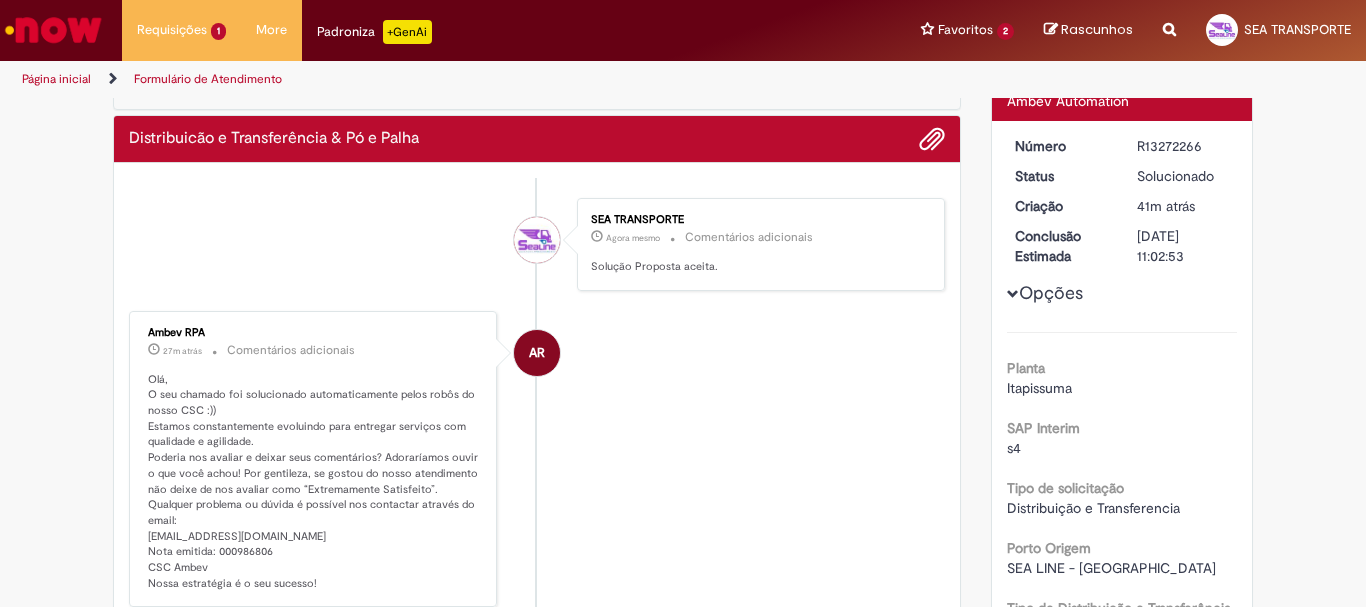 click on "AR
Ambev RPA
27m atrás 27 minutos atrás     Comentários adicionais
Olá,
O seu chamado foi solucionado automaticamente pelos robôs do nosso CSC :))
Estamos constantemente evoluindo para entregar serviços com qualidade e agilidade.
Poderia nos avaliar e deixar seus comentários? Adoraríamos ouvir o que você achou! Por gentileza, se gostou do nosso atendimento não deixe de nos avaliar como “Extremamente Satisfeito”.
Qualquer problema ou dúvida é possível nos contactar através do email:
OPTIMEPORTOCSC@ambev.com.br
Nota emitida: 000986806
CSC Ambev
Nossa estratégia é o seu sucesso!" at bounding box center [537, 459] 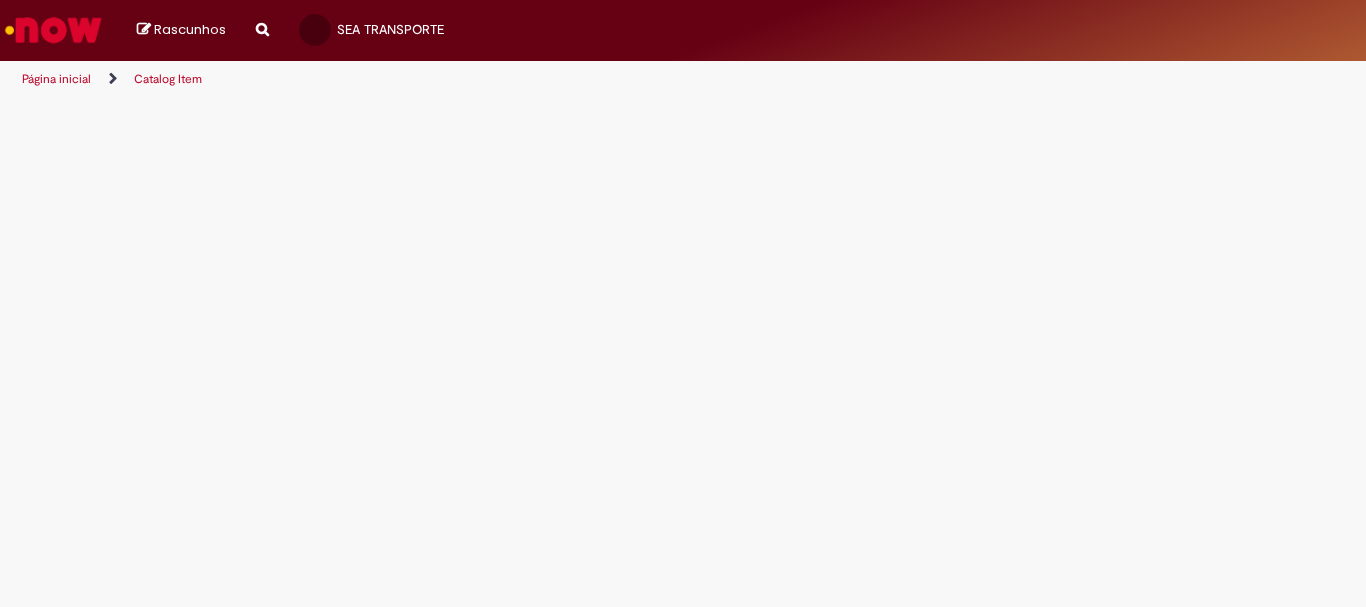 scroll, scrollTop: 0, scrollLeft: 0, axis: both 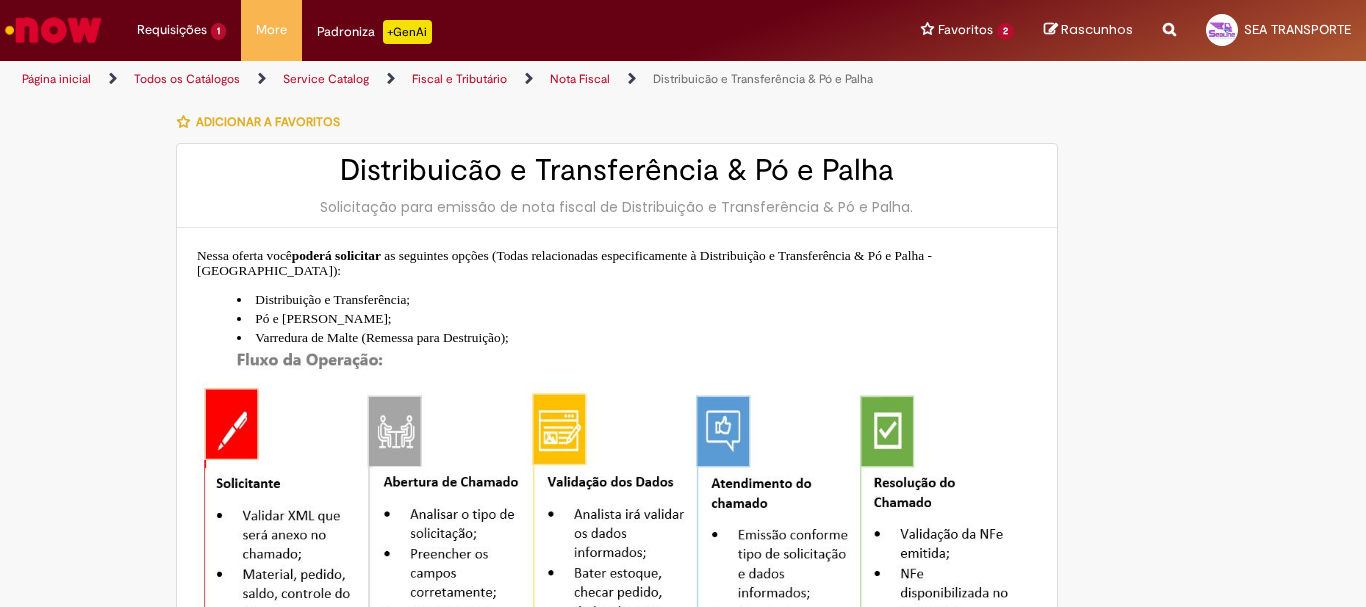 type on "**********" 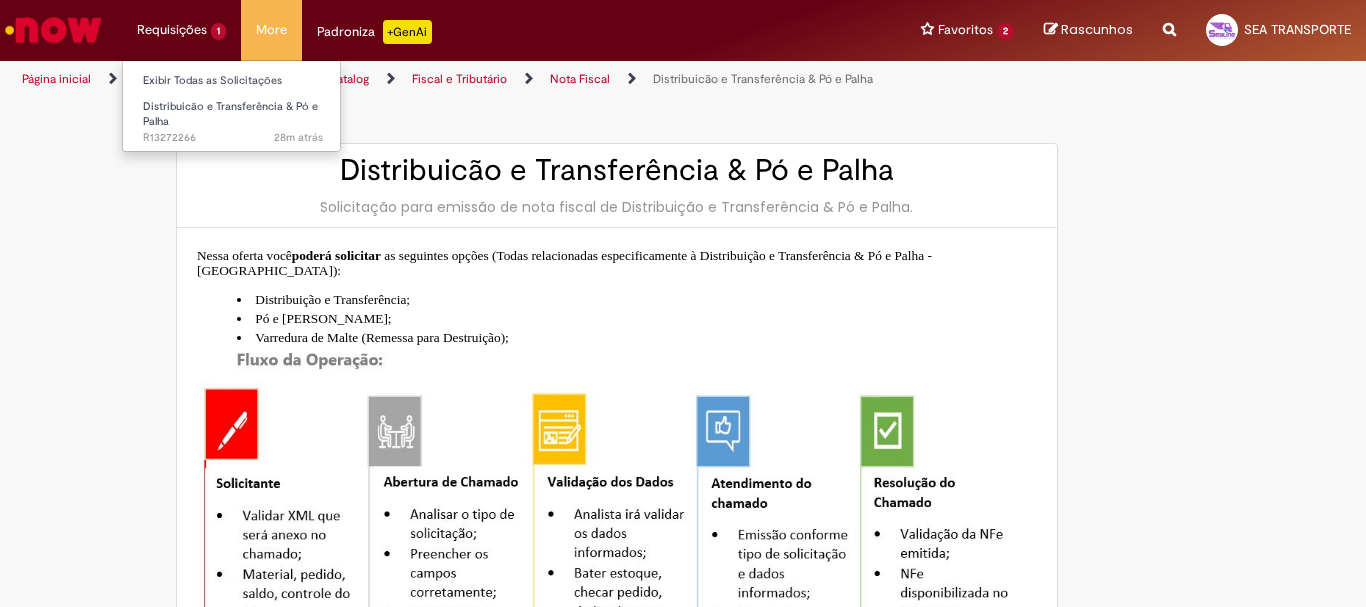 type on "**********" 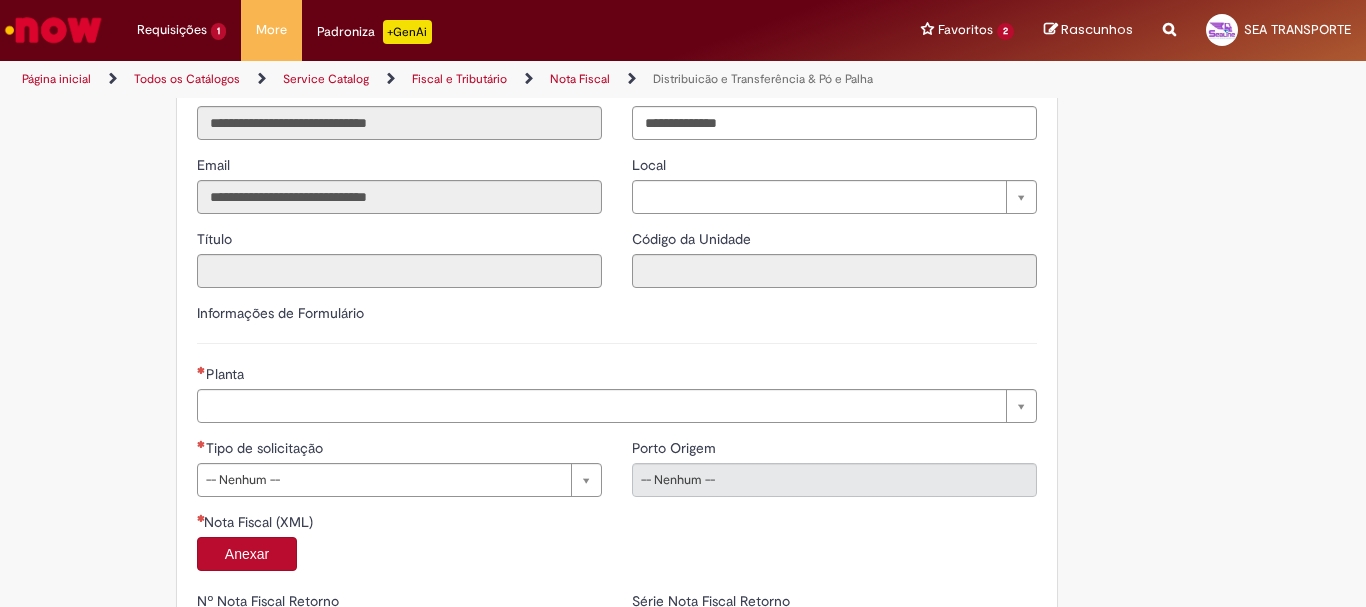 scroll, scrollTop: 1200, scrollLeft: 0, axis: vertical 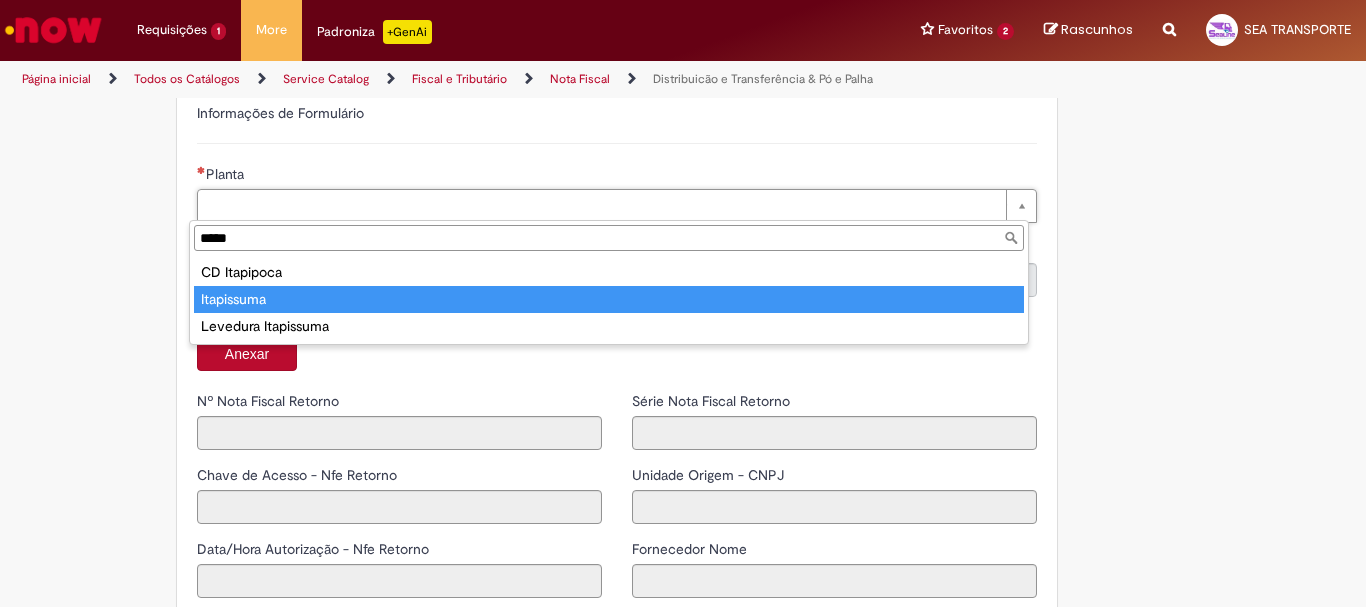 type on "*****" 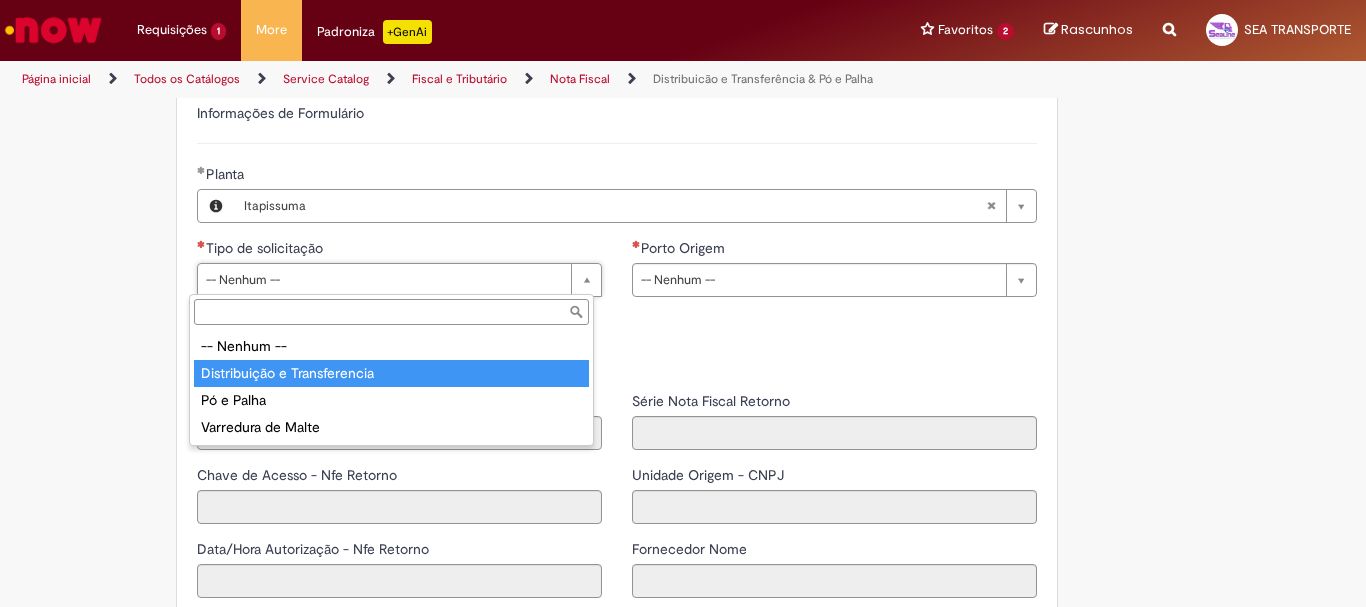type on "**********" 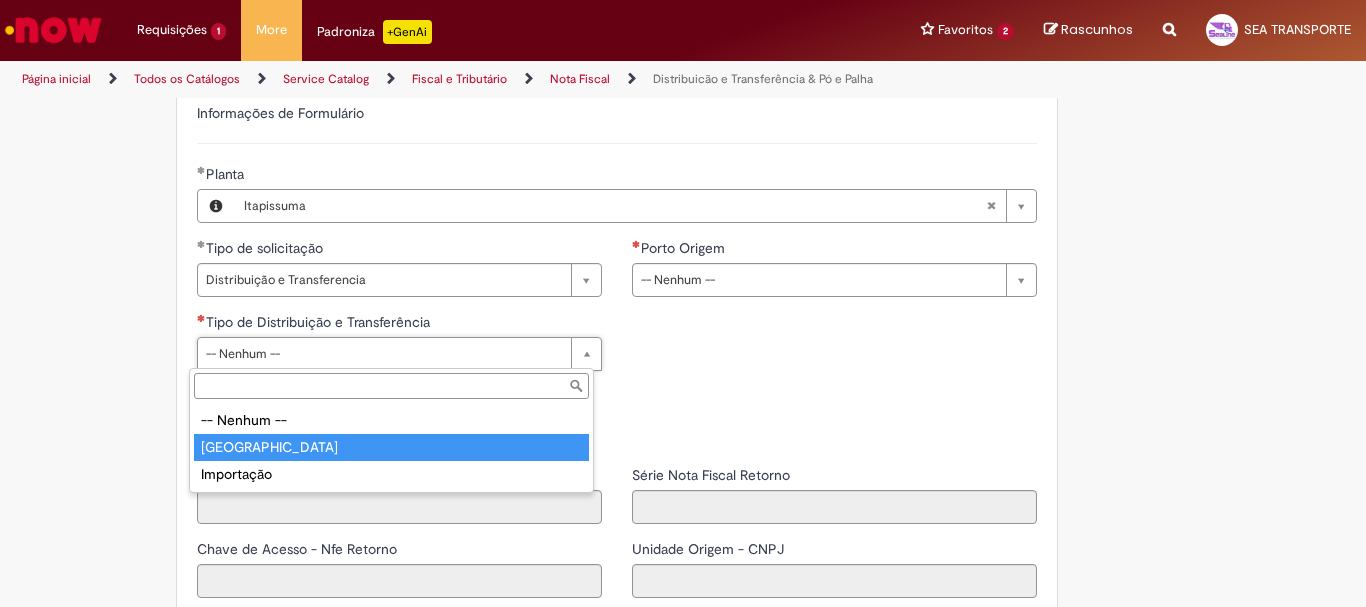type on "*****" 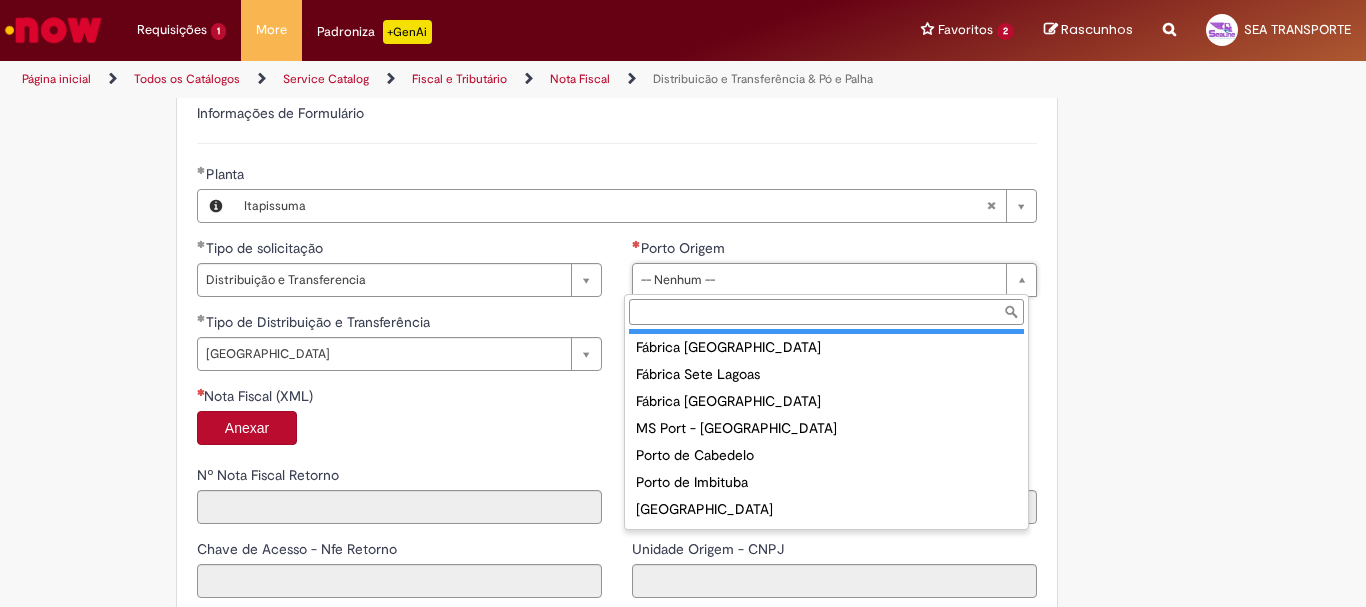 scroll, scrollTop: 321, scrollLeft: 0, axis: vertical 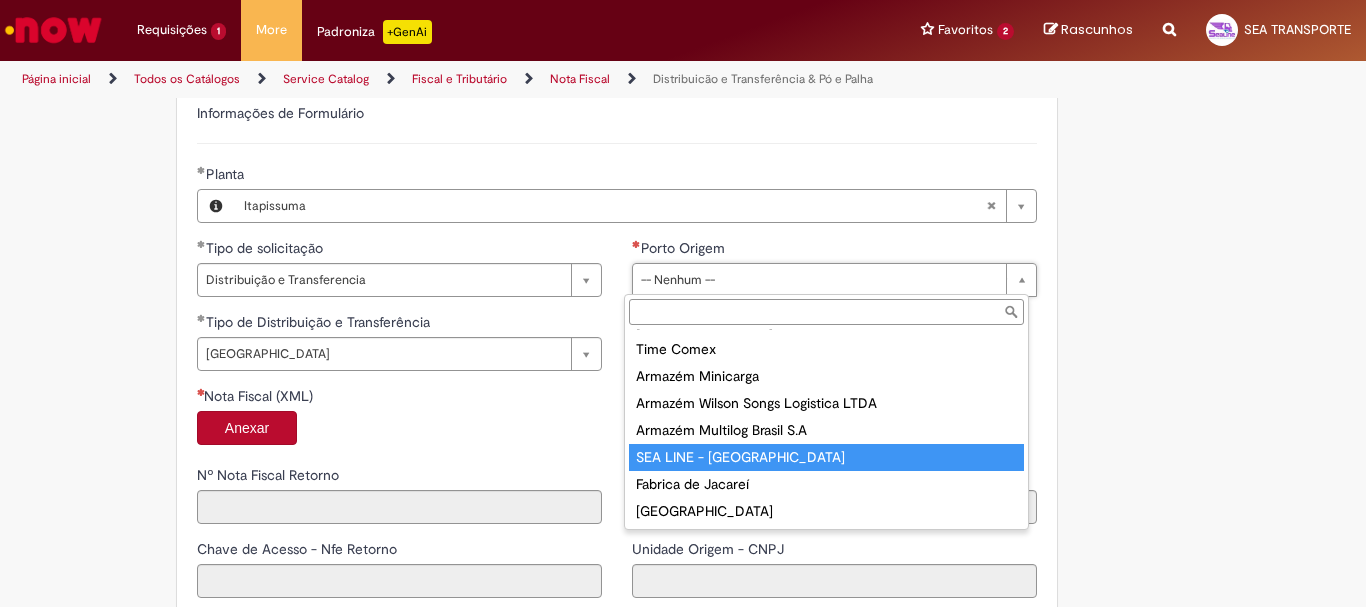 type on "**********" 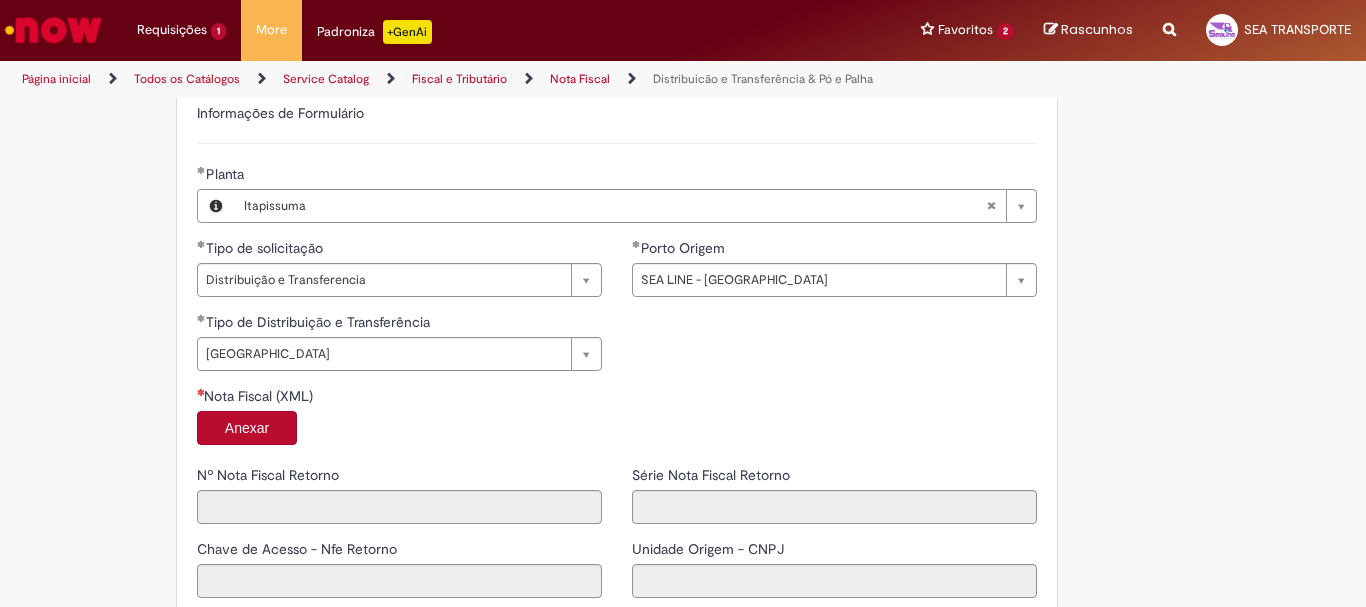 click on "Anexar" at bounding box center [617, 430] 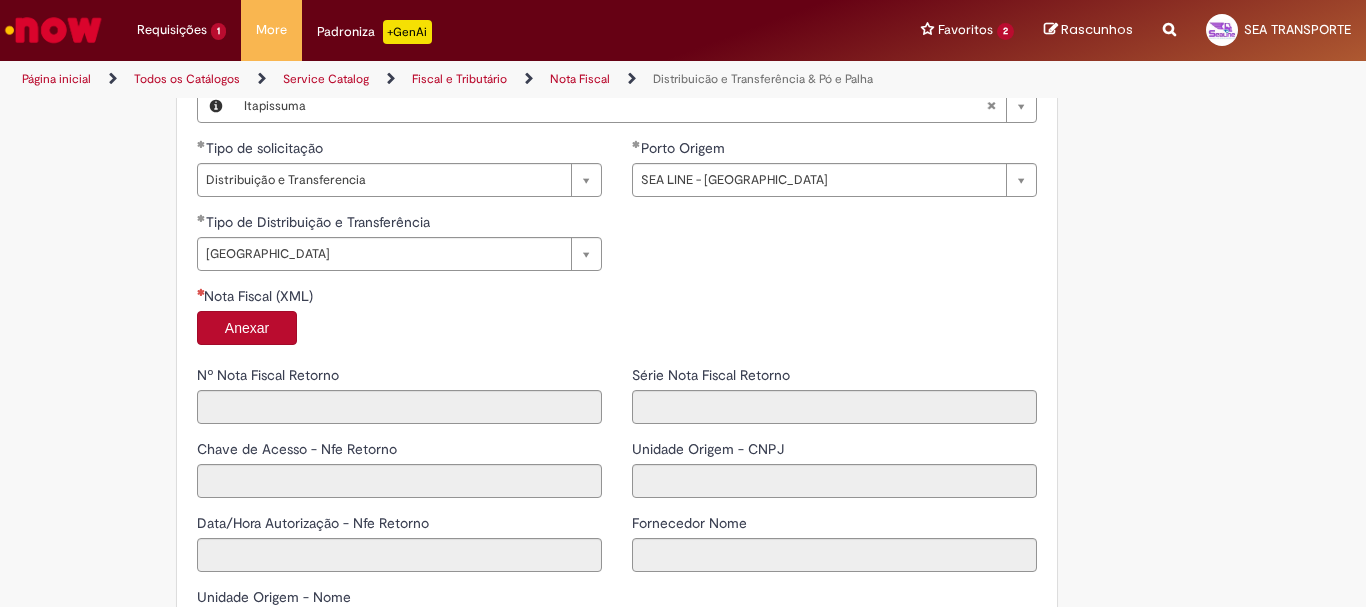 click on "Anexar" at bounding box center (247, 328) 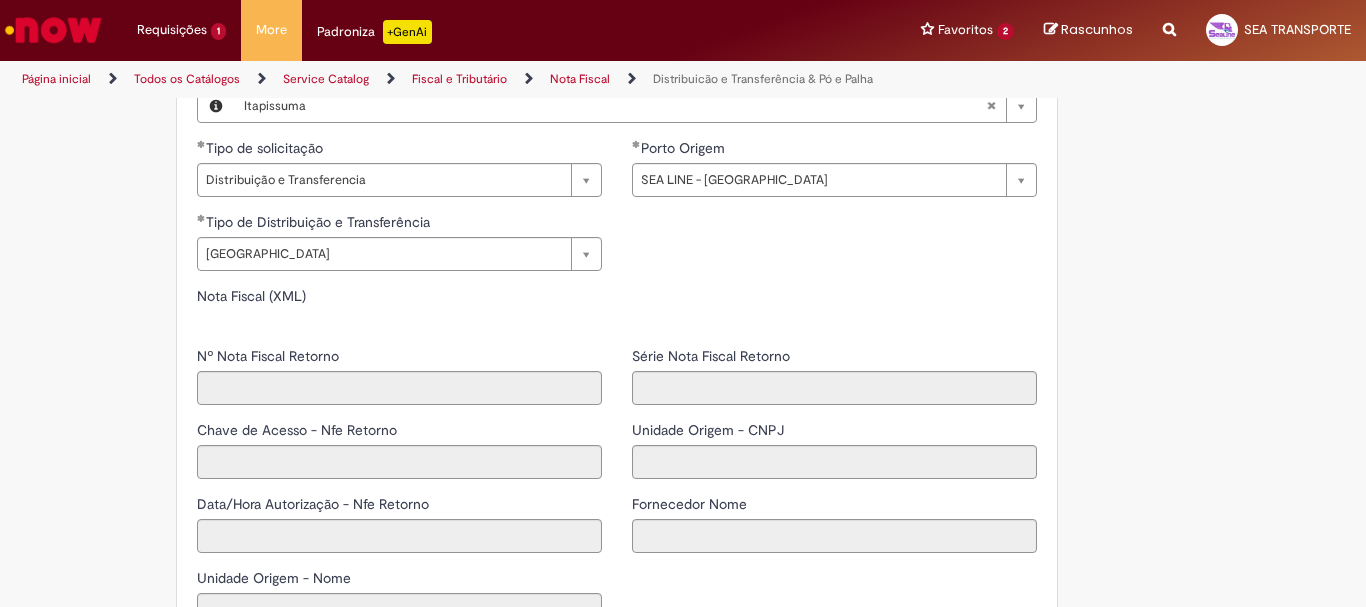 type on "****" 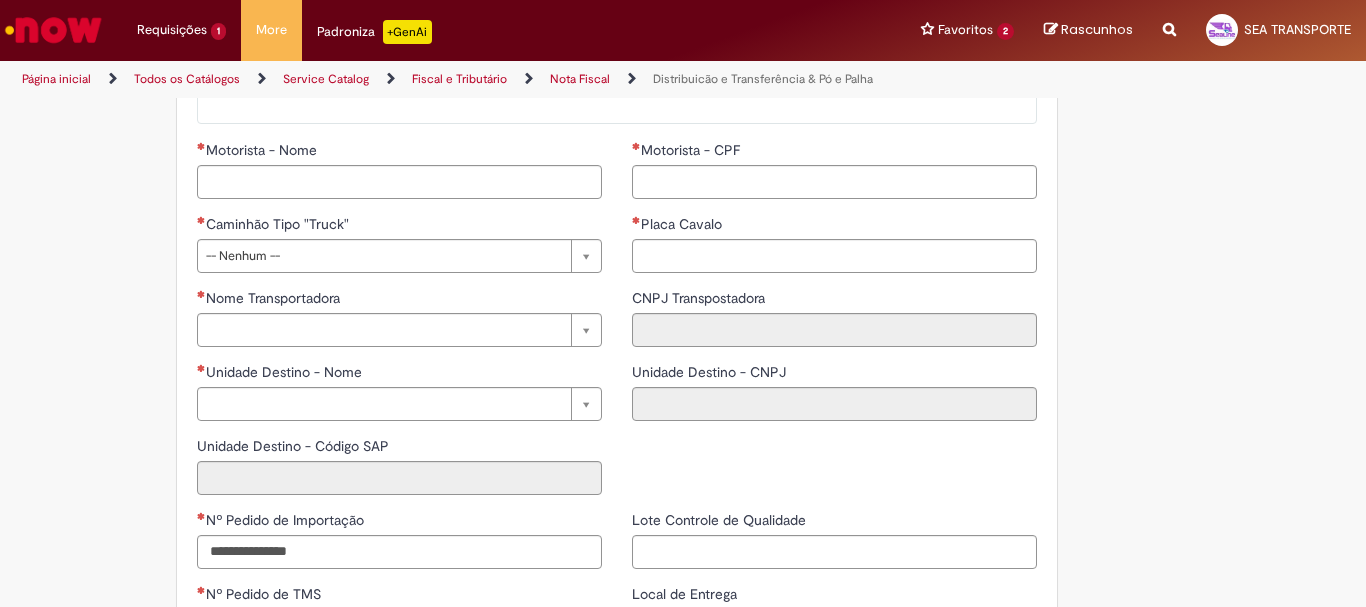 scroll, scrollTop: 2200, scrollLeft: 0, axis: vertical 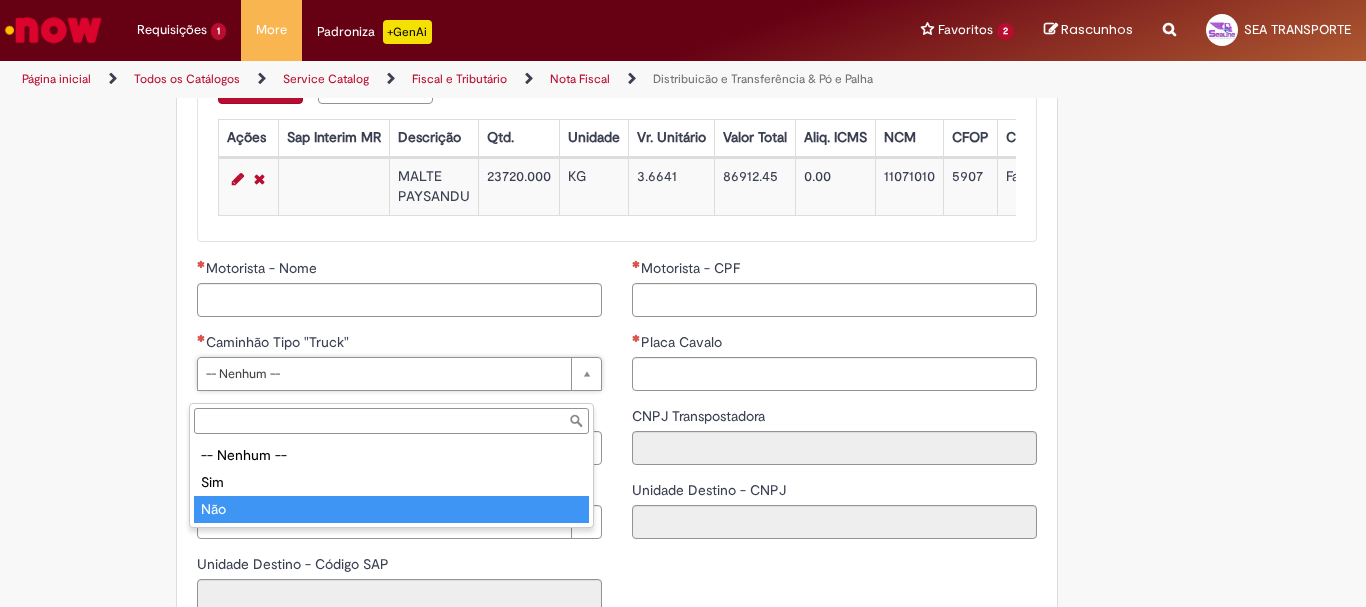 type on "***" 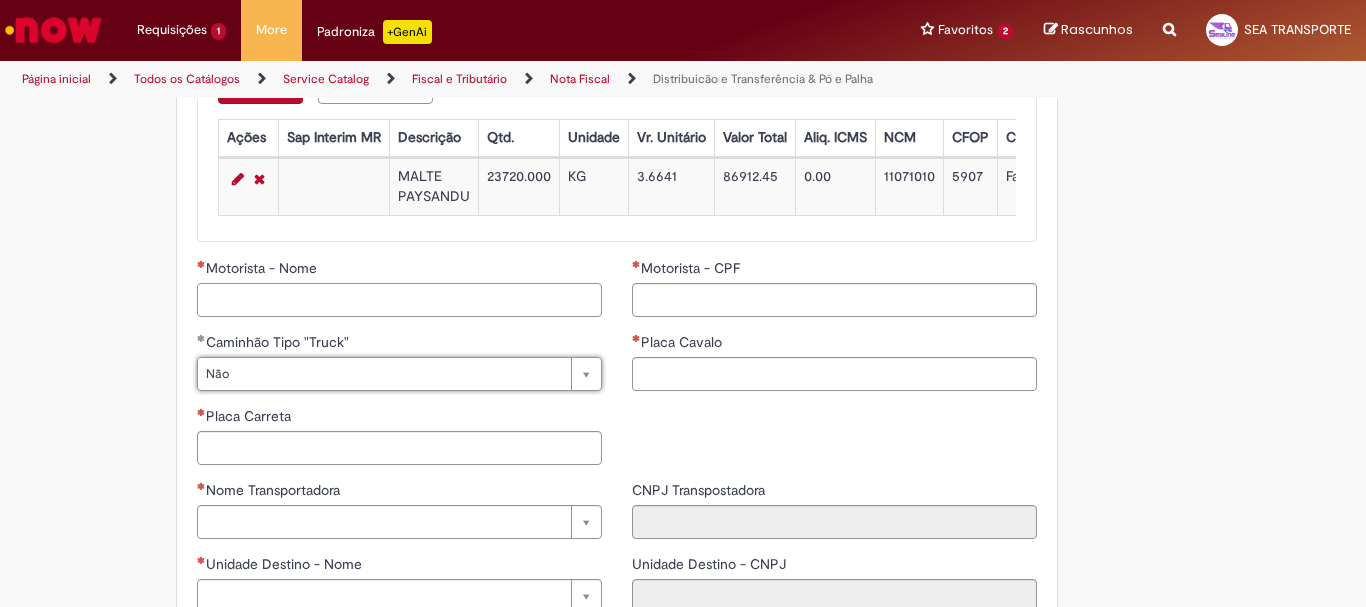 click on "Motorista - Nome" at bounding box center (399, 300) 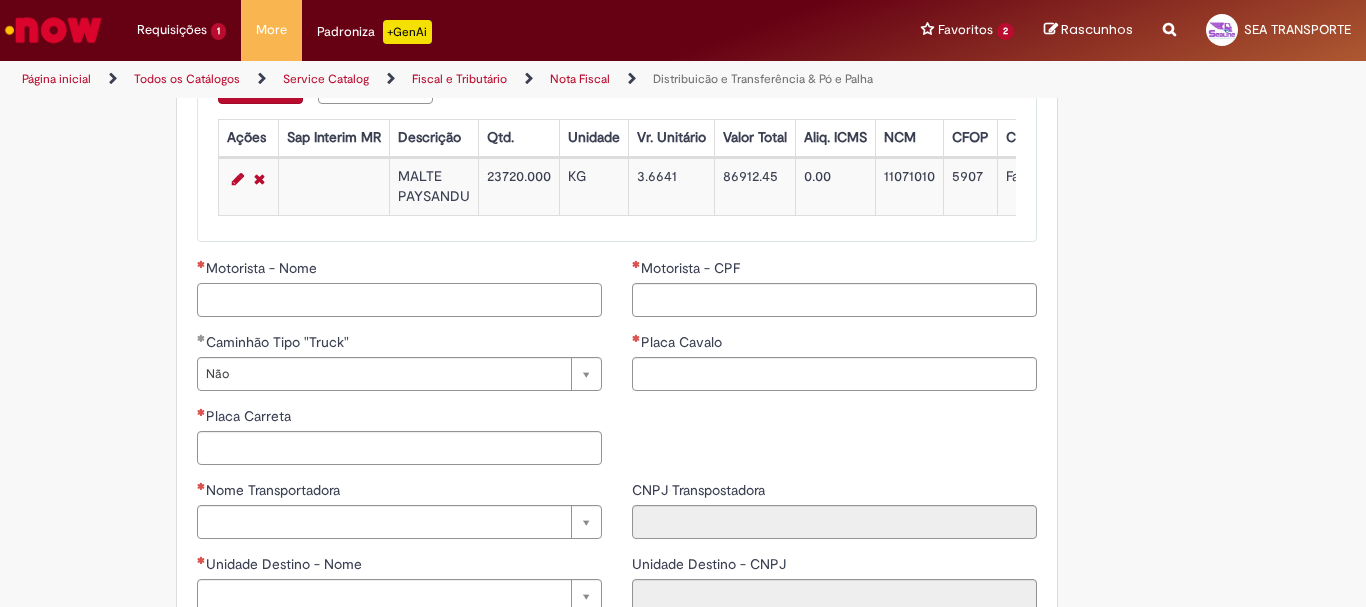 paste on "**********" 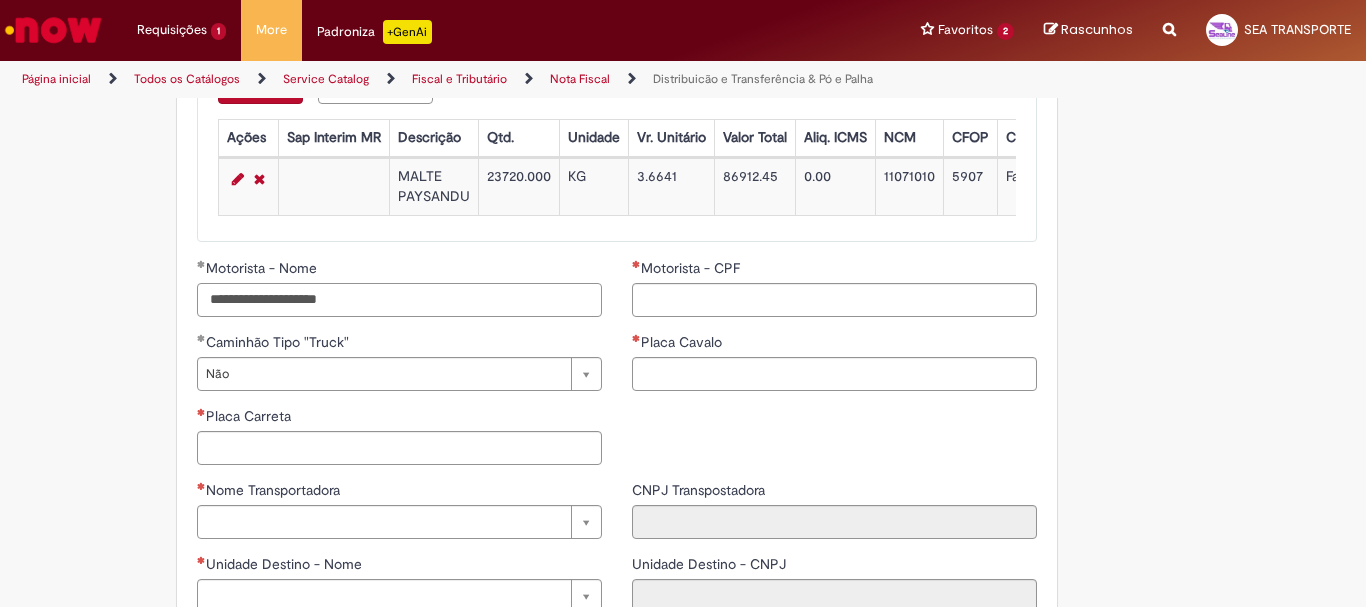 type on "**********" 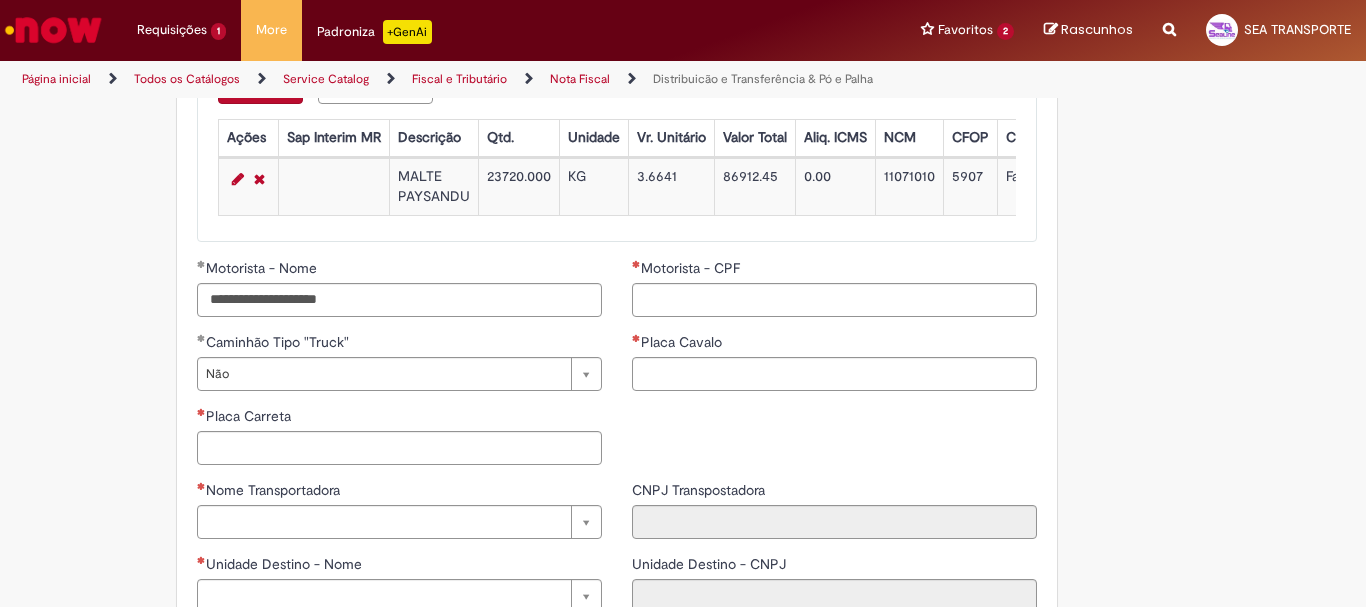 drag, startPoint x: 132, startPoint y: 373, endPoint x: 328, endPoint y: 345, distance: 197.9899 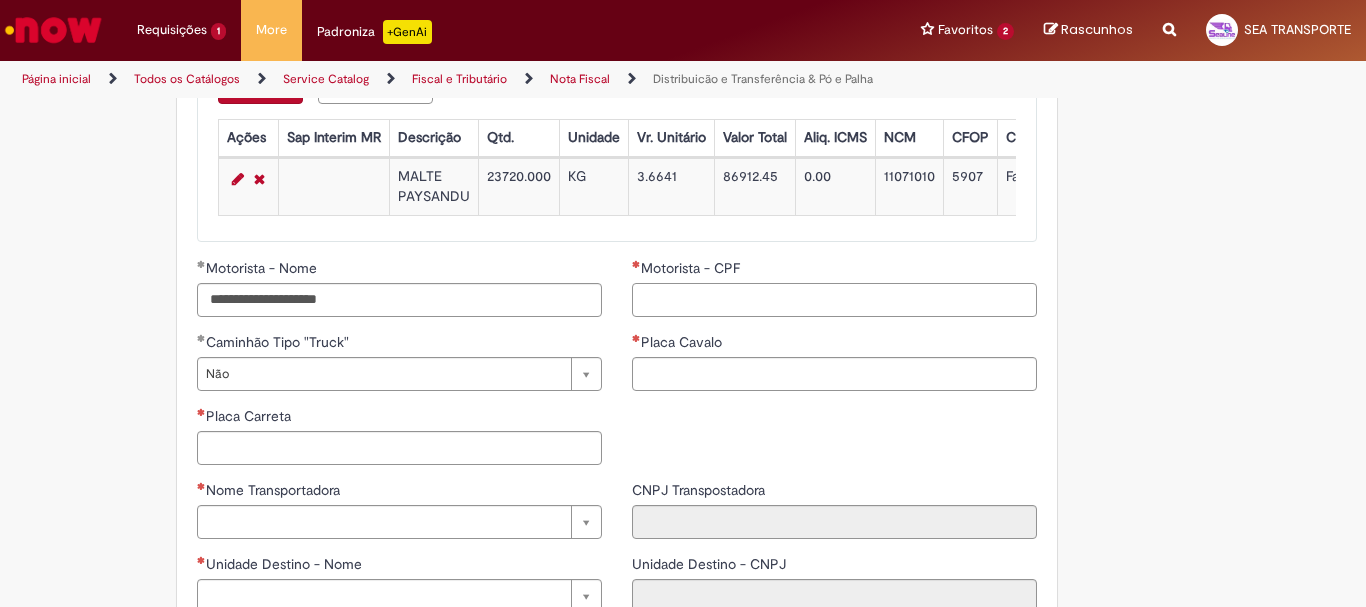 click on "Motorista - CPF" at bounding box center (834, 300) 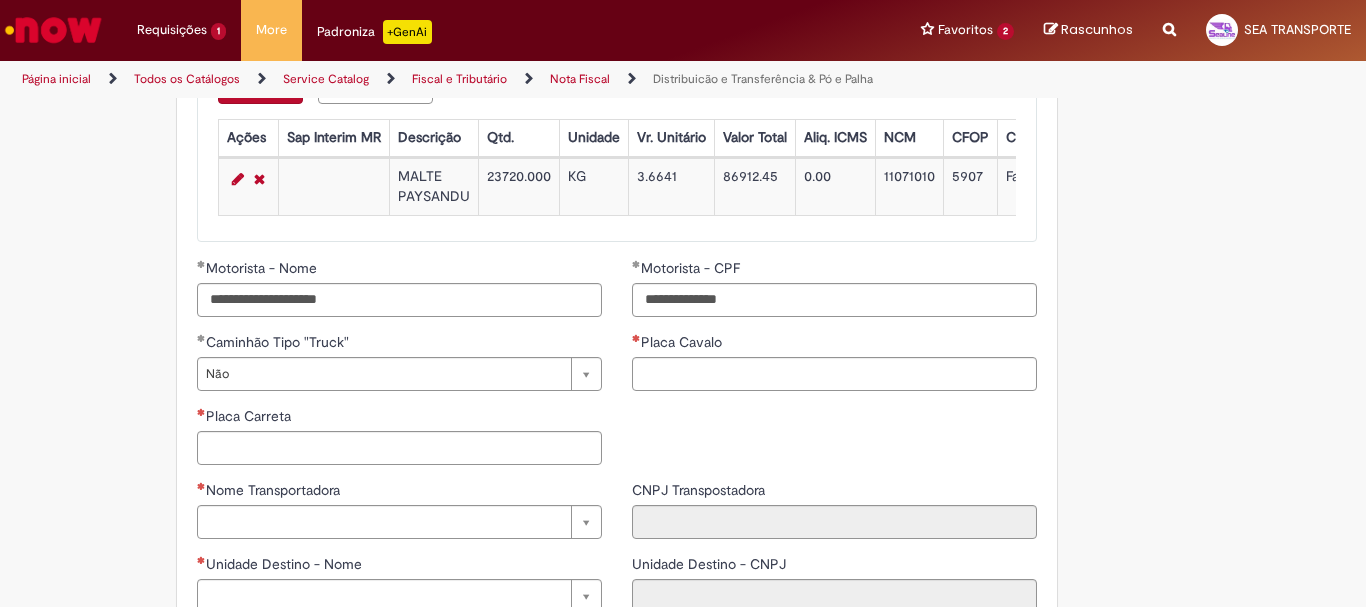 click on "**********" at bounding box center [617, 369] 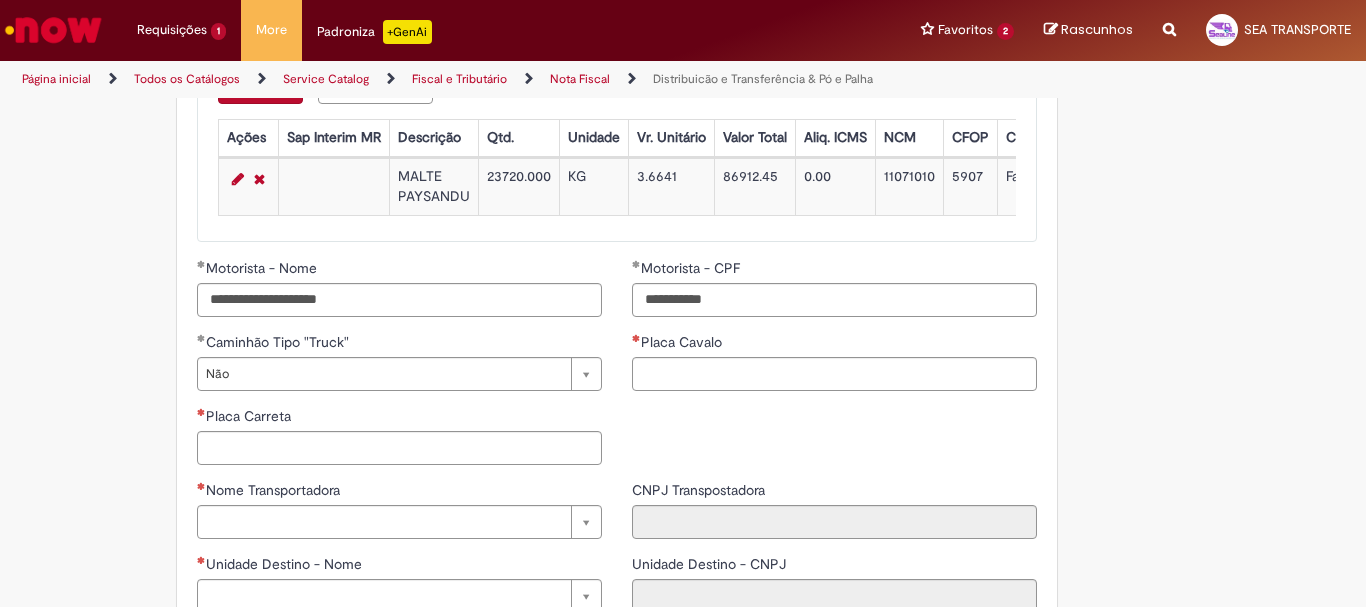 click on "**********" at bounding box center [617, -413] 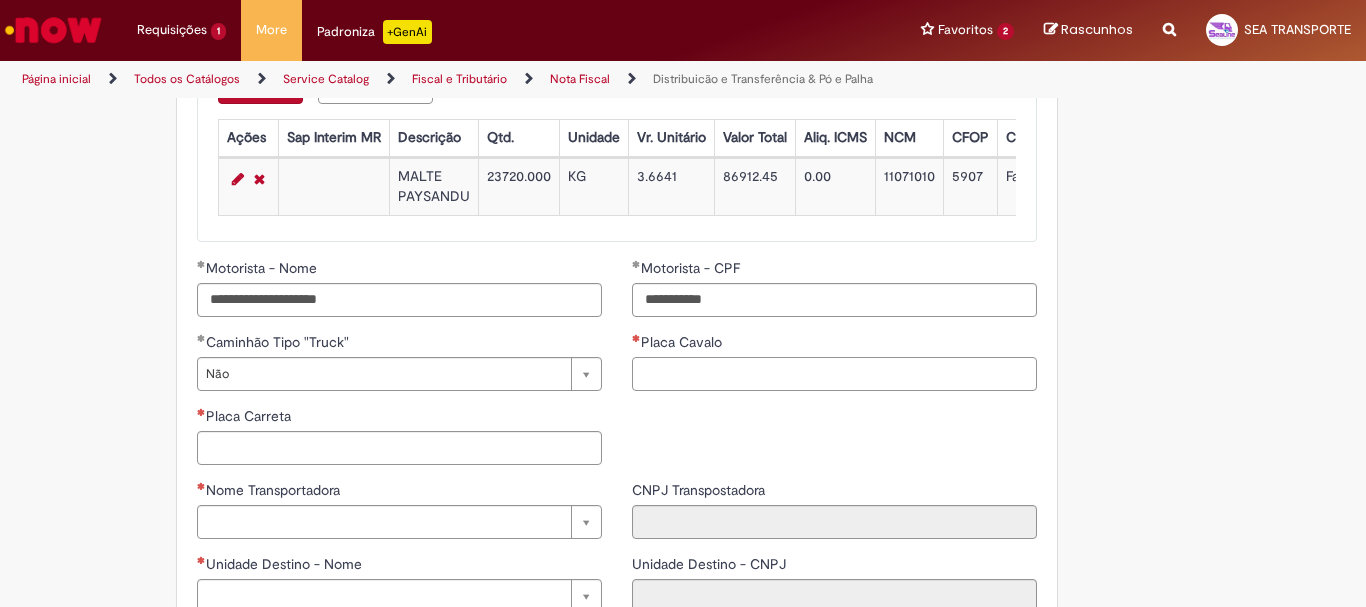 click on "Placa Cavalo" at bounding box center [834, 374] 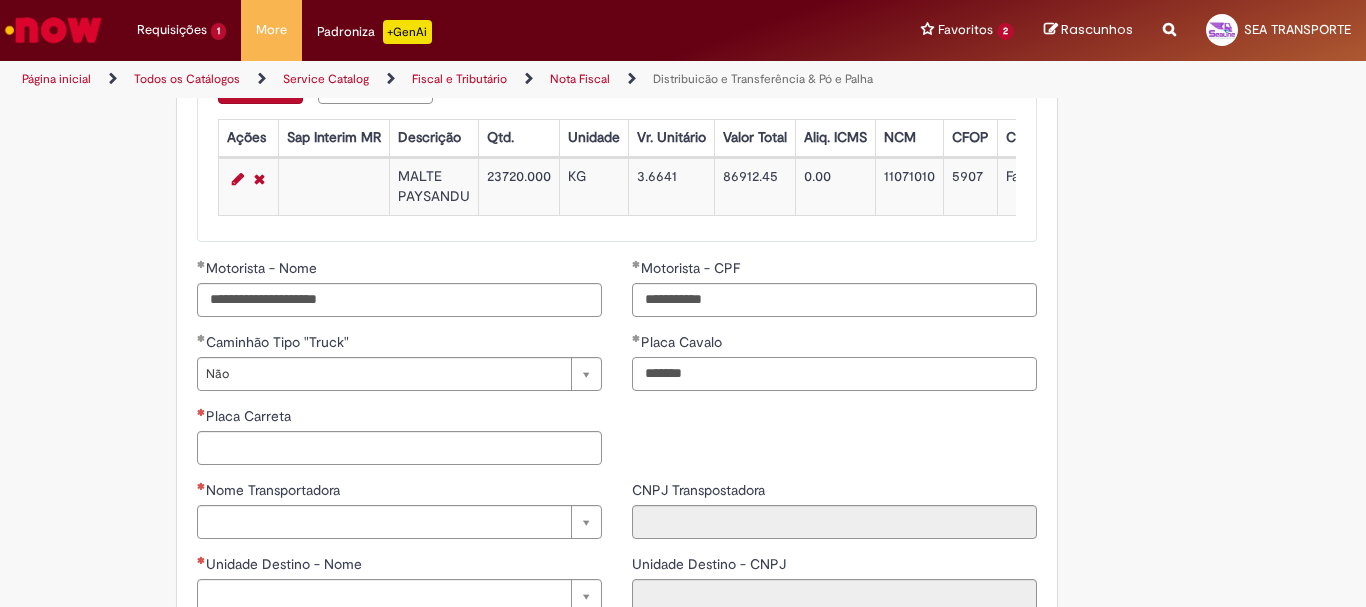 type on "*******" 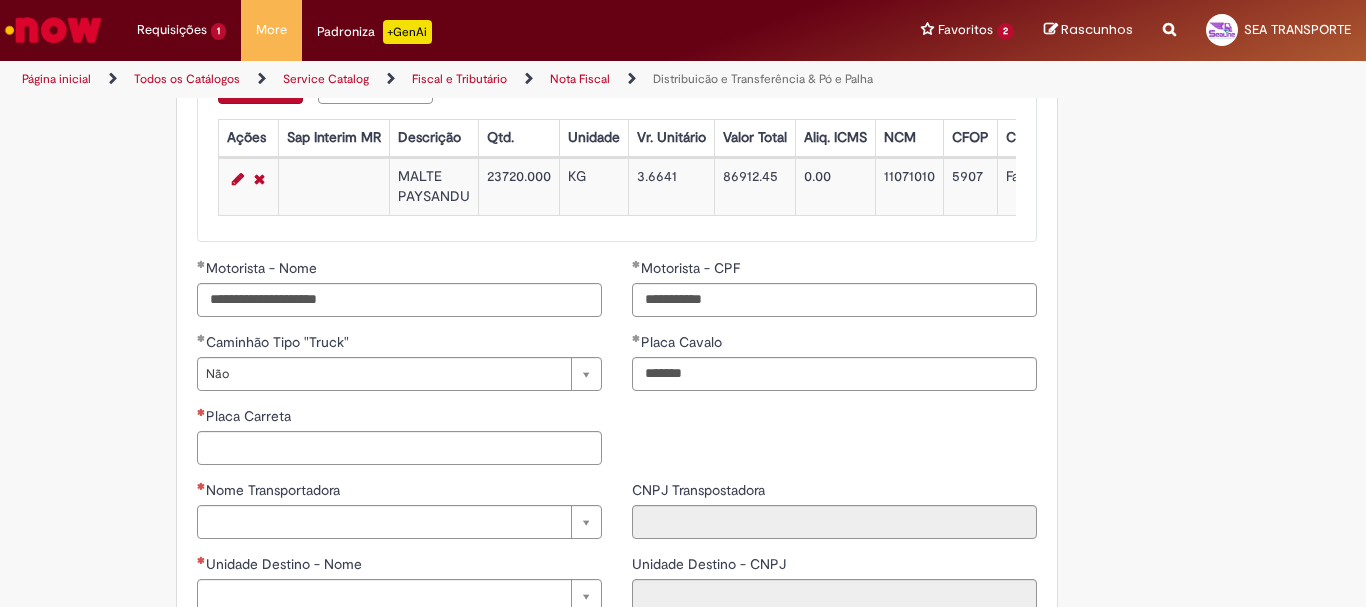 drag, startPoint x: 59, startPoint y: 303, endPoint x: 209, endPoint y: 363, distance: 161.55495 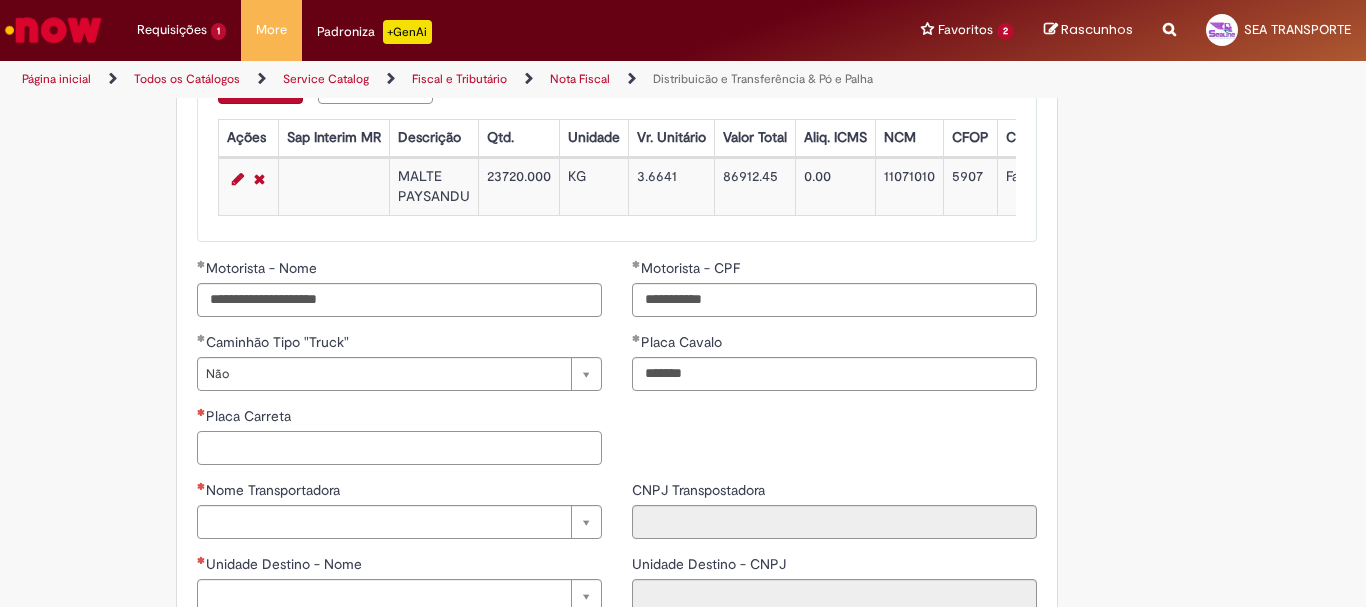 click on "Placa Carreta" at bounding box center [399, 448] 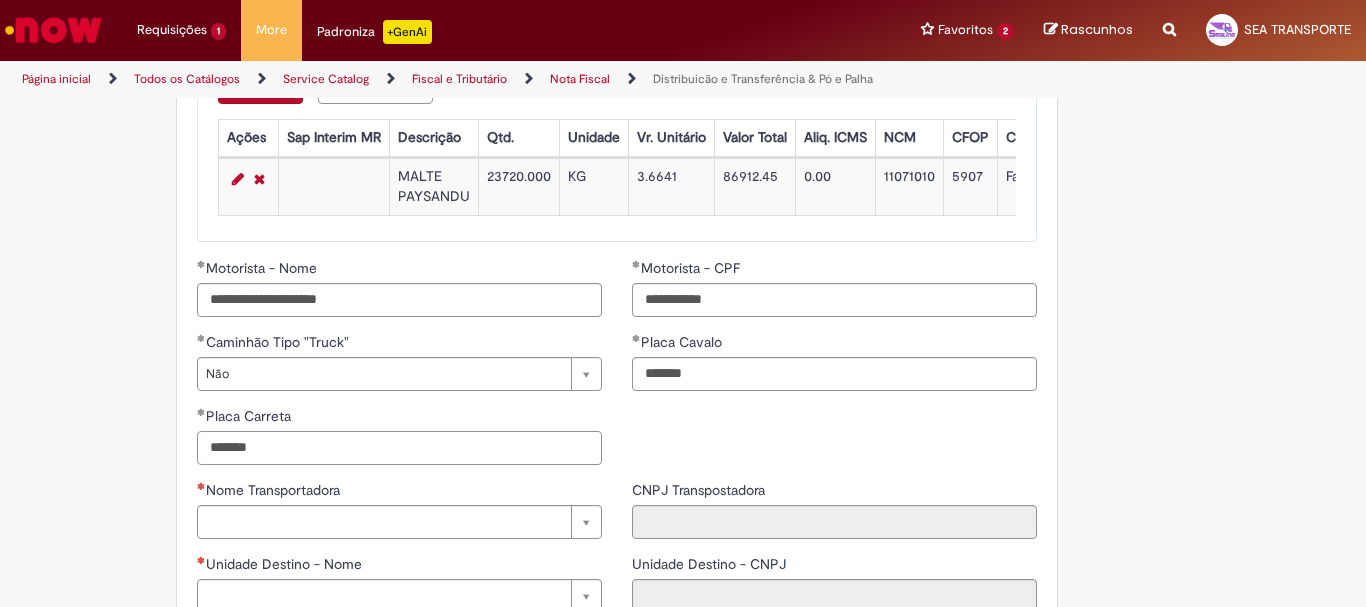 type on "*******" 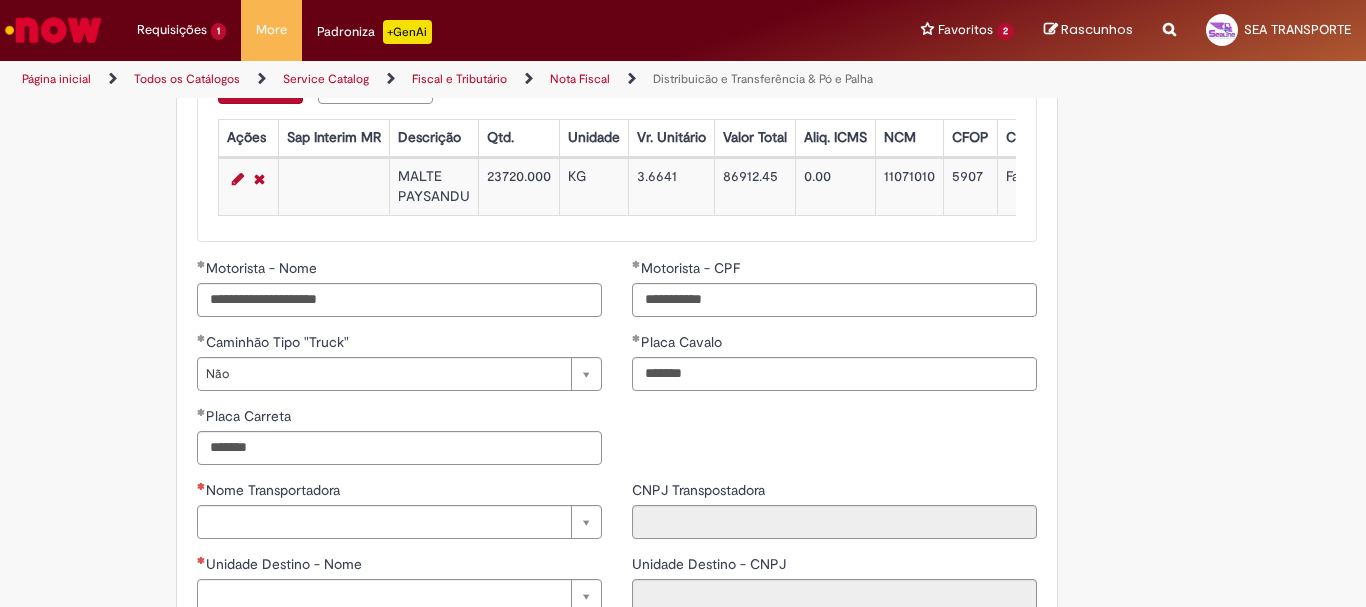 click on "**********" at bounding box center (617, 369) 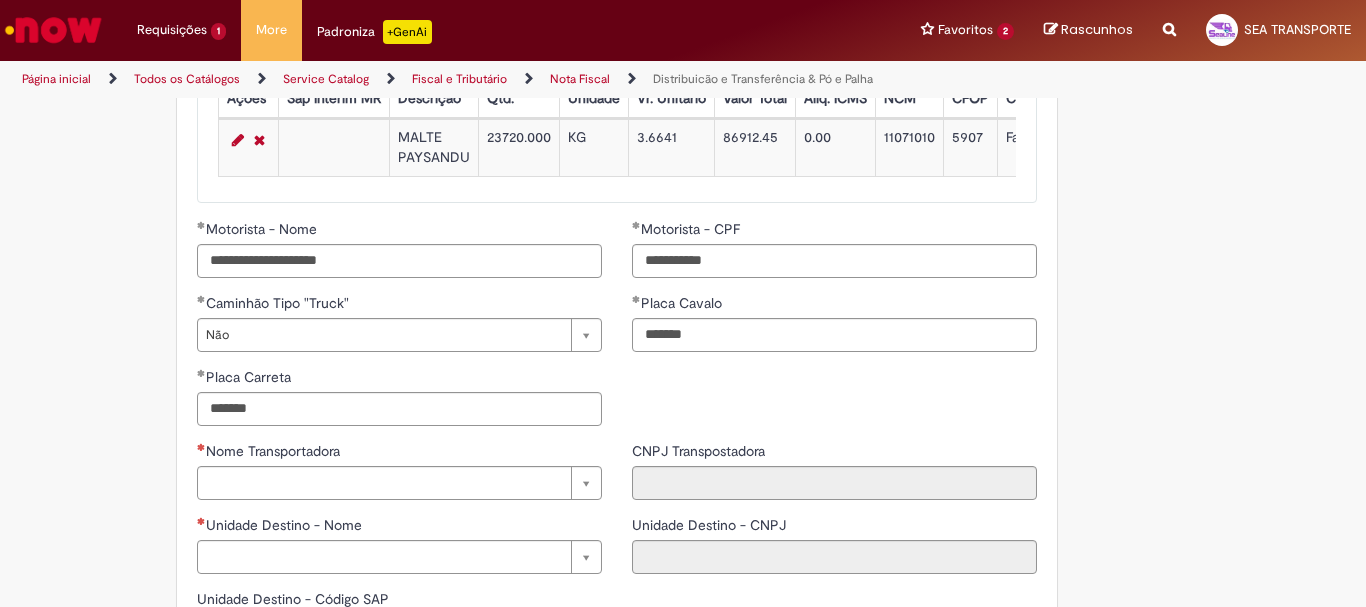scroll, scrollTop: 2300, scrollLeft: 0, axis: vertical 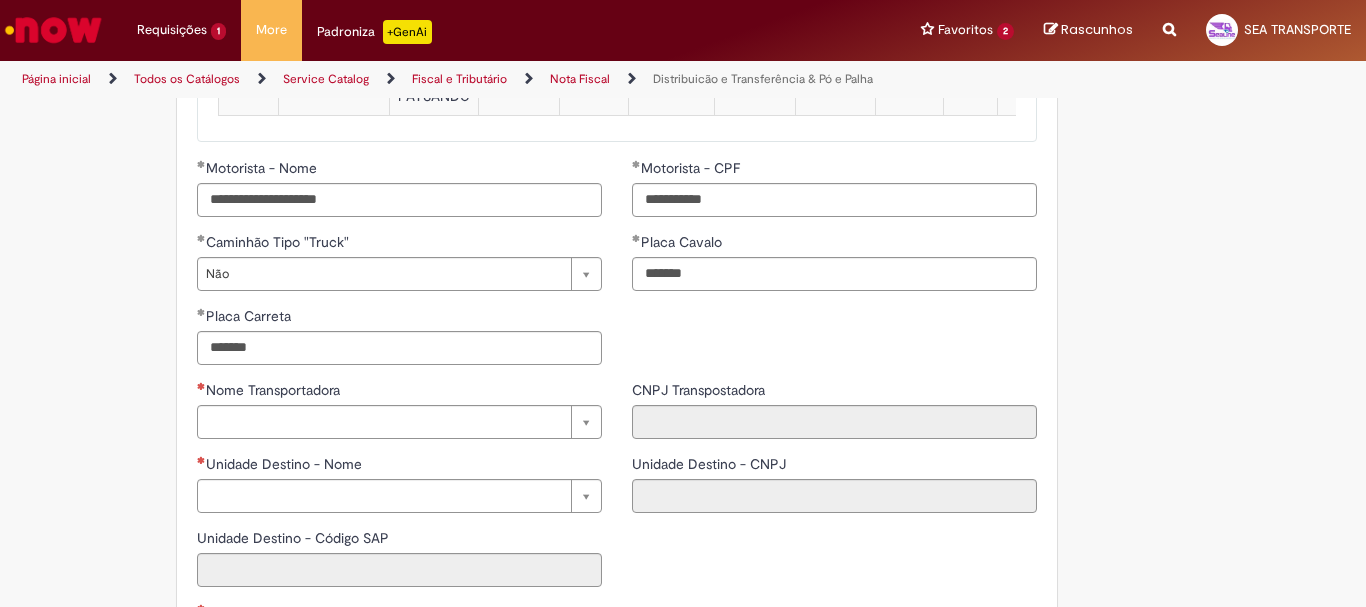 drag, startPoint x: 3, startPoint y: 416, endPoint x: 45, endPoint y: 415, distance: 42.0119 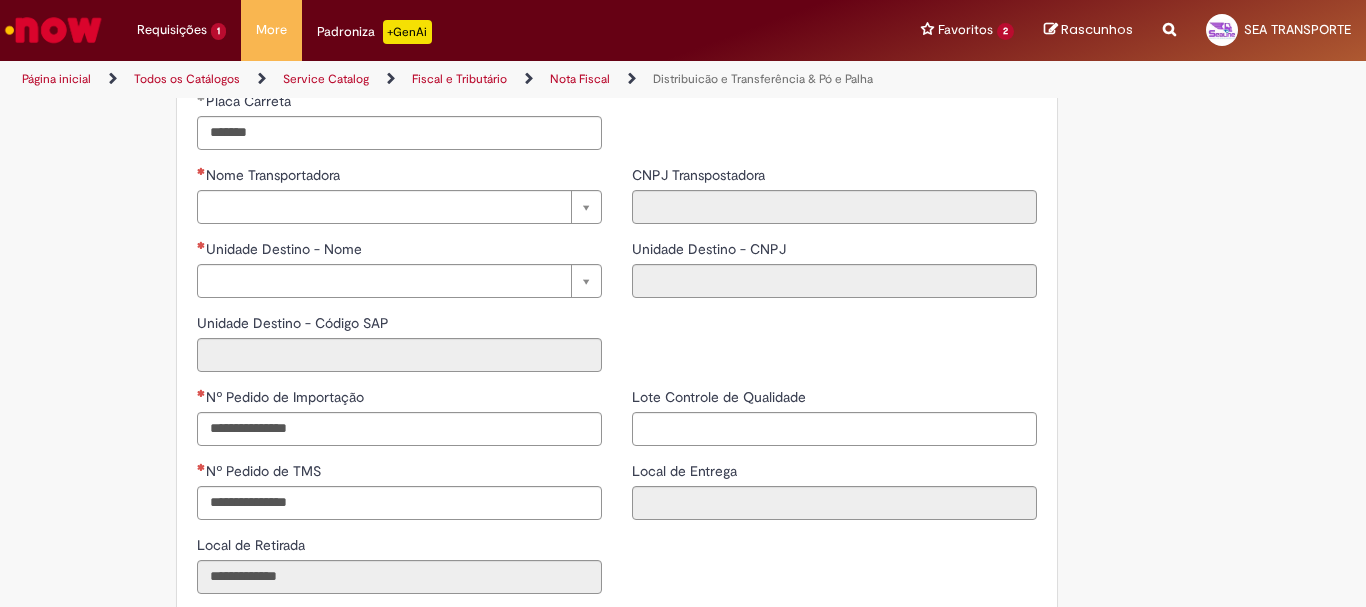 scroll, scrollTop: 2863, scrollLeft: 0, axis: vertical 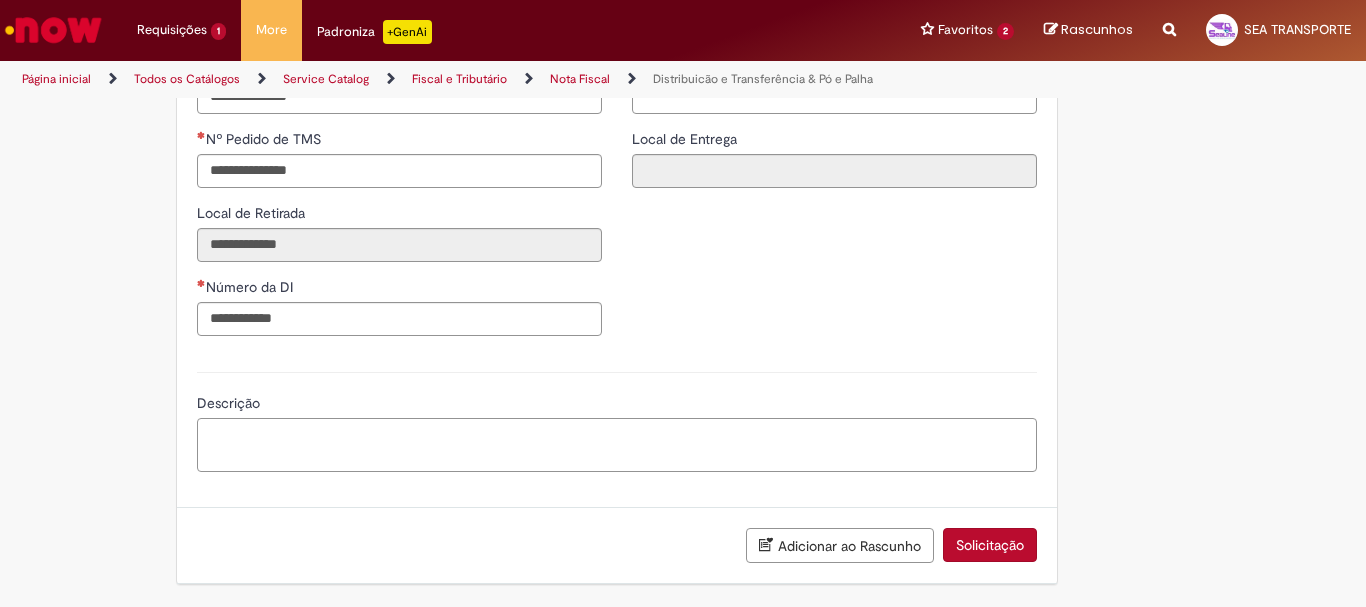 click on "Descrição" at bounding box center (617, 445) 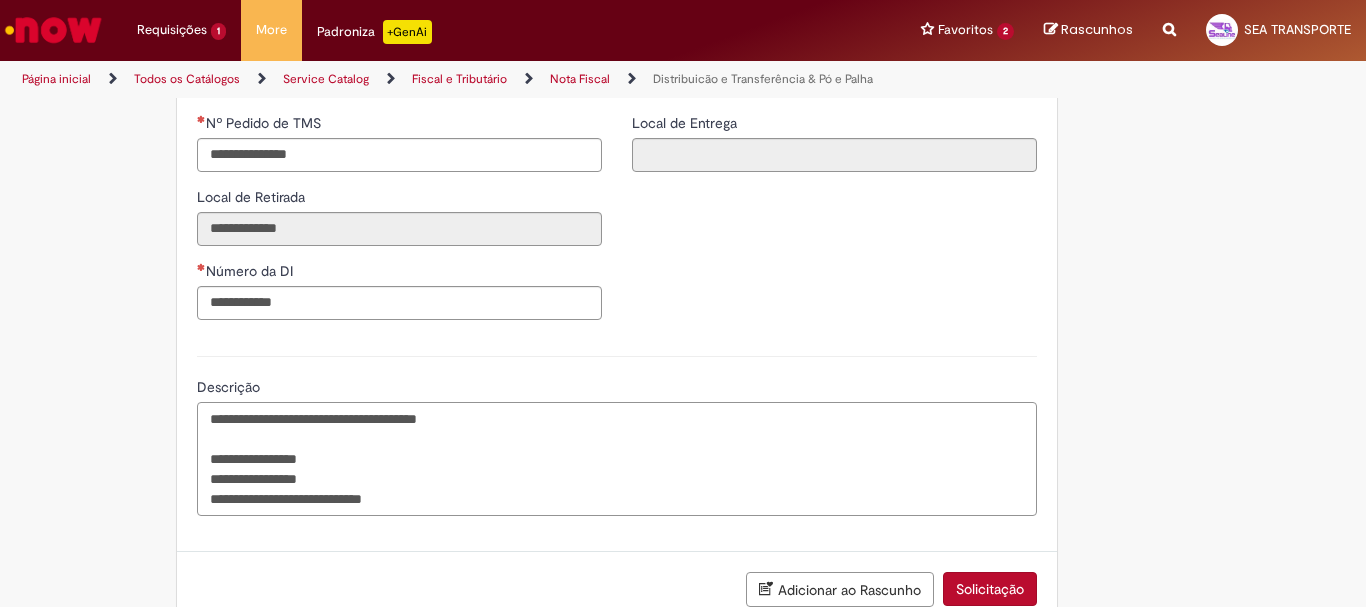 type on "**********" 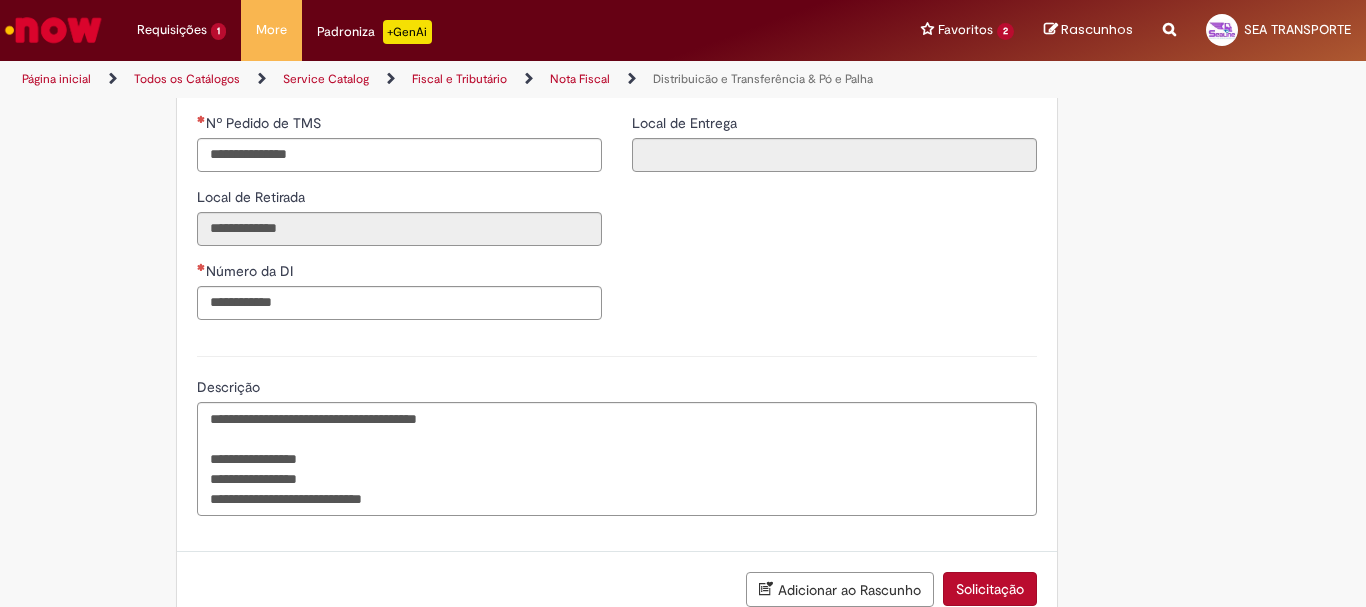 click on "**********" at bounding box center [585, -1057] 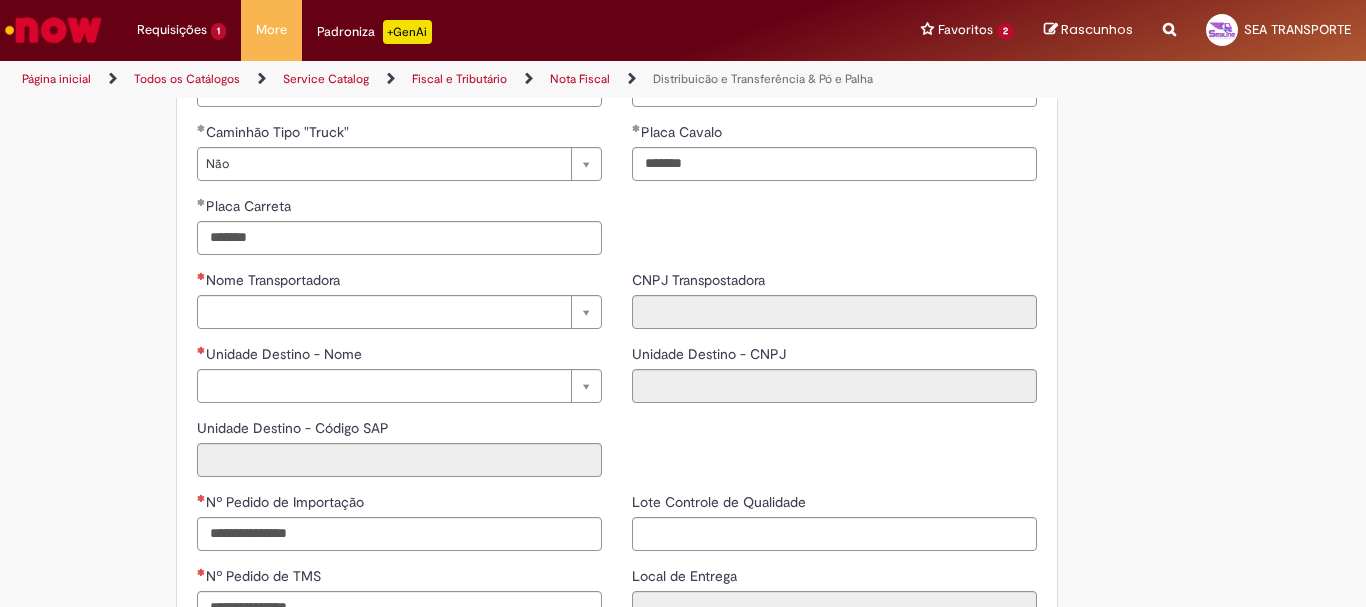 scroll, scrollTop: 2363, scrollLeft: 0, axis: vertical 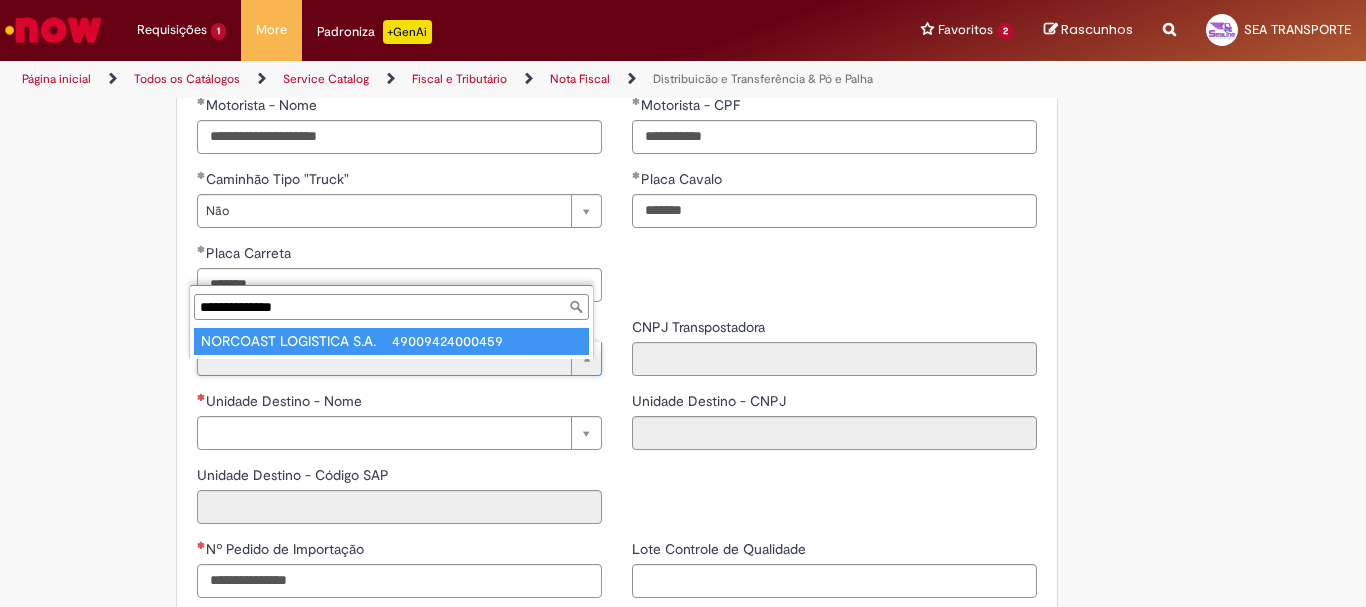 type on "**********" 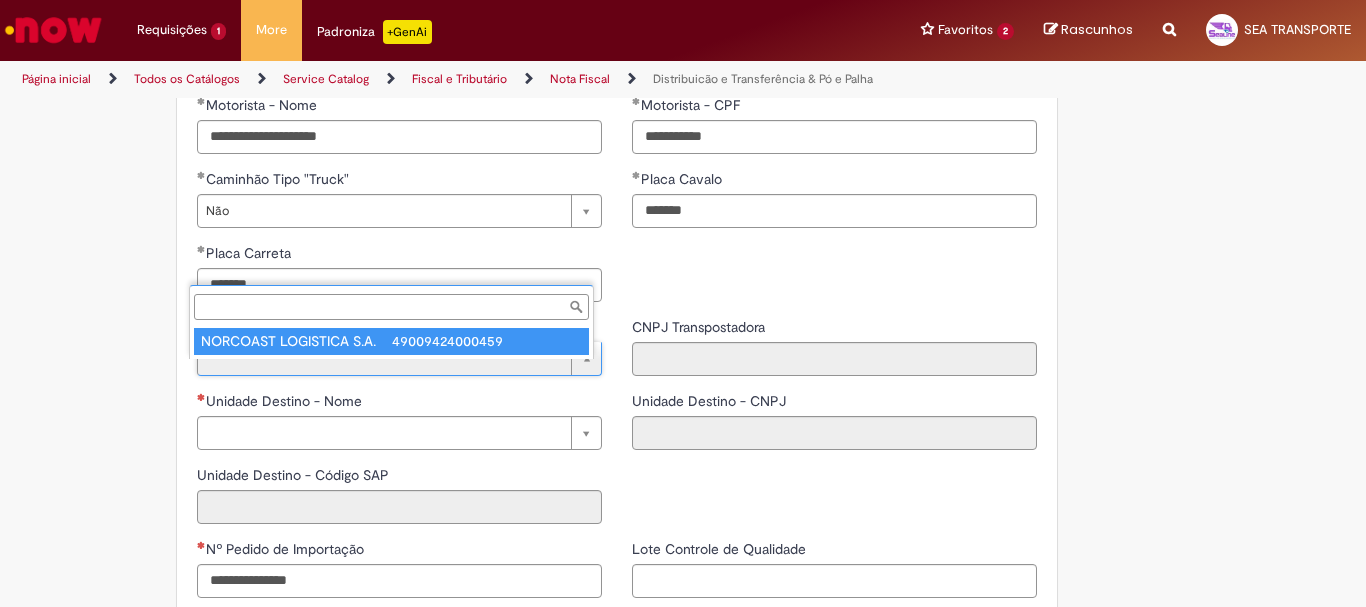 type on "**********" 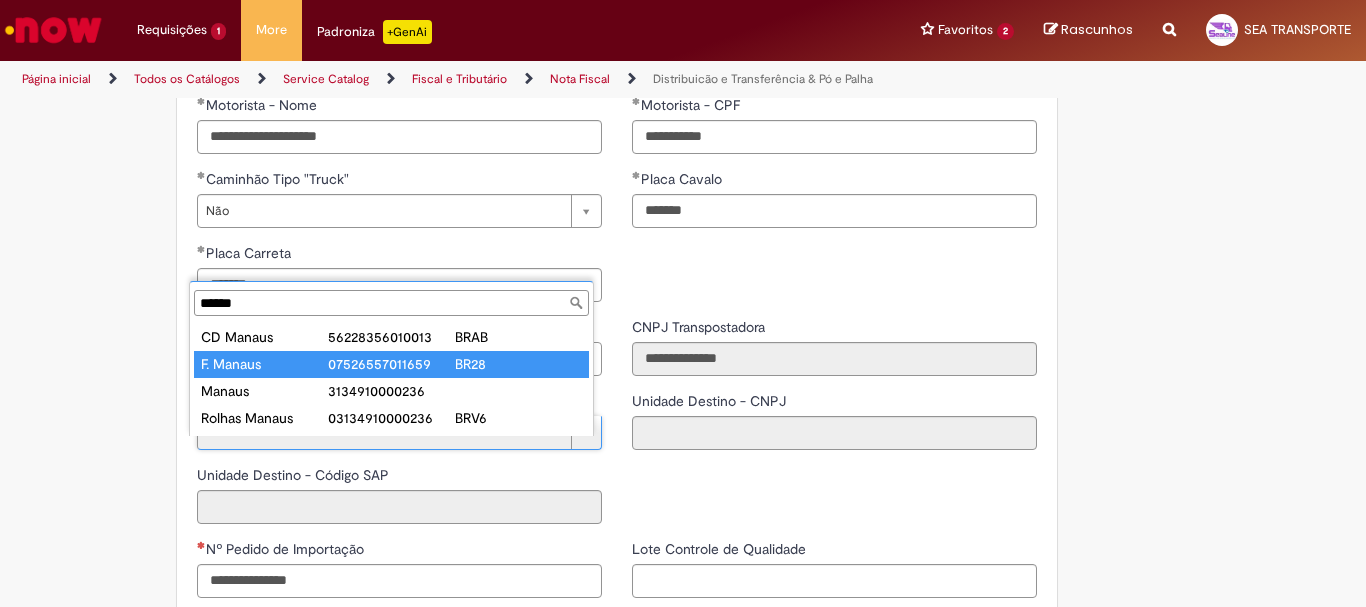 type on "******" 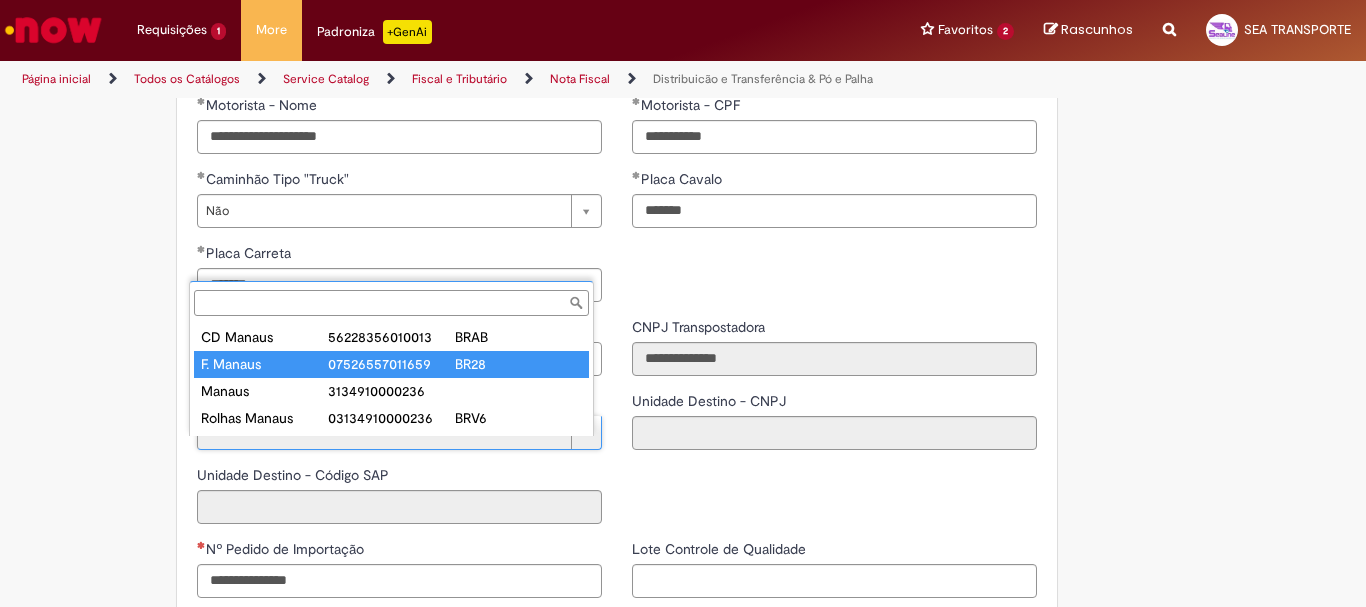 type on "**********" 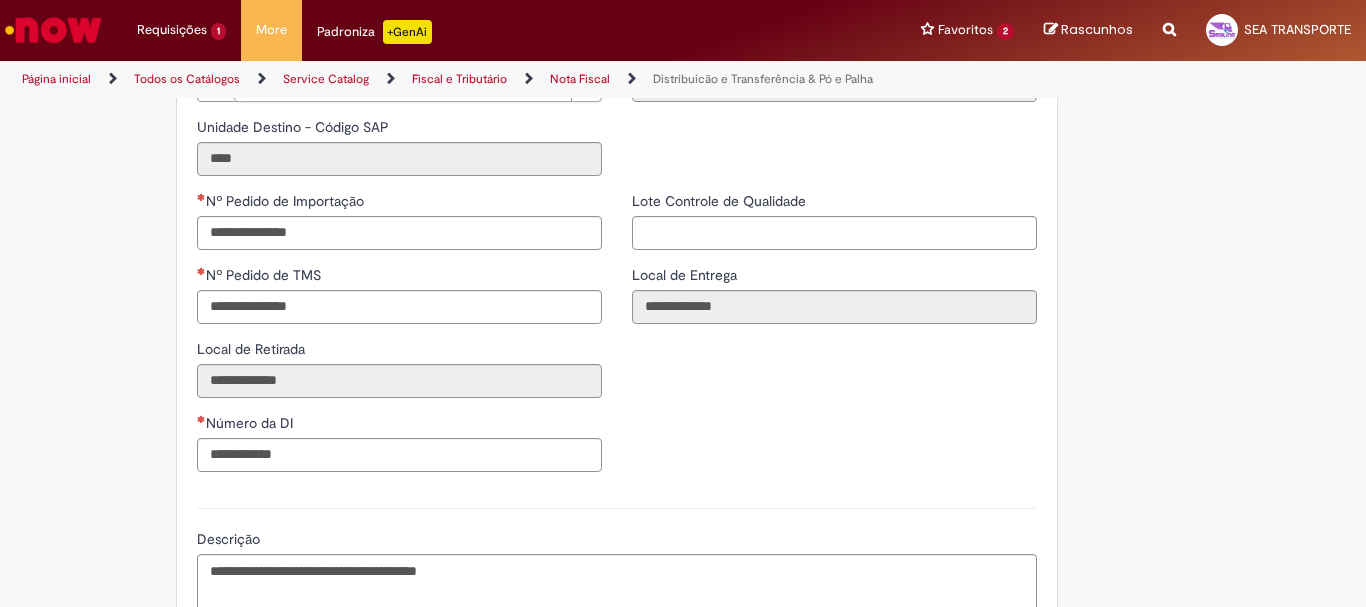 scroll, scrollTop: 2763, scrollLeft: 0, axis: vertical 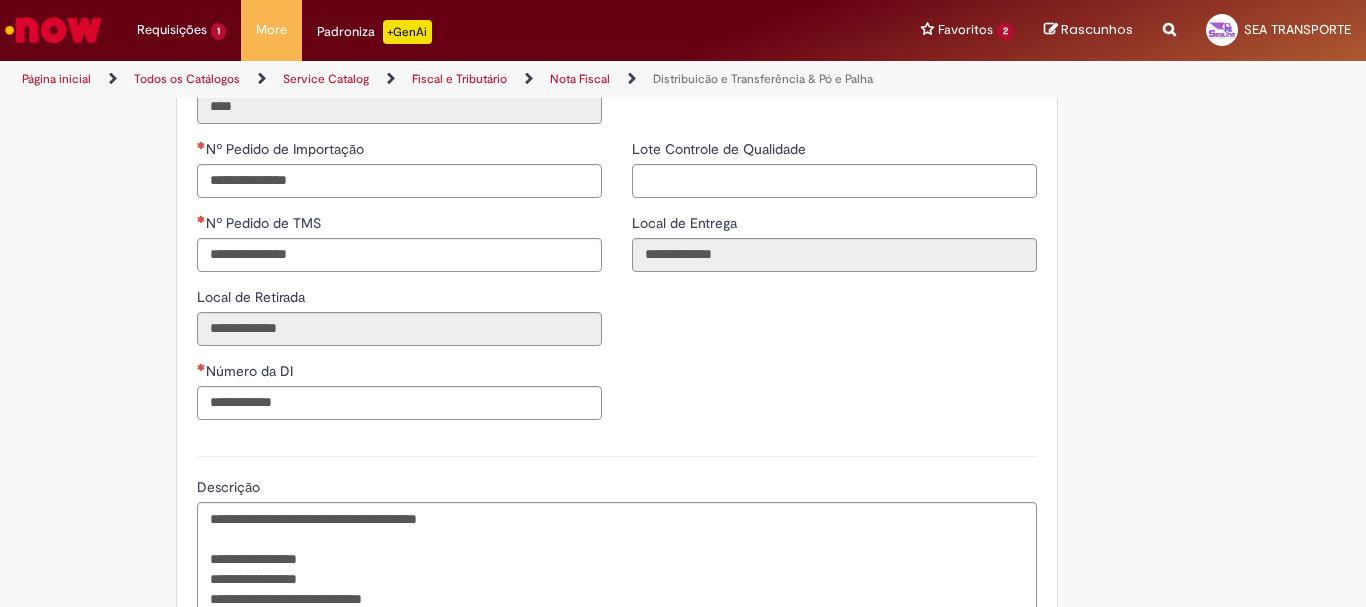 drag, startPoint x: 108, startPoint y: 250, endPoint x: 259, endPoint y: 459, distance: 257.84103 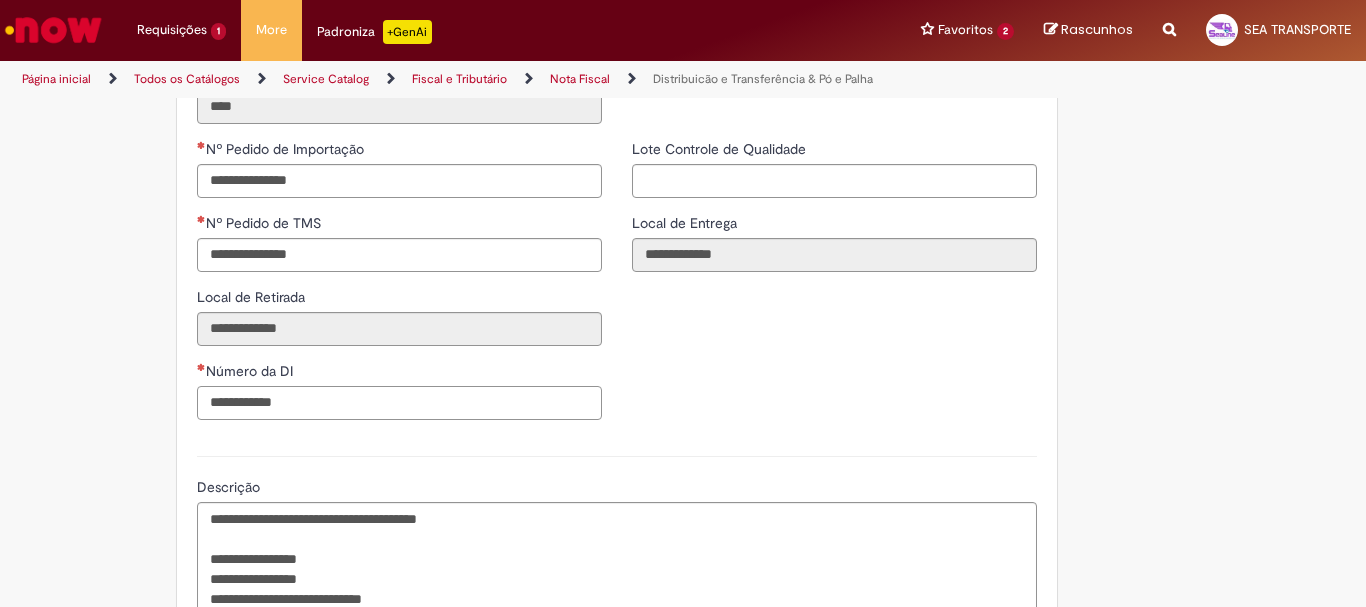 click on "Número da DI" at bounding box center (399, 403) 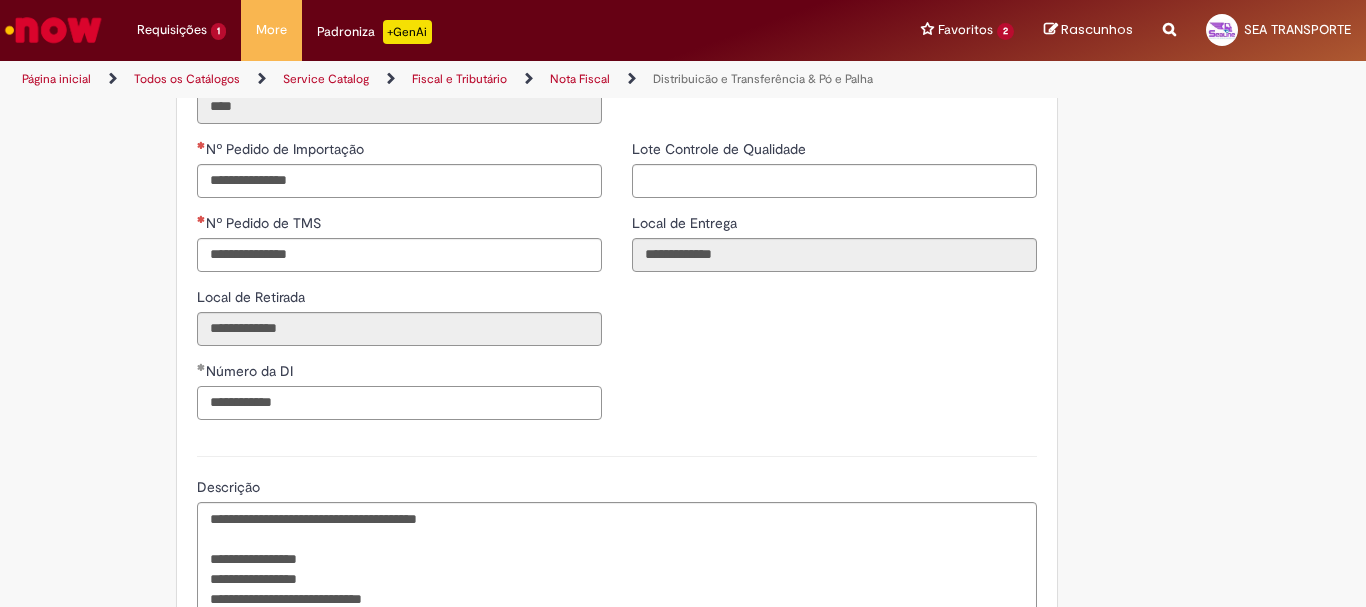 type on "**********" 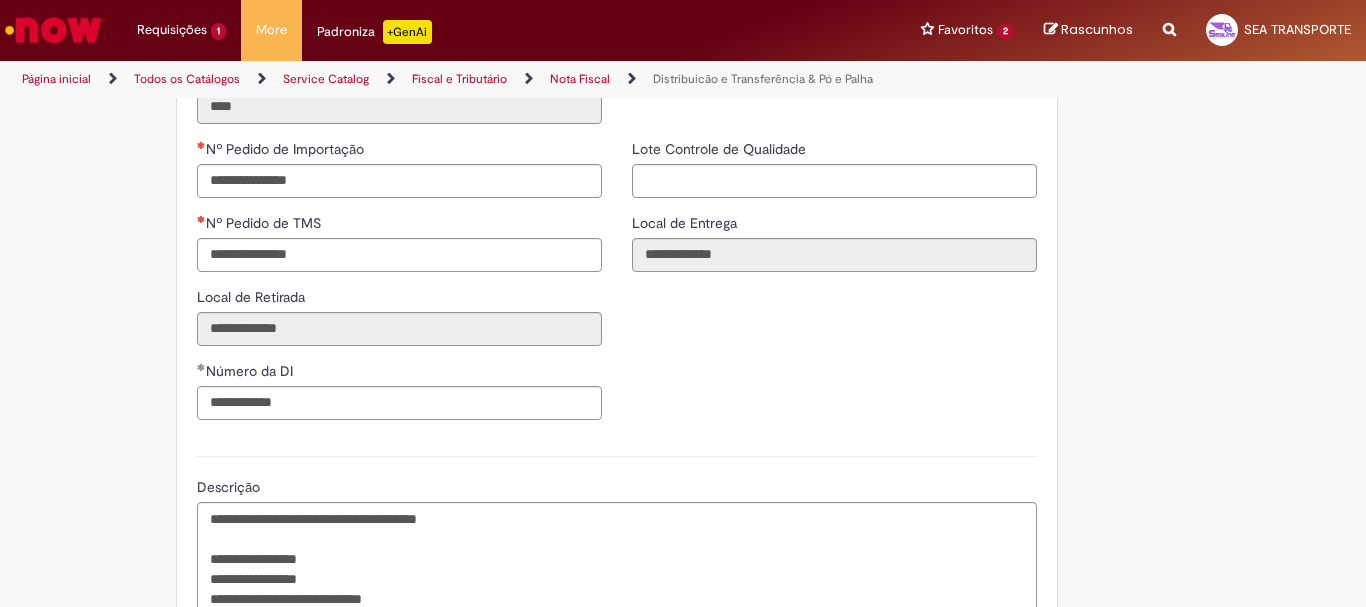 click on "**********" at bounding box center (399, 287) 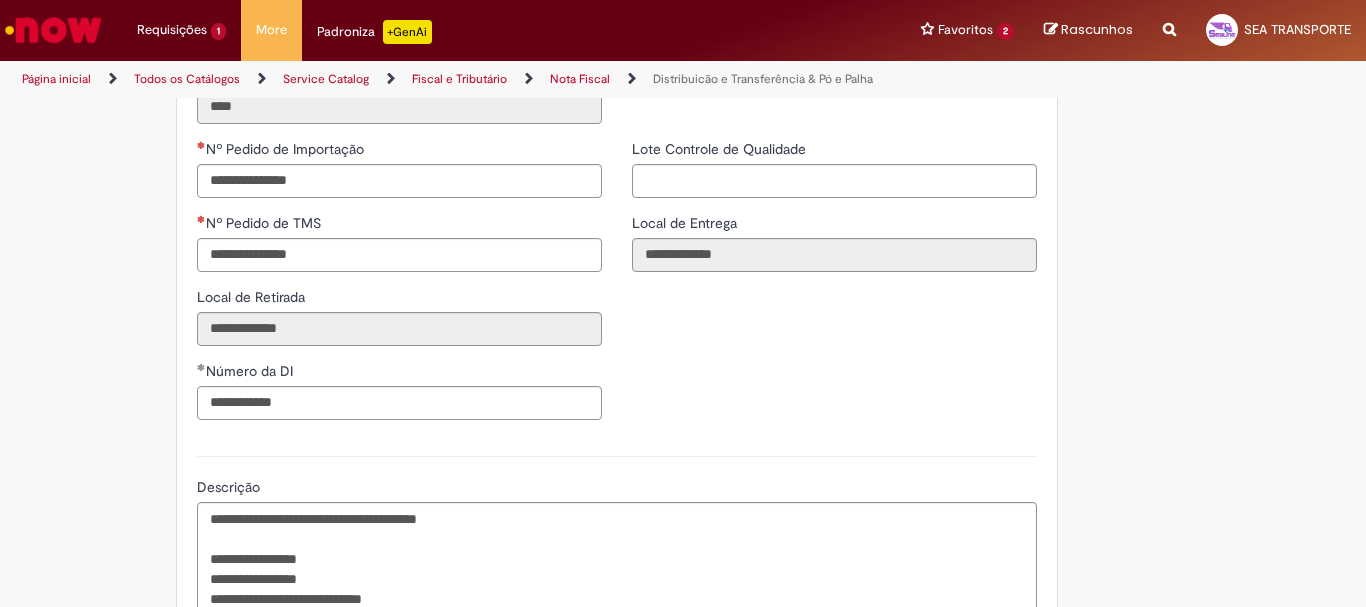 drag, startPoint x: 110, startPoint y: 338, endPoint x: 167, endPoint y: 340, distance: 57.035076 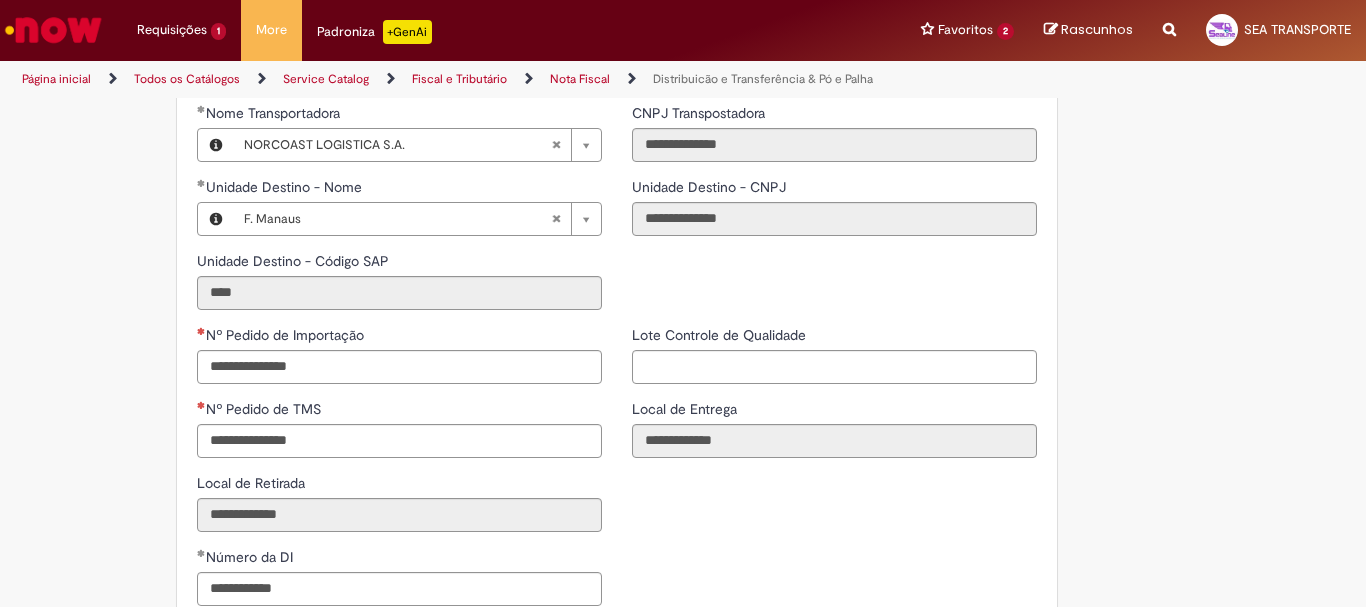 scroll, scrollTop: 2563, scrollLeft: 0, axis: vertical 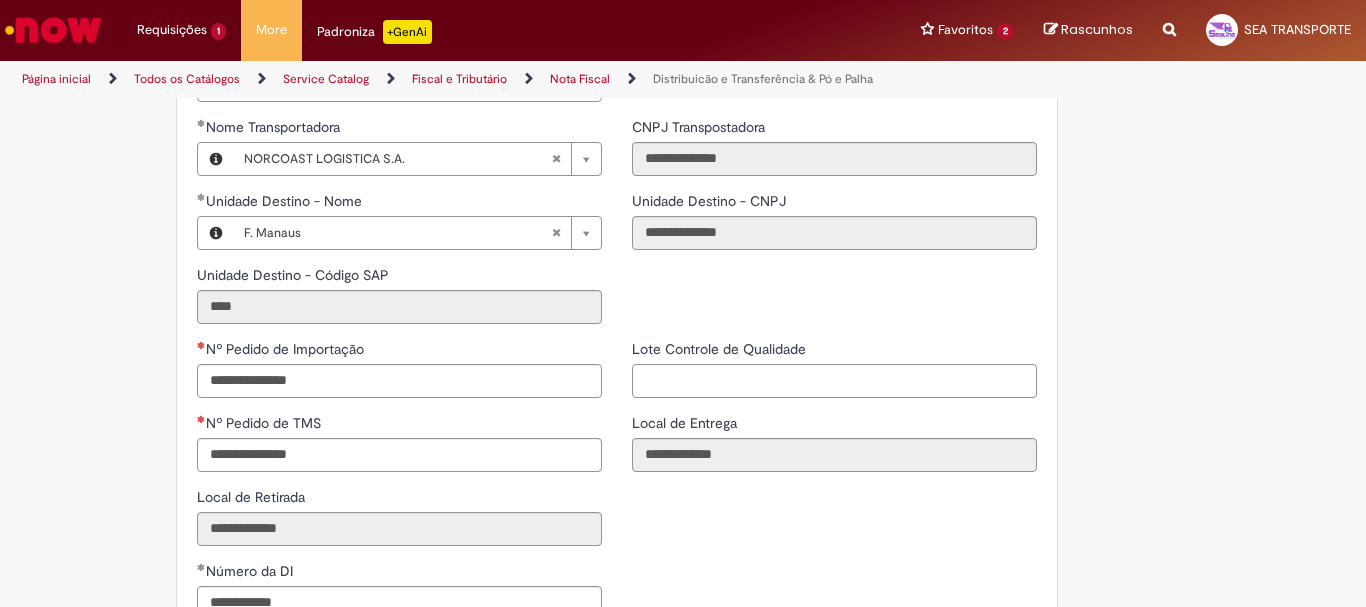 click on "Lote Controle de Qualidade" at bounding box center [834, 381] 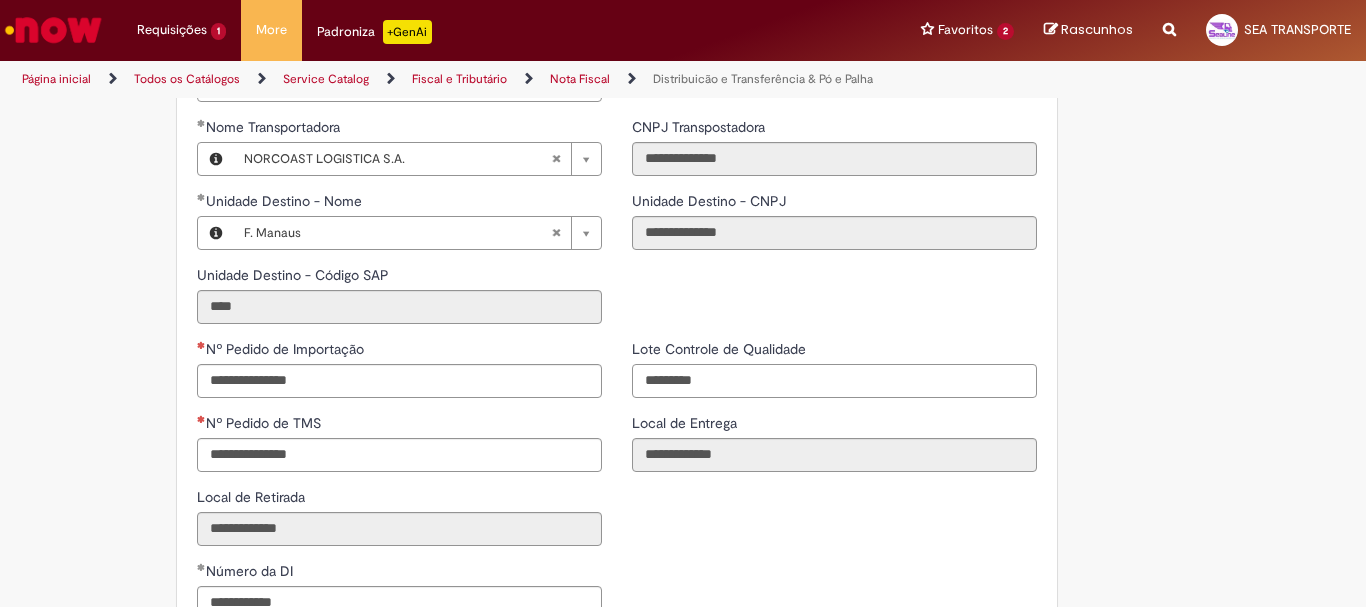 type on "*********" 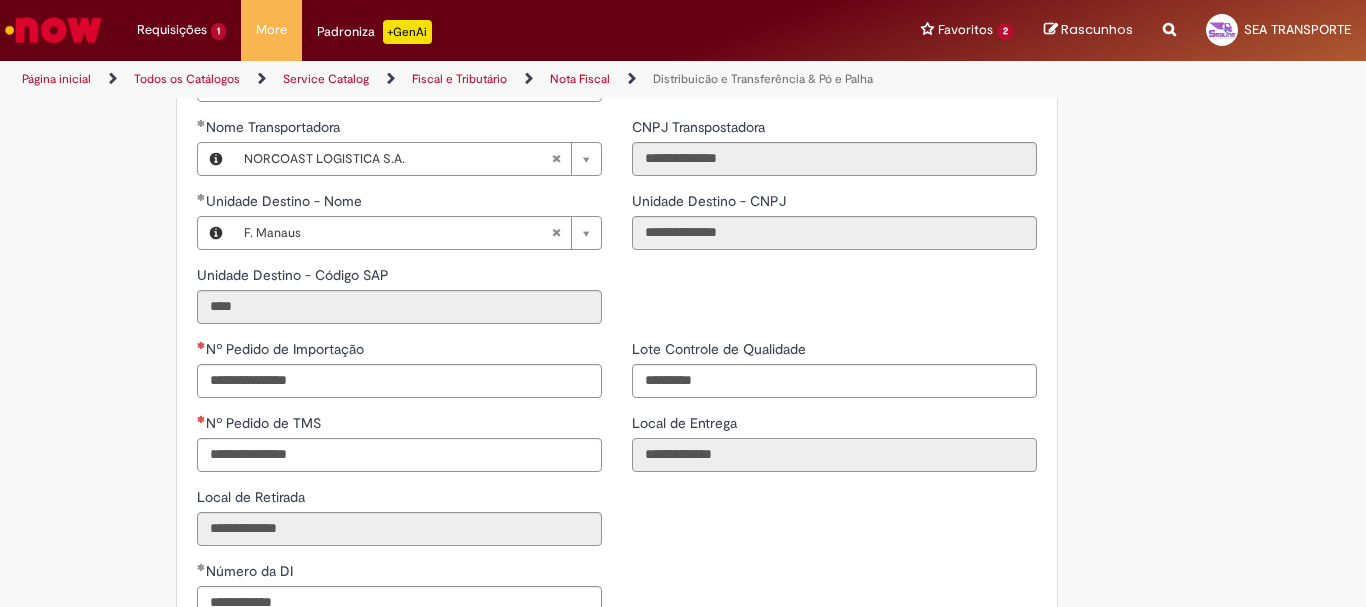 click on "**********" at bounding box center [834, 455] 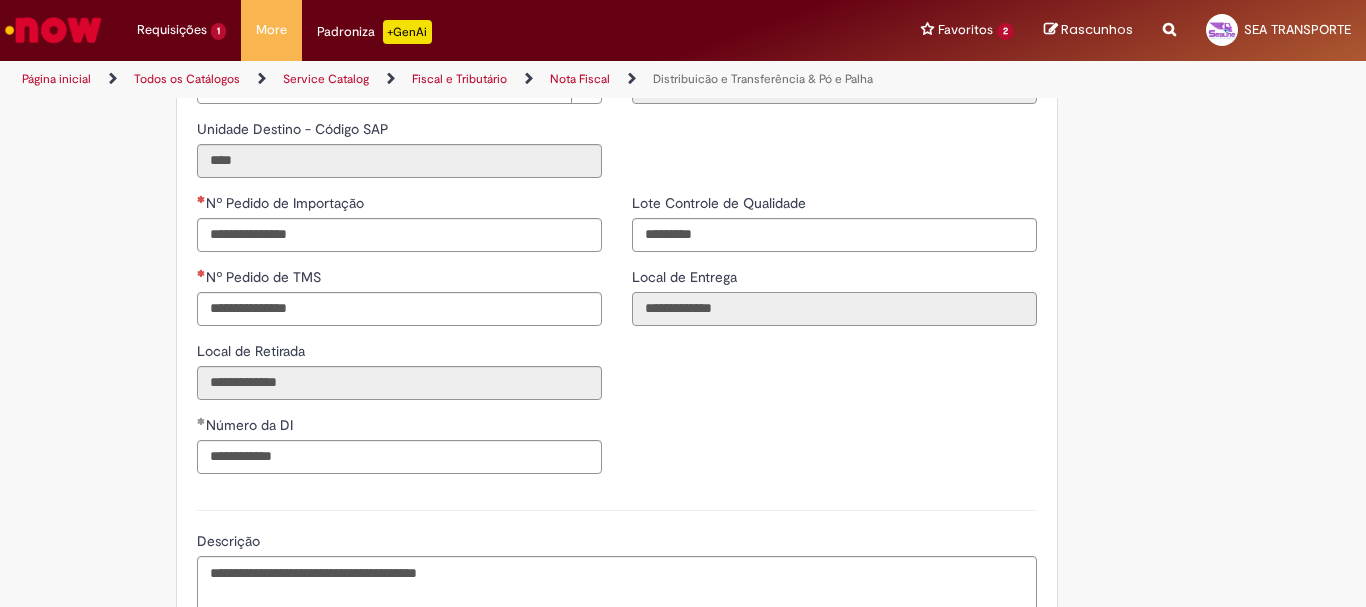 scroll, scrollTop: 2663, scrollLeft: 0, axis: vertical 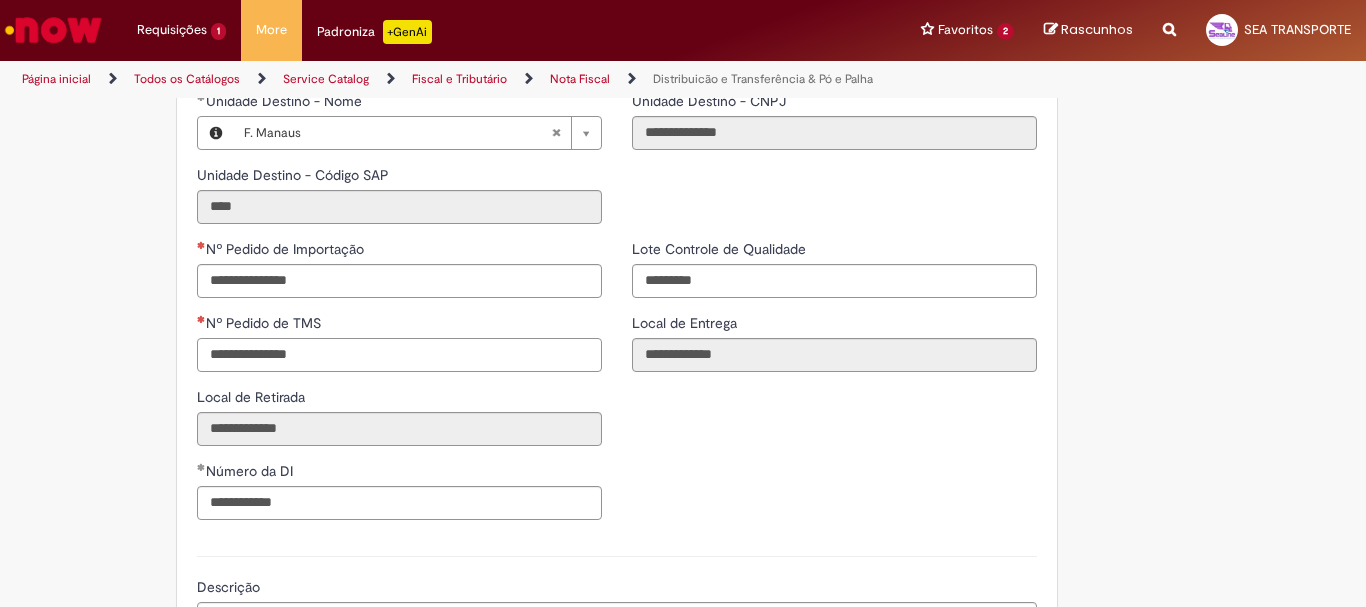 click on "Nº Pedido de TMS" at bounding box center [399, 355] 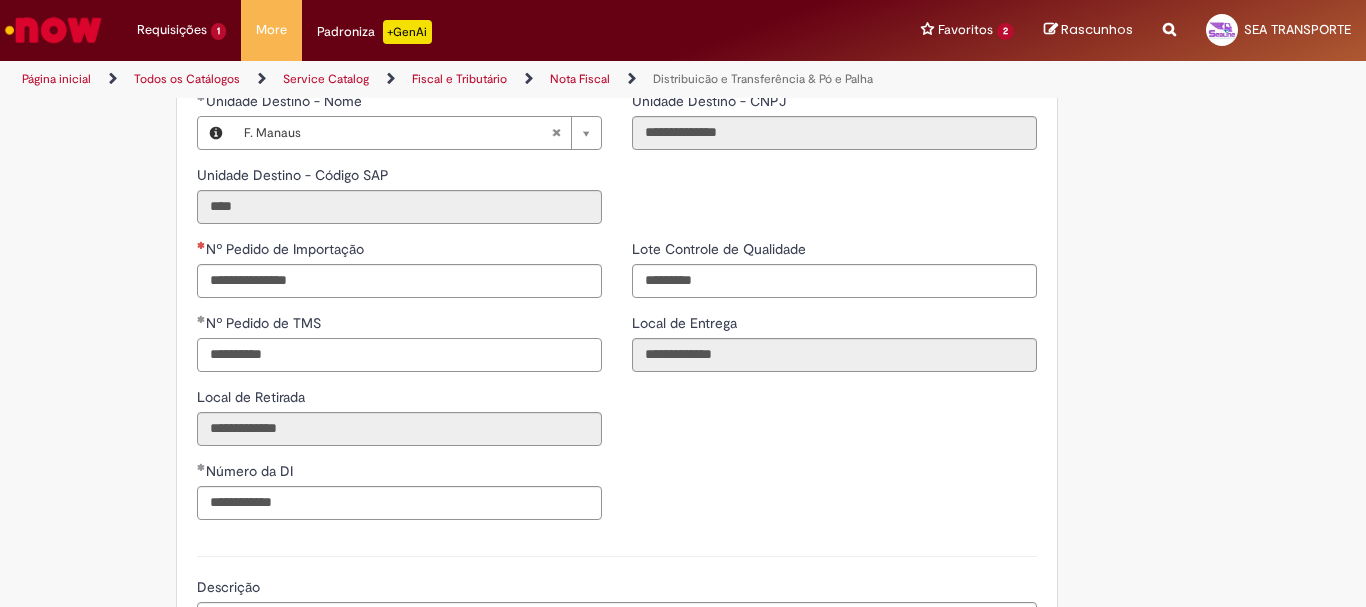 type on "**********" 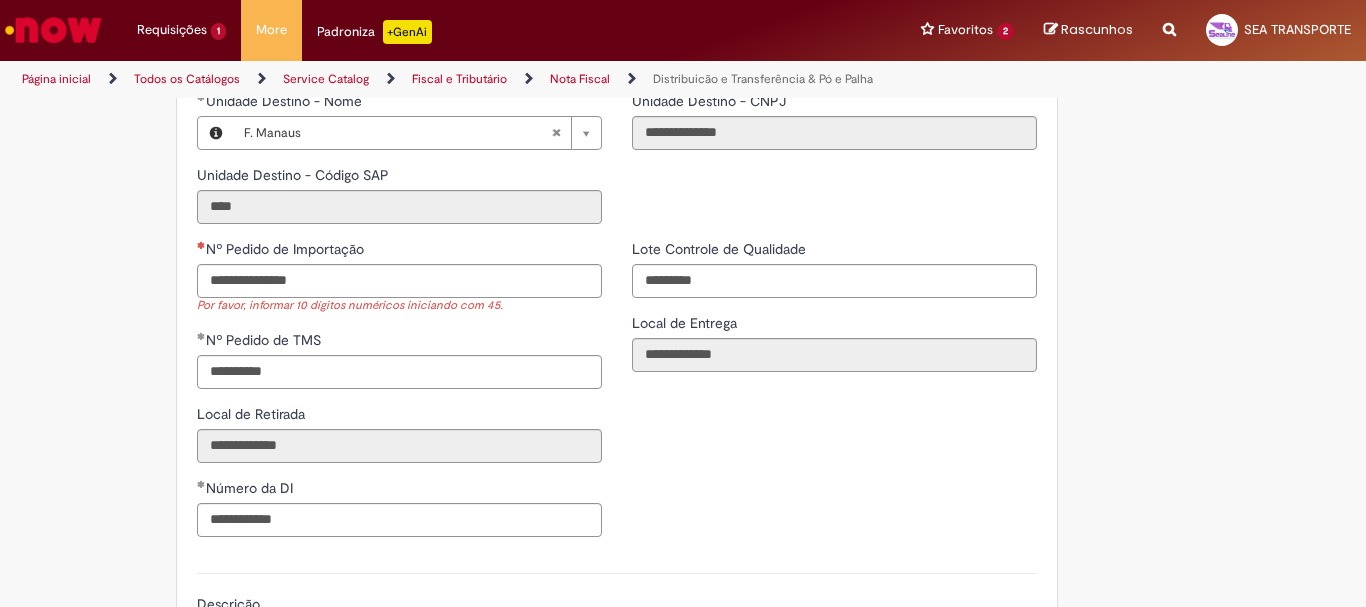 drag, startPoint x: 680, startPoint y: 485, endPoint x: 672, endPoint y: 472, distance: 15.264338 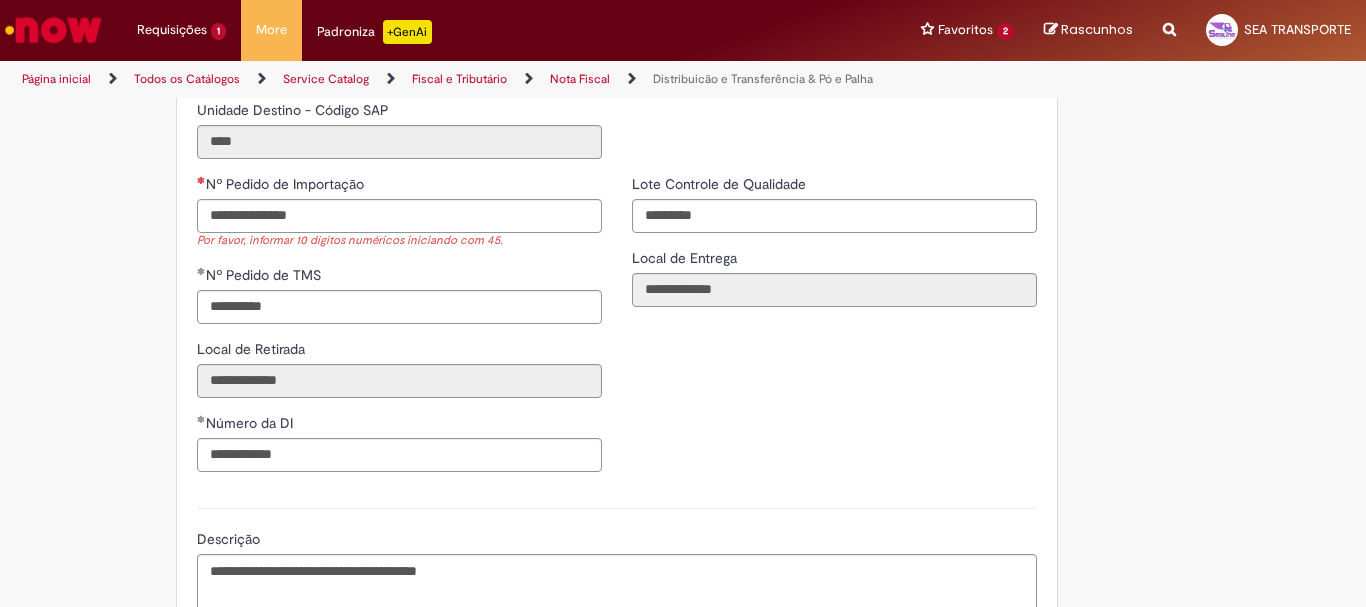 scroll, scrollTop: 2763, scrollLeft: 0, axis: vertical 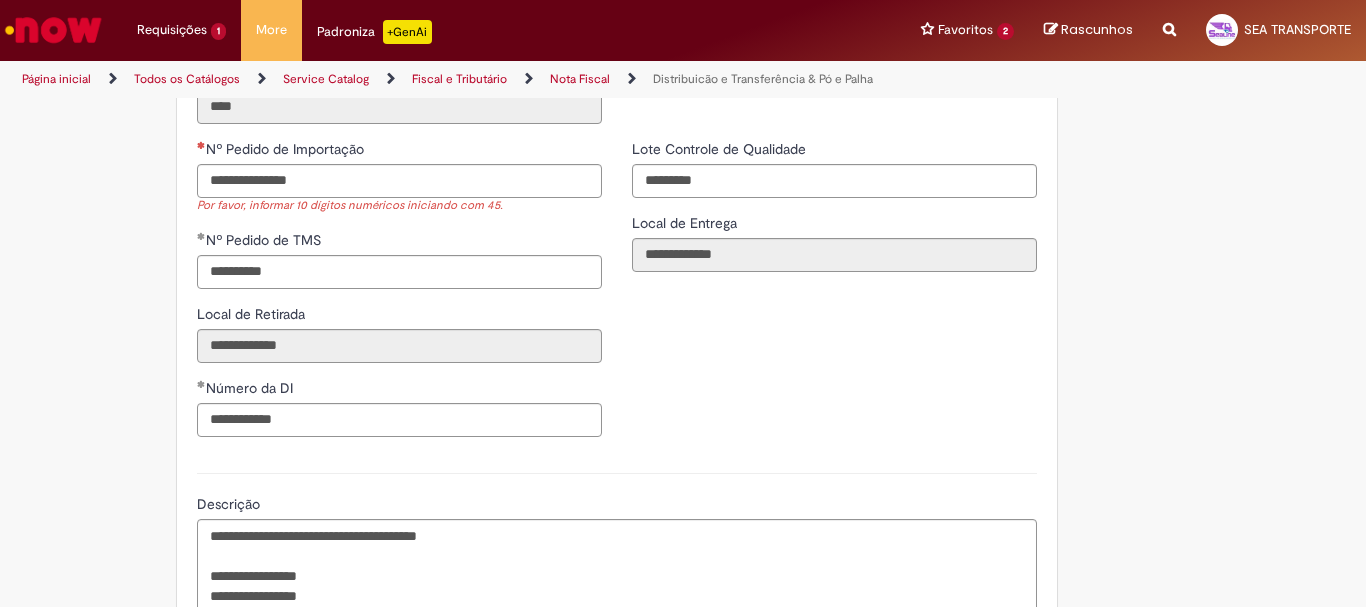drag, startPoint x: 102, startPoint y: 313, endPoint x: 231, endPoint y: 329, distance: 129.98846 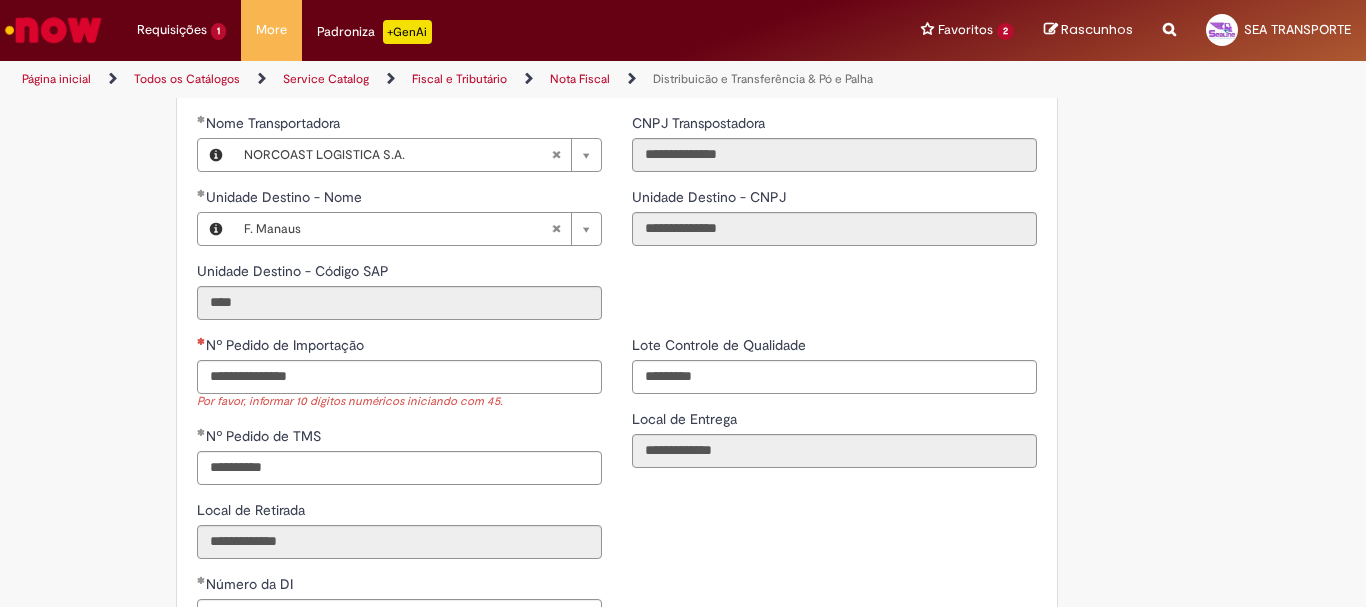 scroll, scrollTop: 2563, scrollLeft: 0, axis: vertical 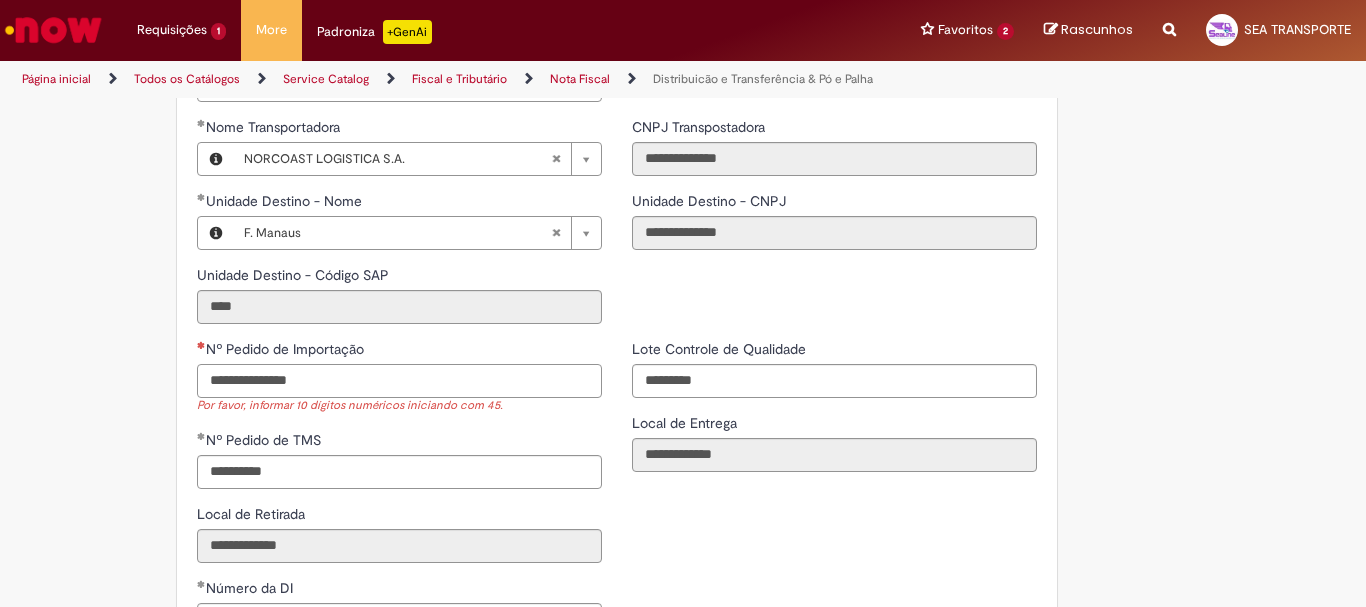 click on "Nº Pedido de Importação" at bounding box center [399, 381] 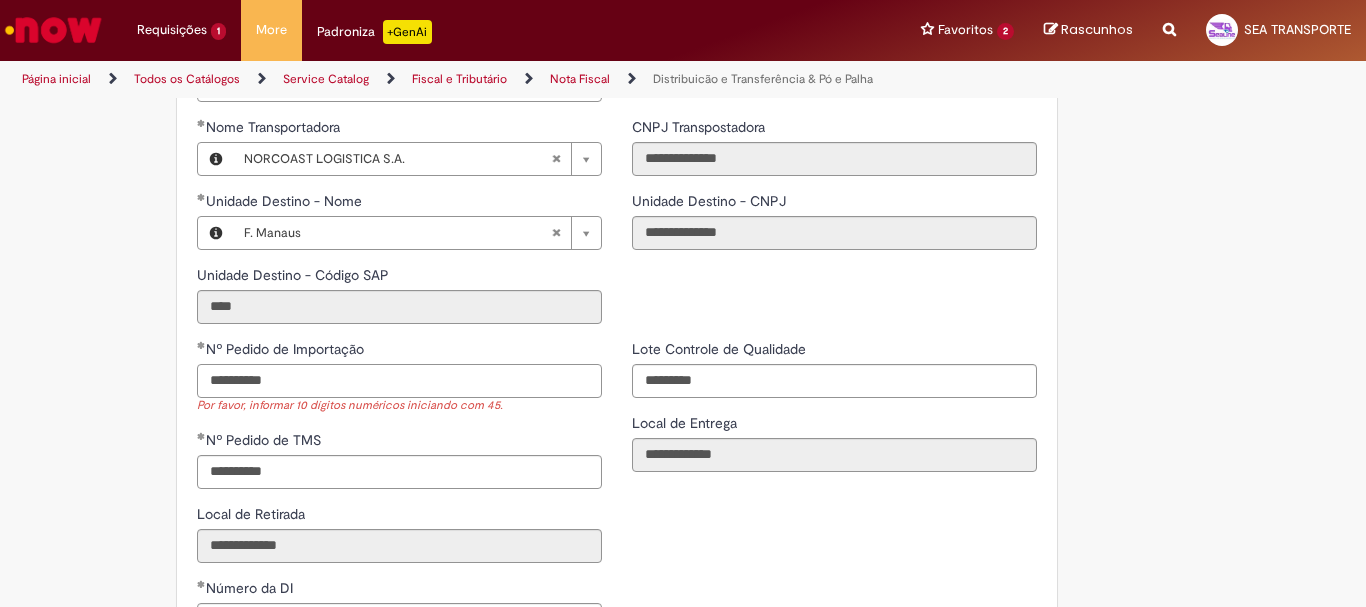 type on "**********" 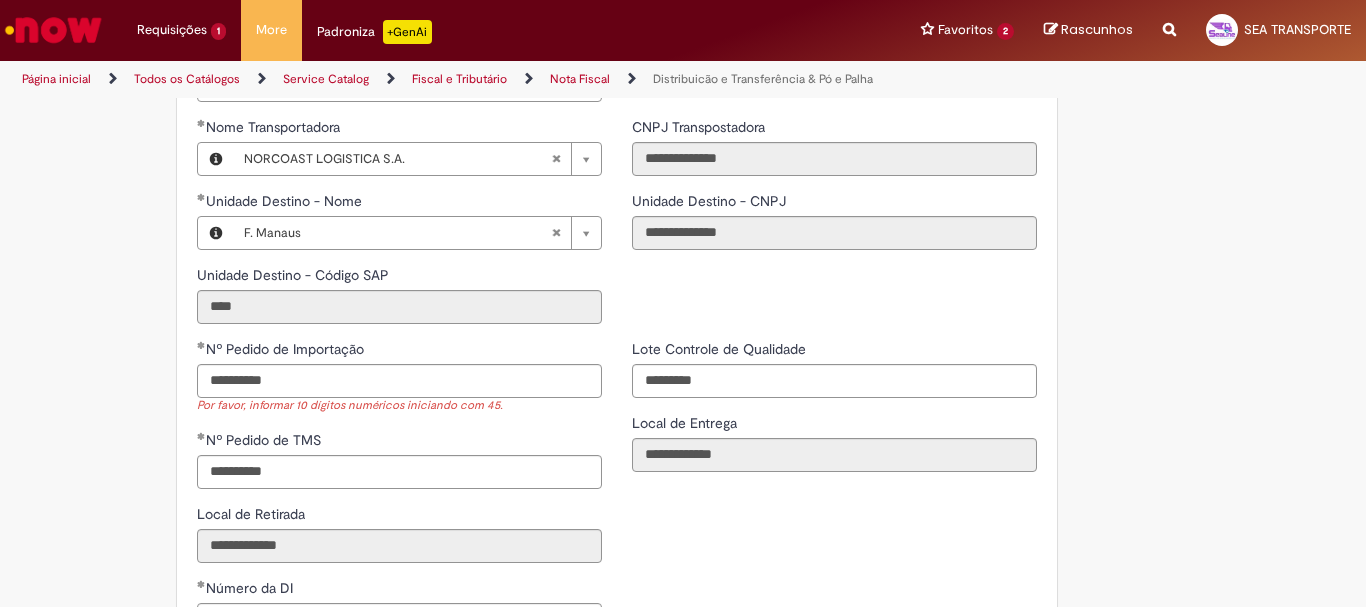 click on "Unidade Destino - Código SAP ****" at bounding box center [617, 302] 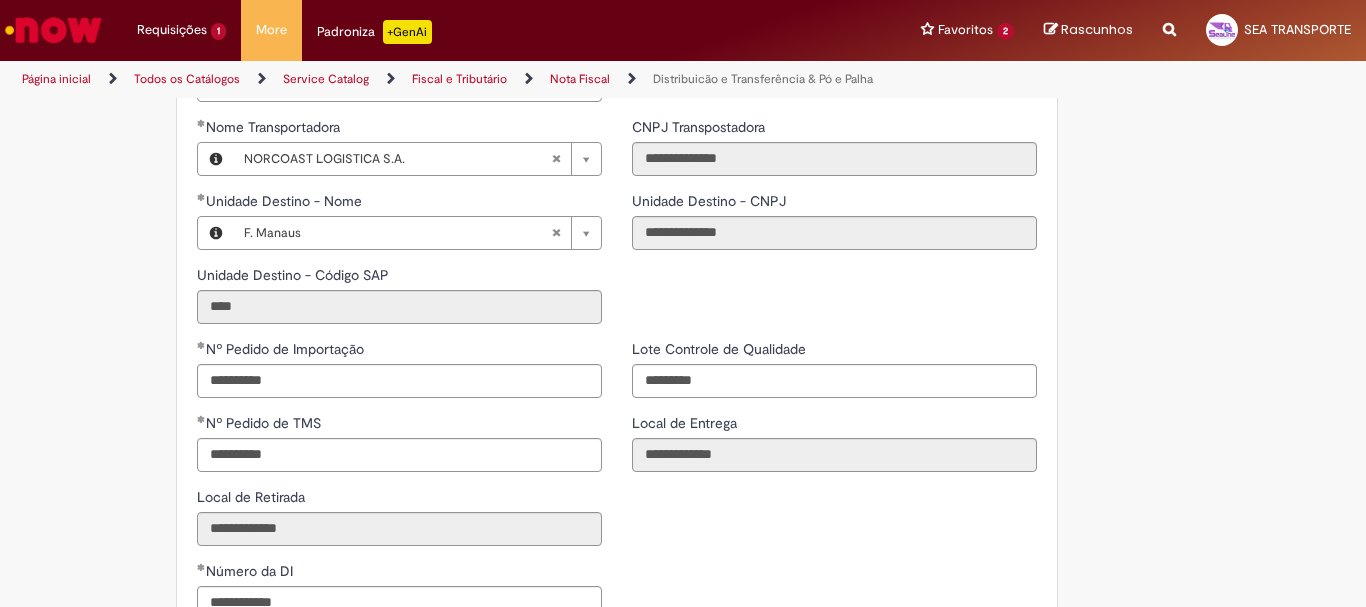 drag, startPoint x: 737, startPoint y: 523, endPoint x: 724, endPoint y: 520, distance: 13.341664 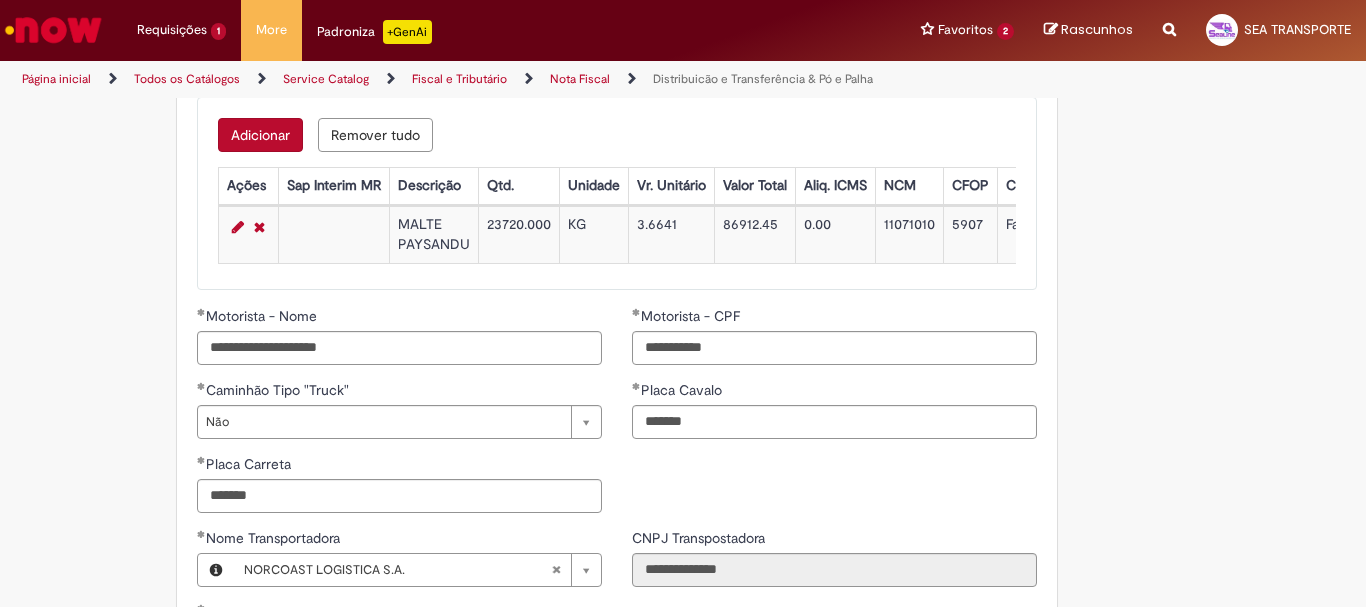 scroll, scrollTop: 2023, scrollLeft: 0, axis: vertical 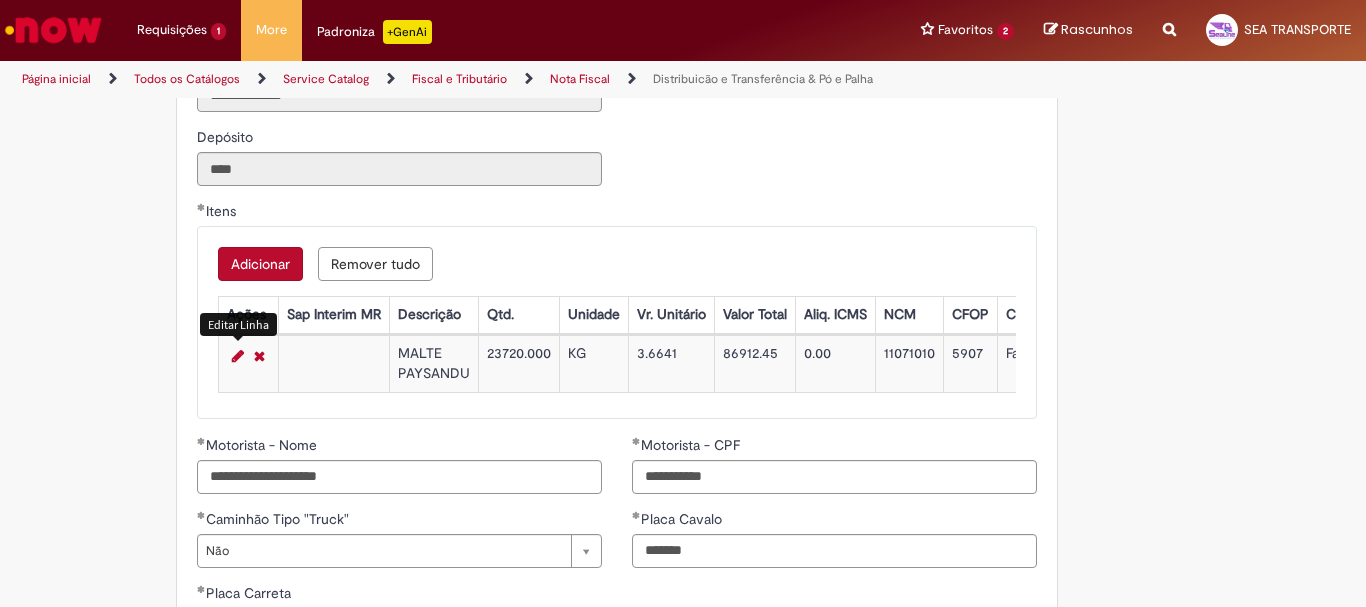 click at bounding box center [238, 356] 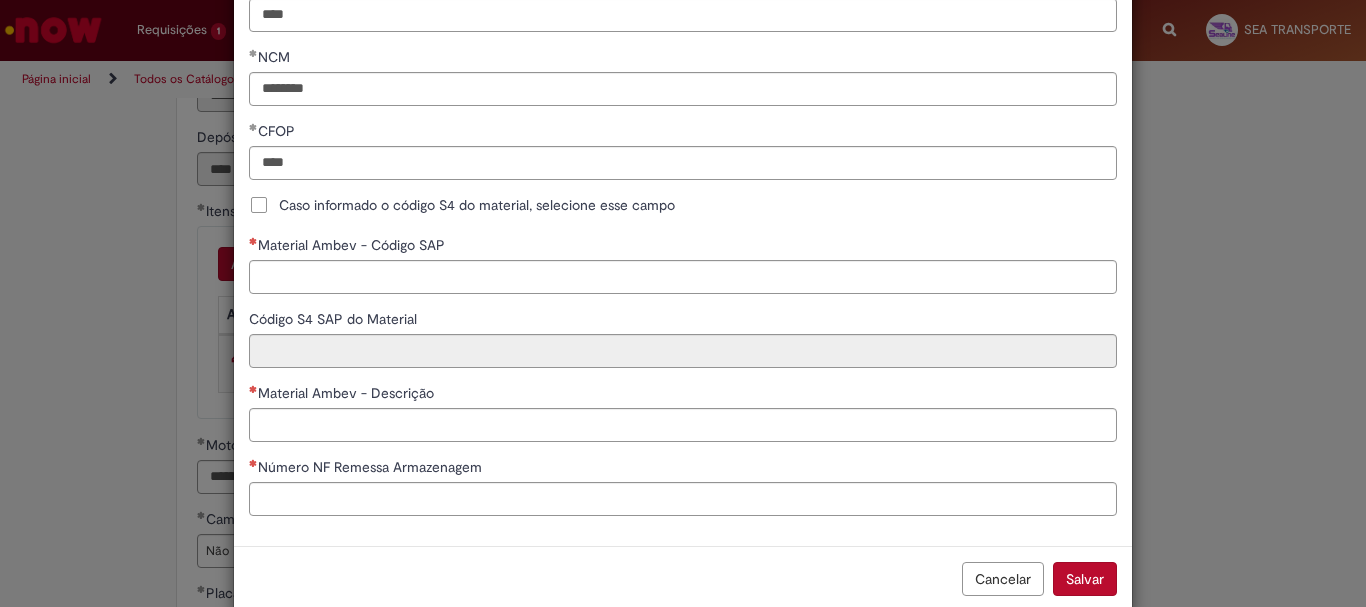 scroll, scrollTop: 535, scrollLeft: 0, axis: vertical 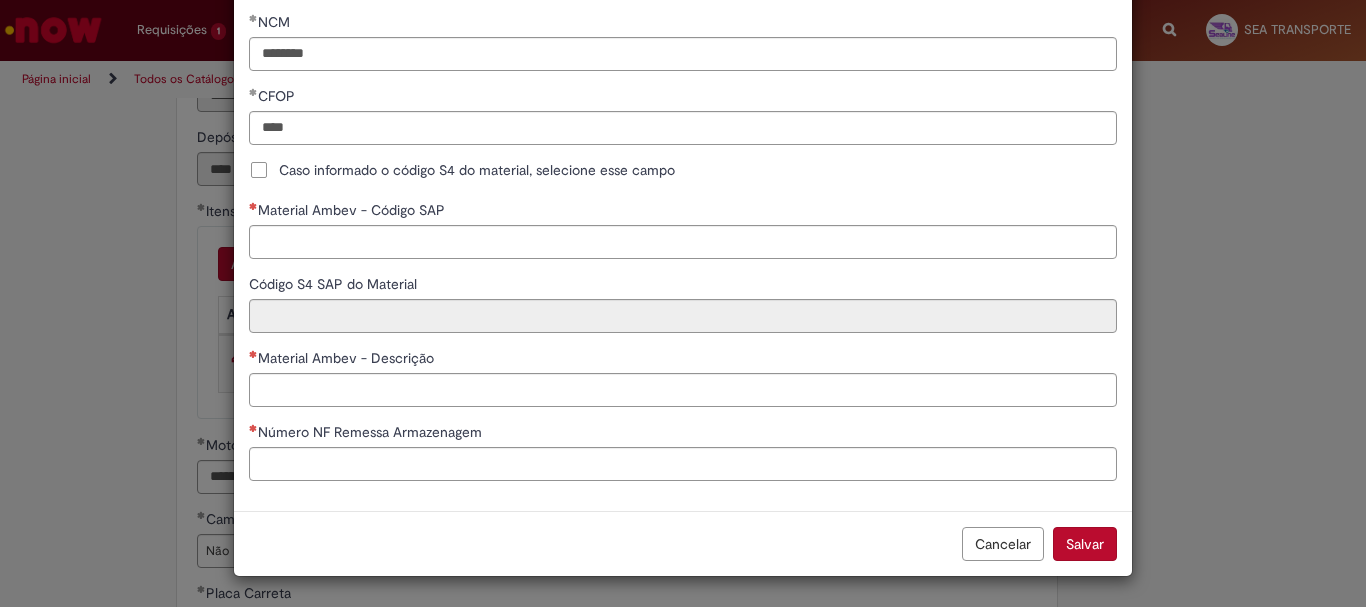 click on "Caso informado o código S4 do material, selecione esse campo" at bounding box center (477, 170) 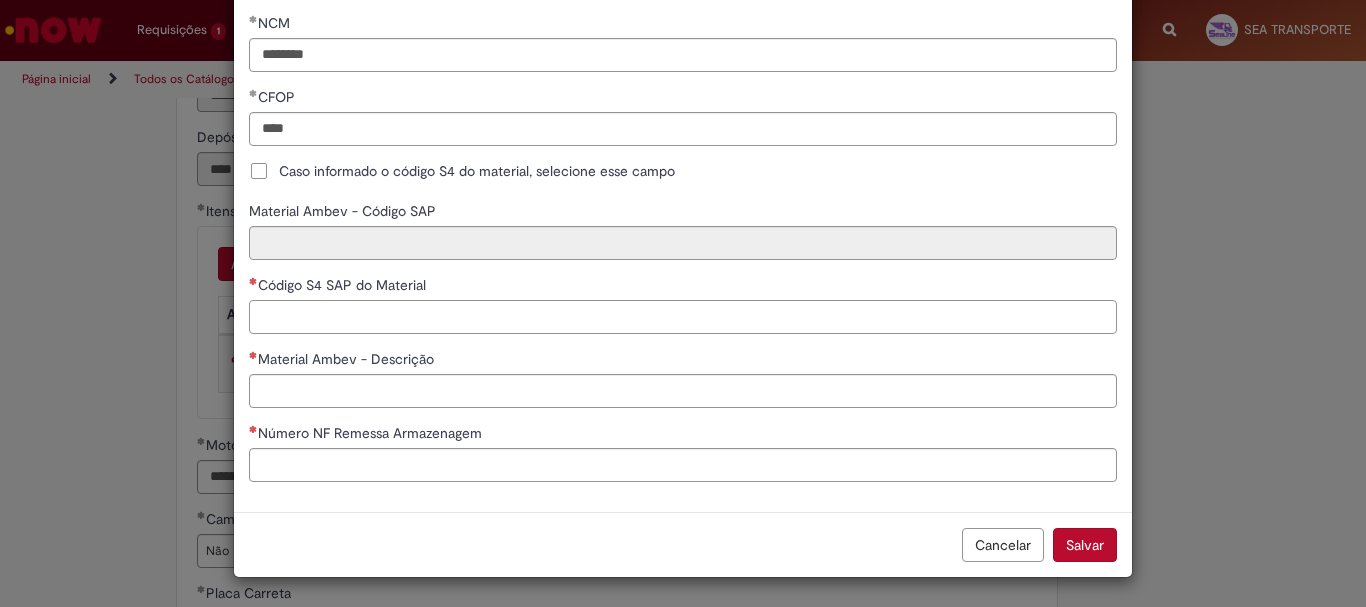 click on "Código S4 SAP do Material" at bounding box center [683, 317] 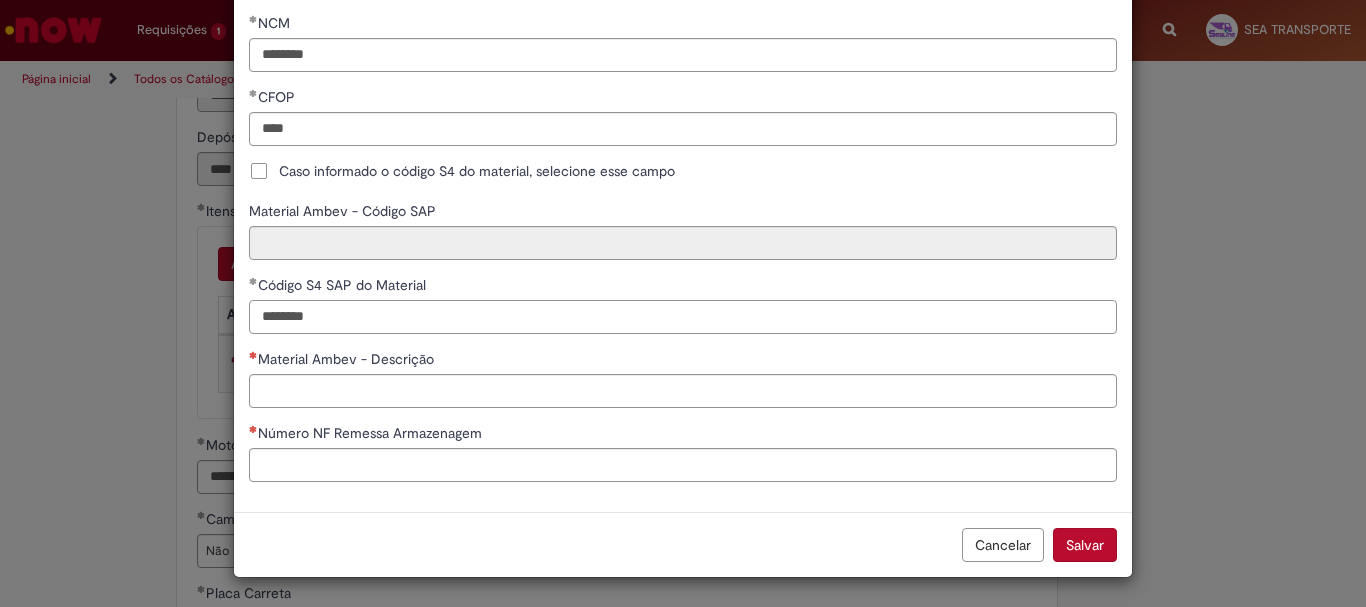 type on "********" 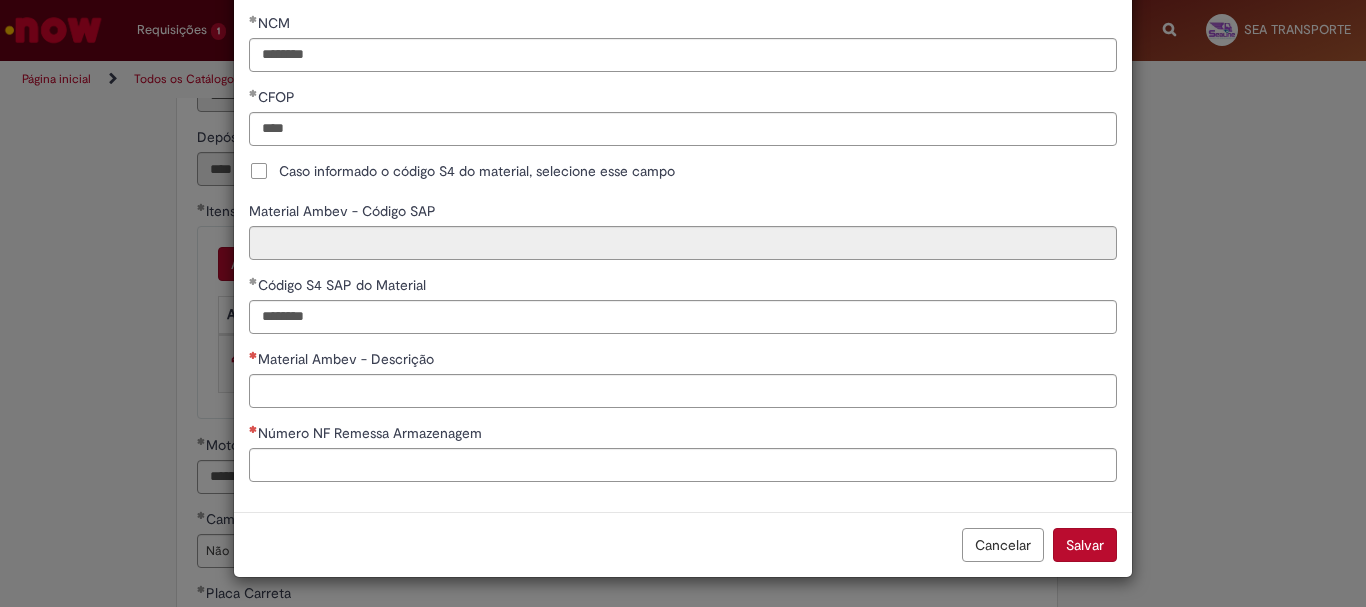 click on "**********" at bounding box center (683, 303) 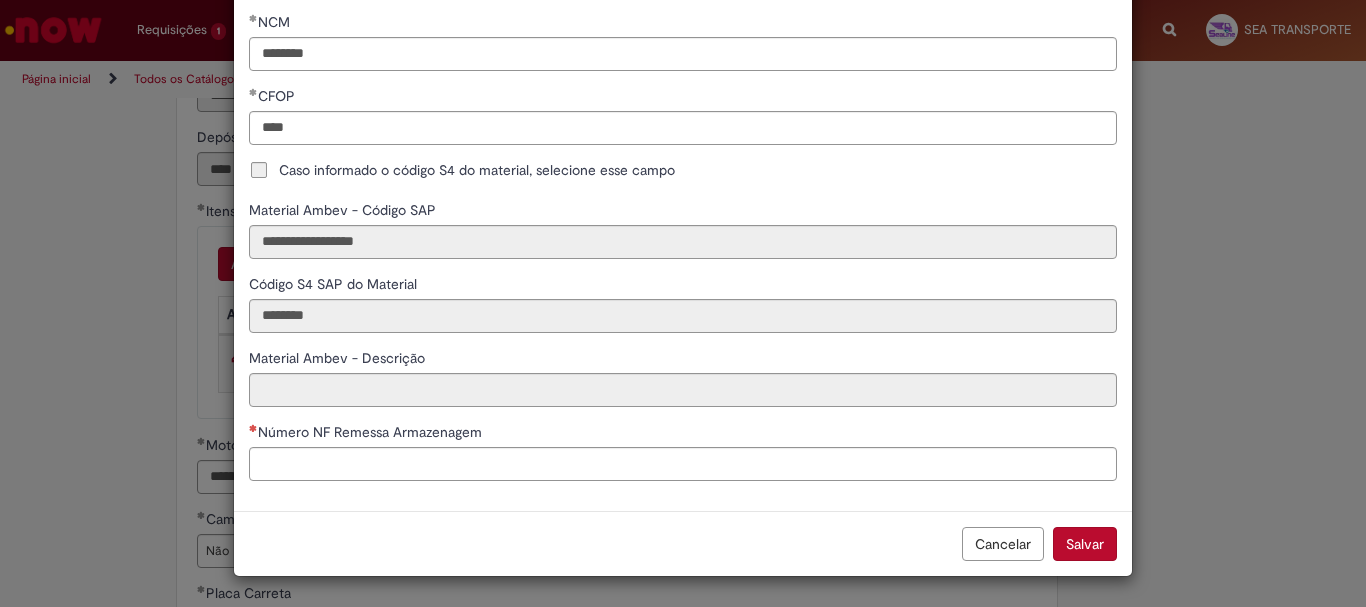 scroll, scrollTop: 534, scrollLeft: 0, axis: vertical 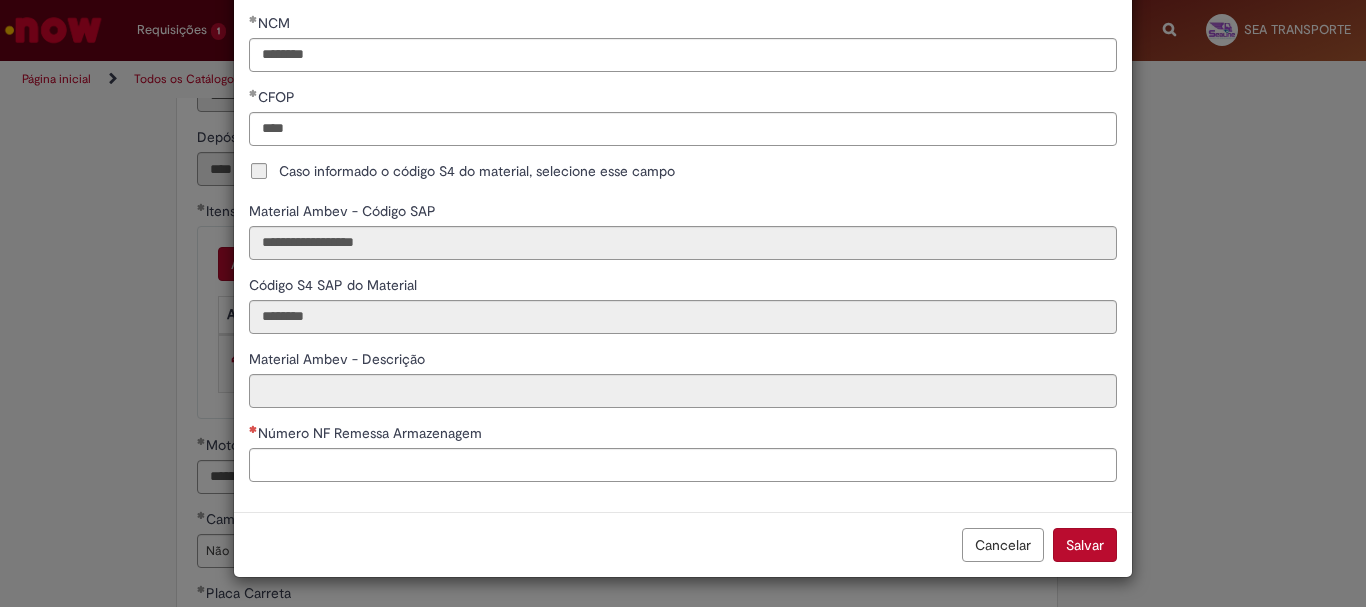 type on "**********" 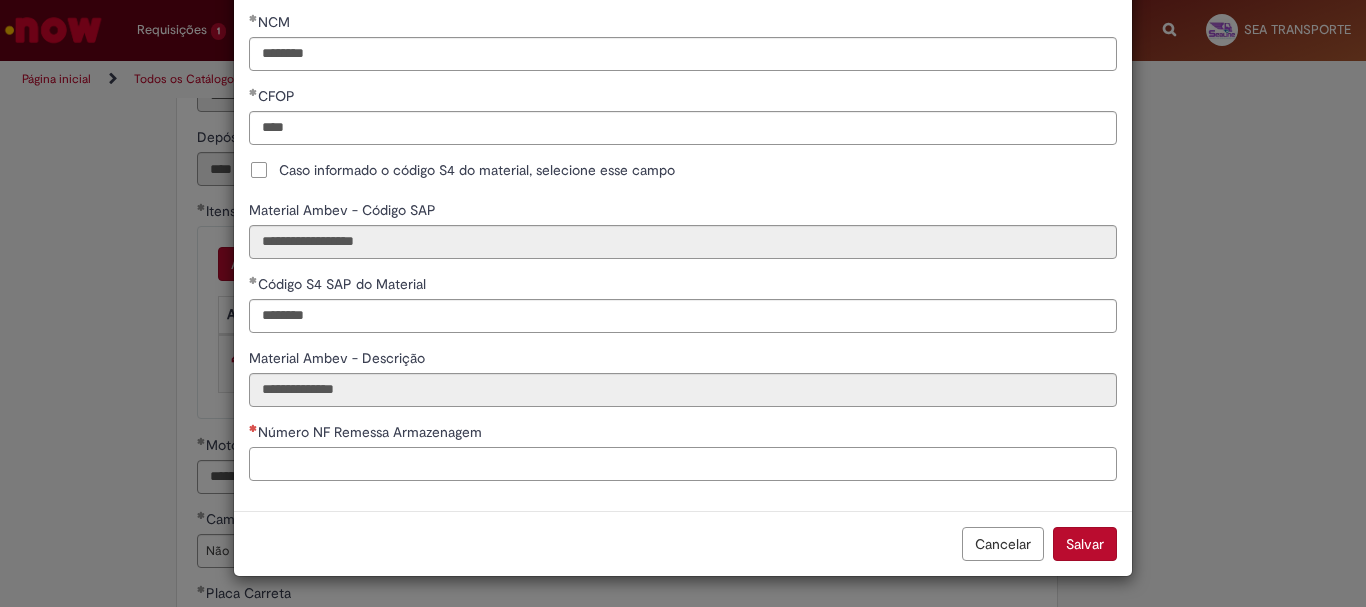 scroll, scrollTop: 534, scrollLeft: 0, axis: vertical 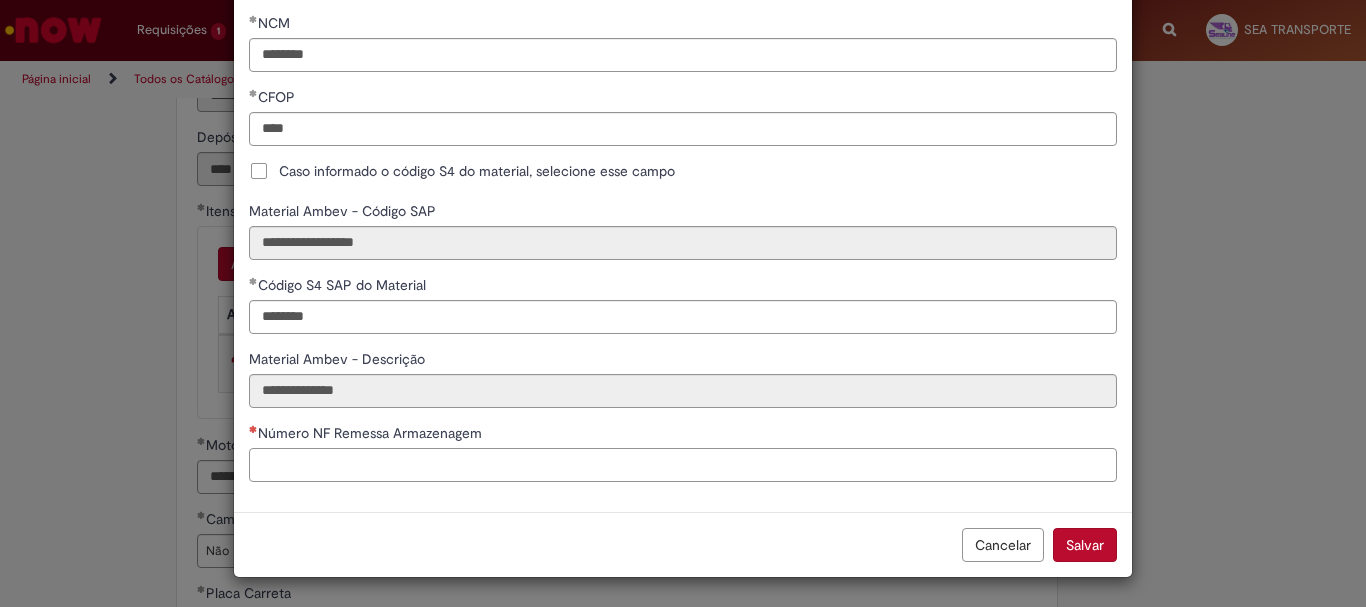 click on "Número NF Remessa Armazenagem" at bounding box center [683, 465] 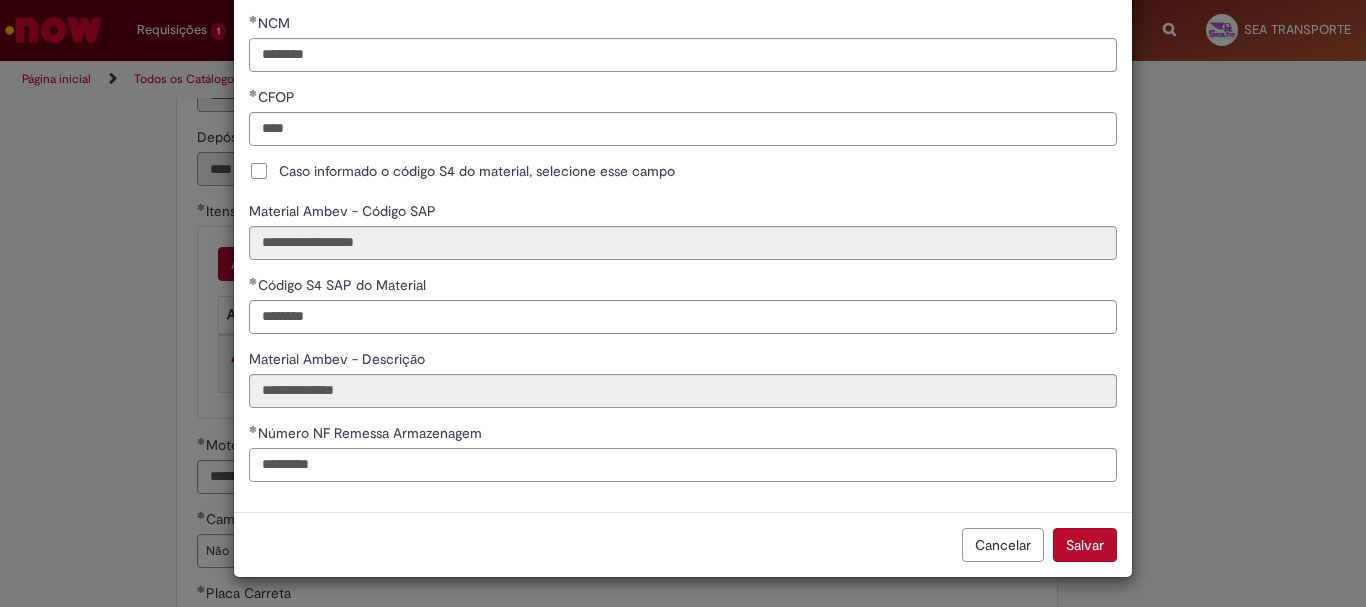 type on "*********" 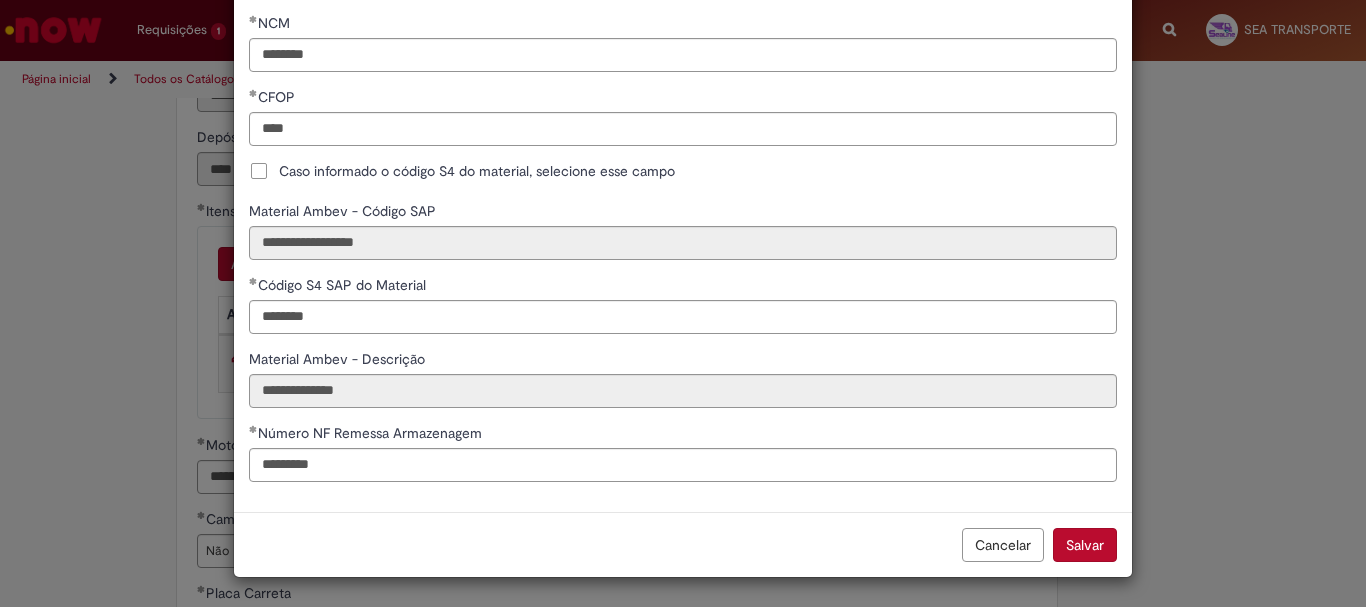 click on "Cancelar   Salvar" at bounding box center (683, 544) 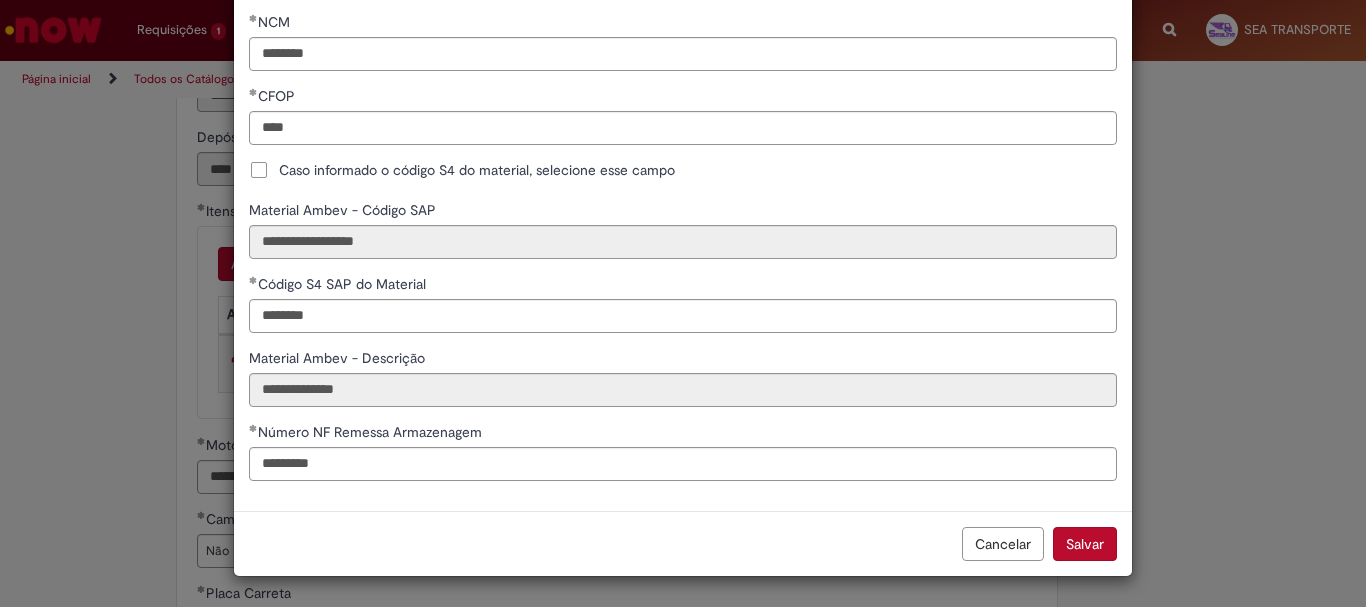 scroll, scrollTop: 534, scrollLeft: 0, axis: vertical 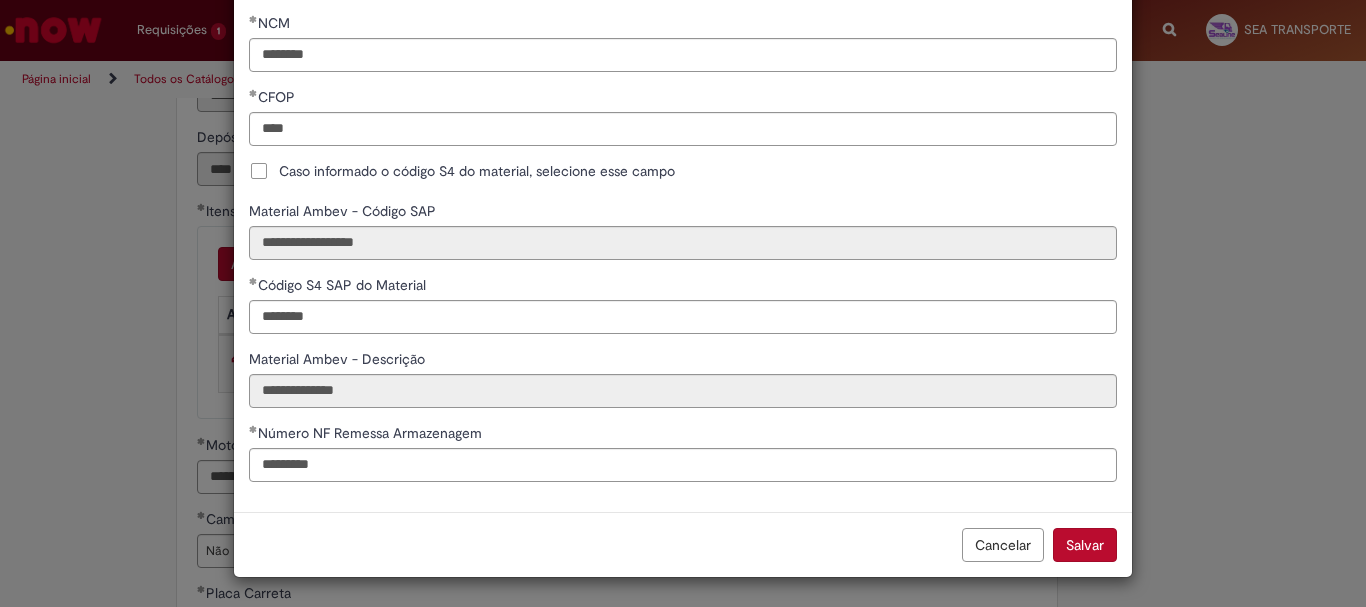 click on "Salvar" at bounding box center (1085, 545) 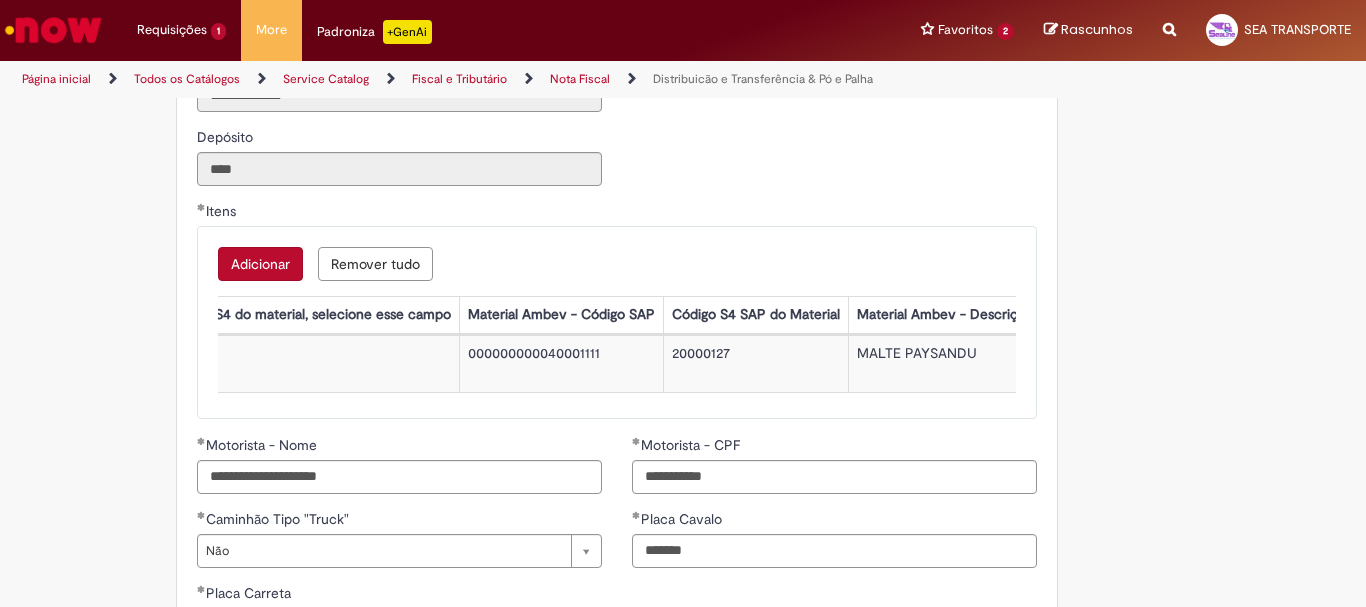 scroll, scrollTop: 0, scrollLeft: 1362, axis: horizontal 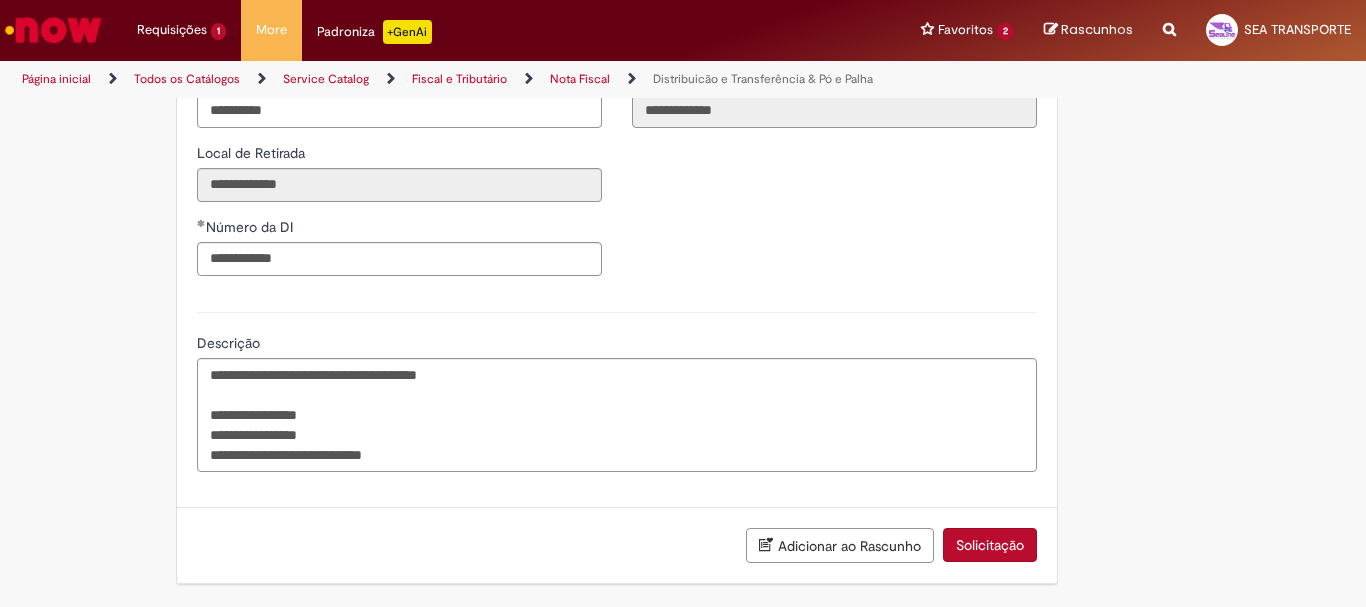 click on "**********" at bounding box center [617, 143] 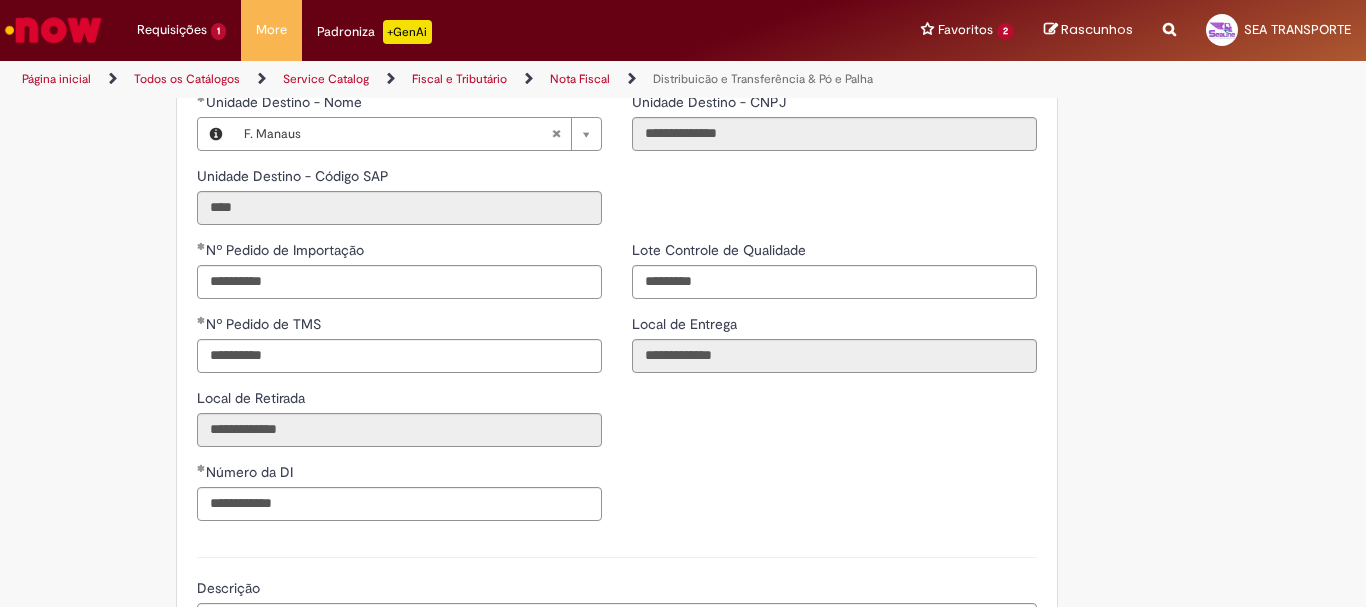 scroll, scrollTop: 2923, scrollLeft: 0, axis: vertical 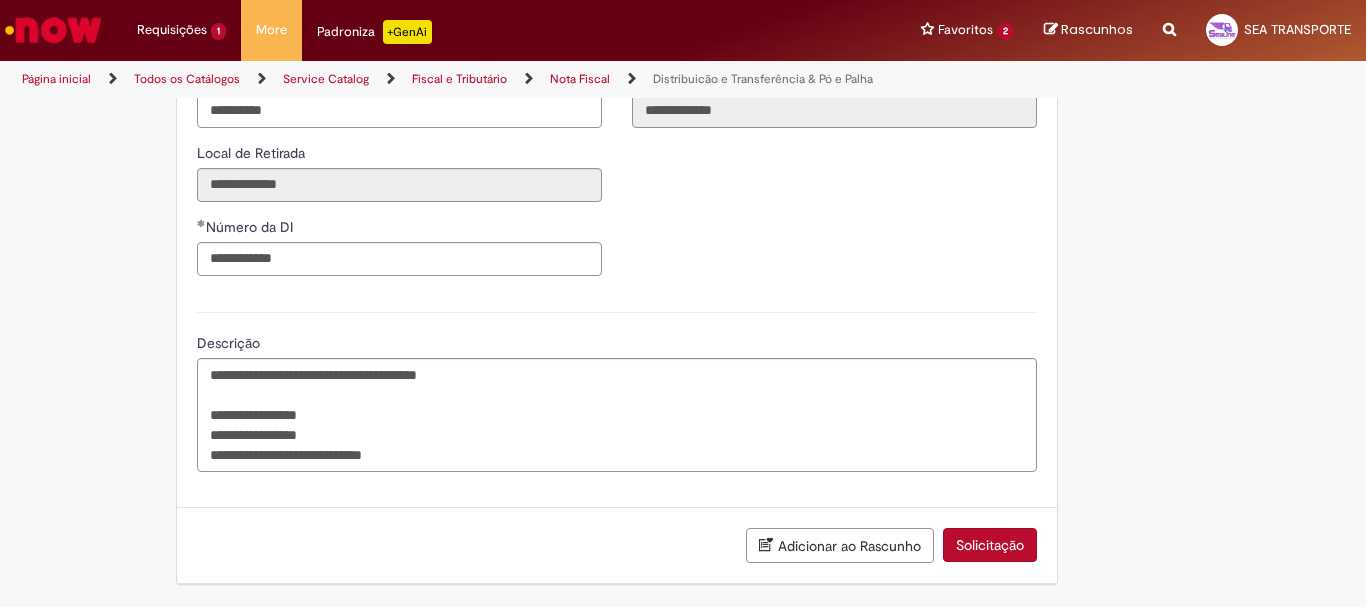 click on "Solicitação" at bounding box center (990, 545) 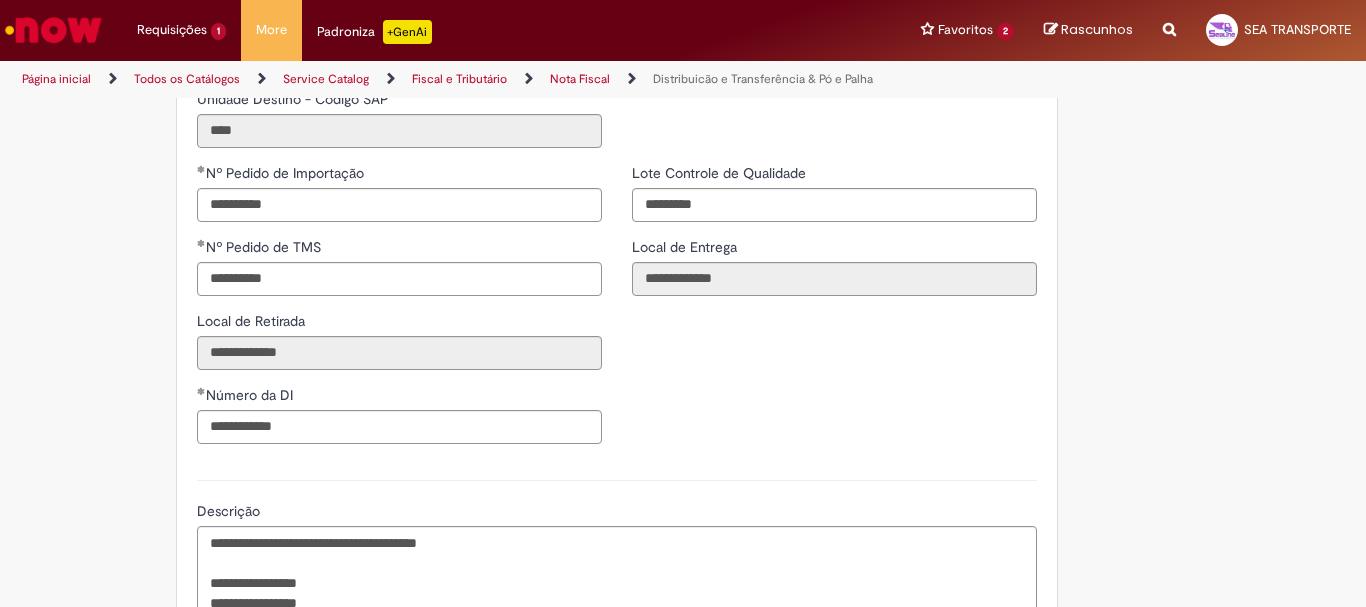 scroll, scrollTop: 2723, scrollLeft: 0, axis: vertical 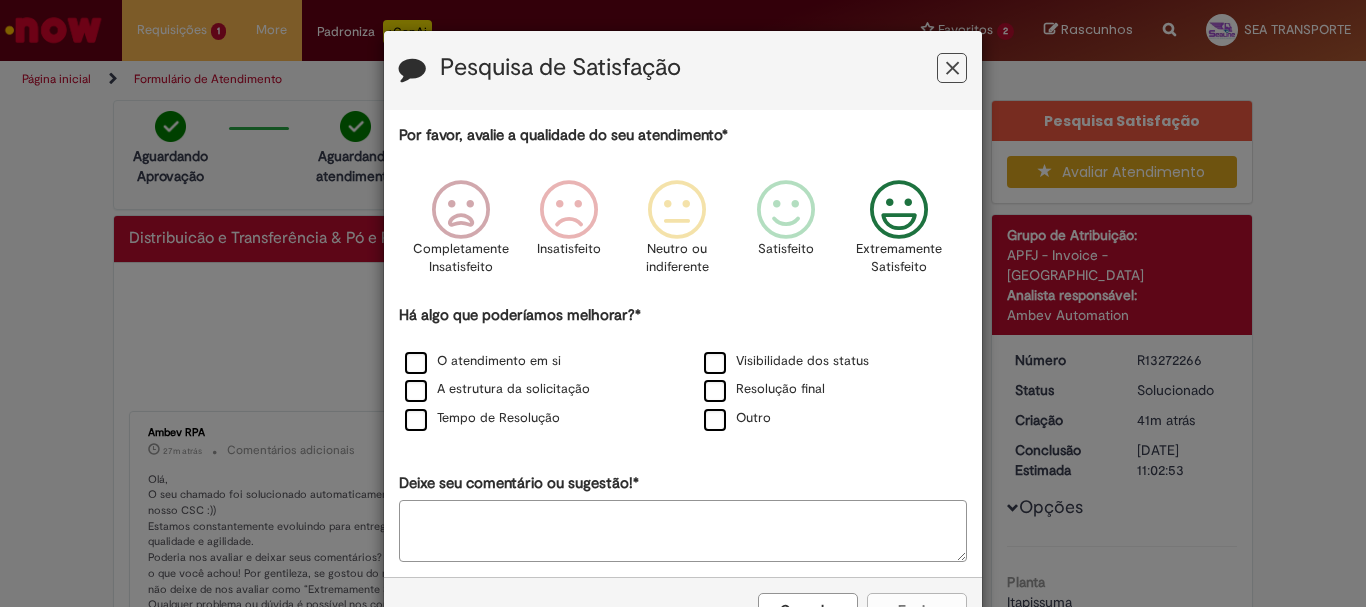 click at bounding box center [899, 210] 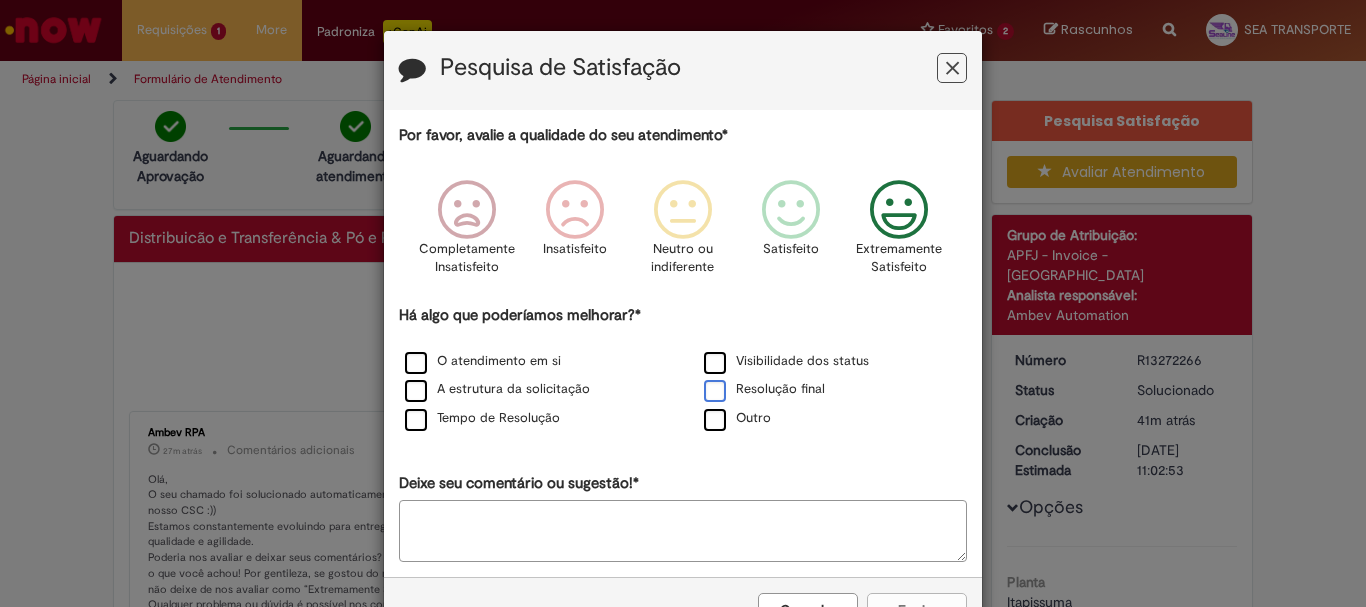 click on "Resolução final" at bounding box center [764, 389] 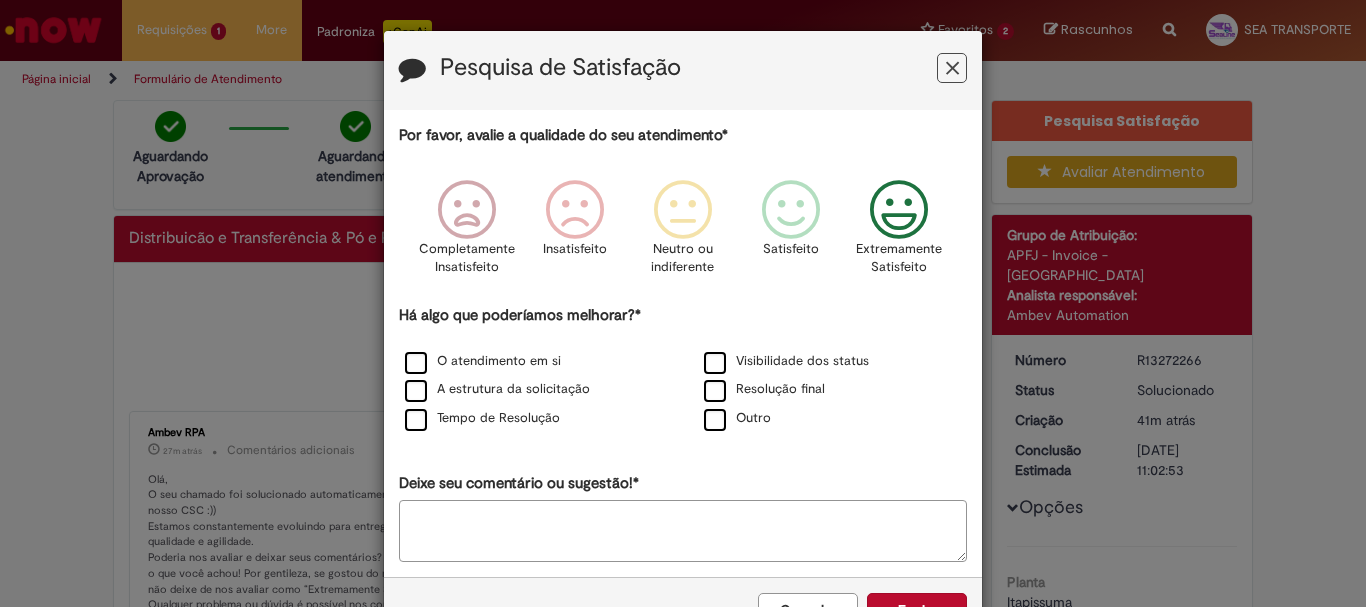 scroll, scrollTop: 66, scrollLeft: 0, axis: vertical 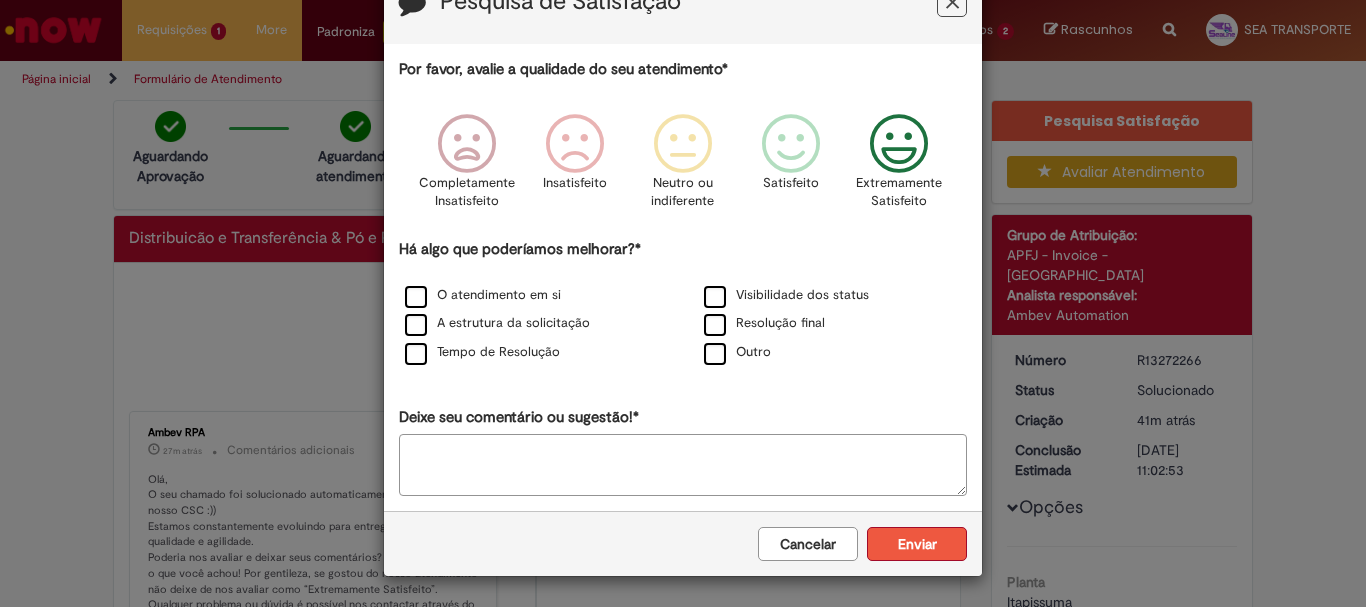 click on "Enviar" at bounding box center (917, 544) 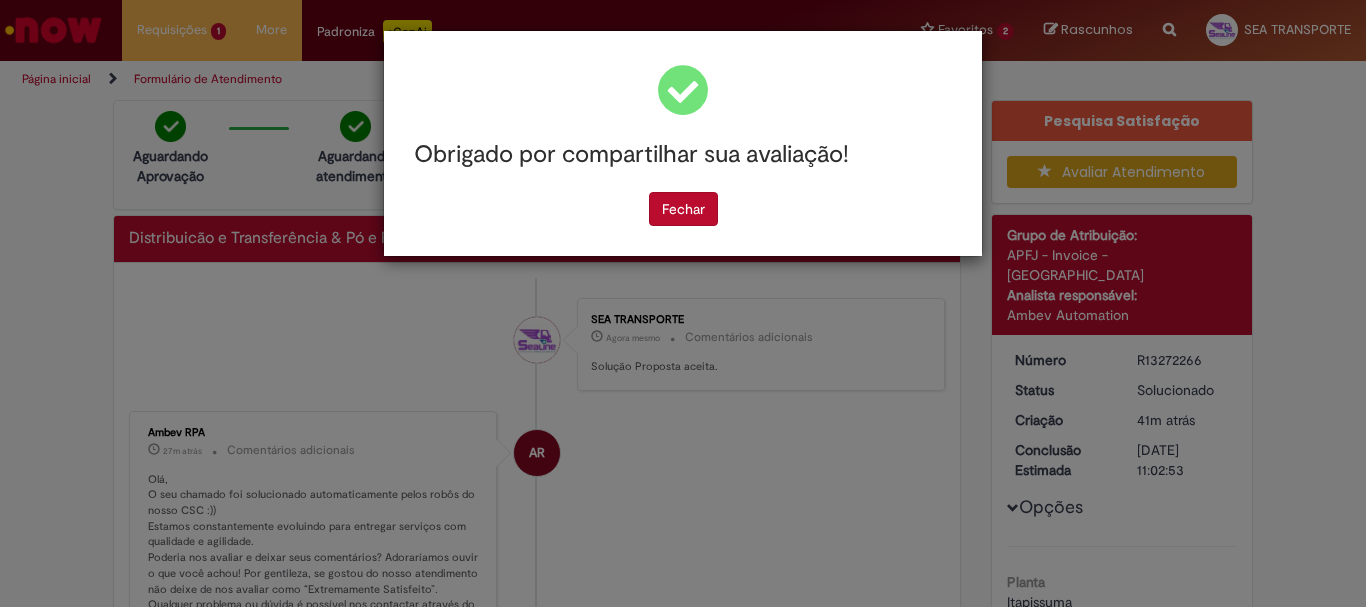 scroll, scrollTop: 0, scrollLeft: 0, axis: both 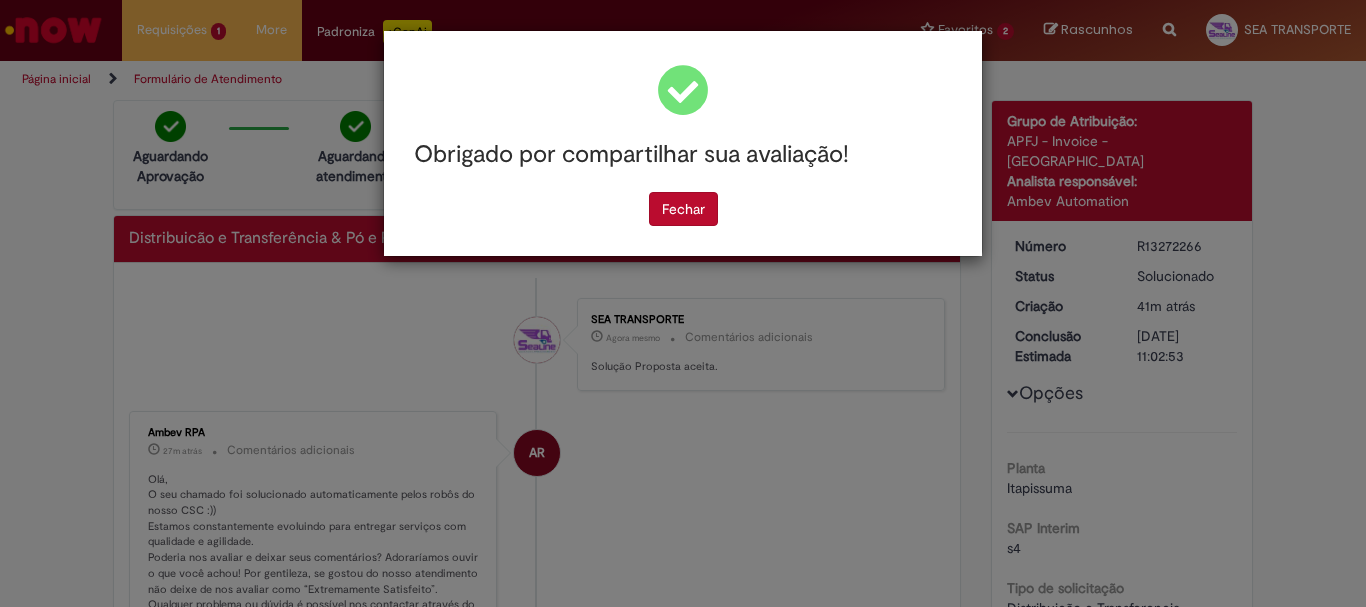 click on "Obrigado por compartilhar sua avaliação!
Fechar" at bounding box center [683, 303] 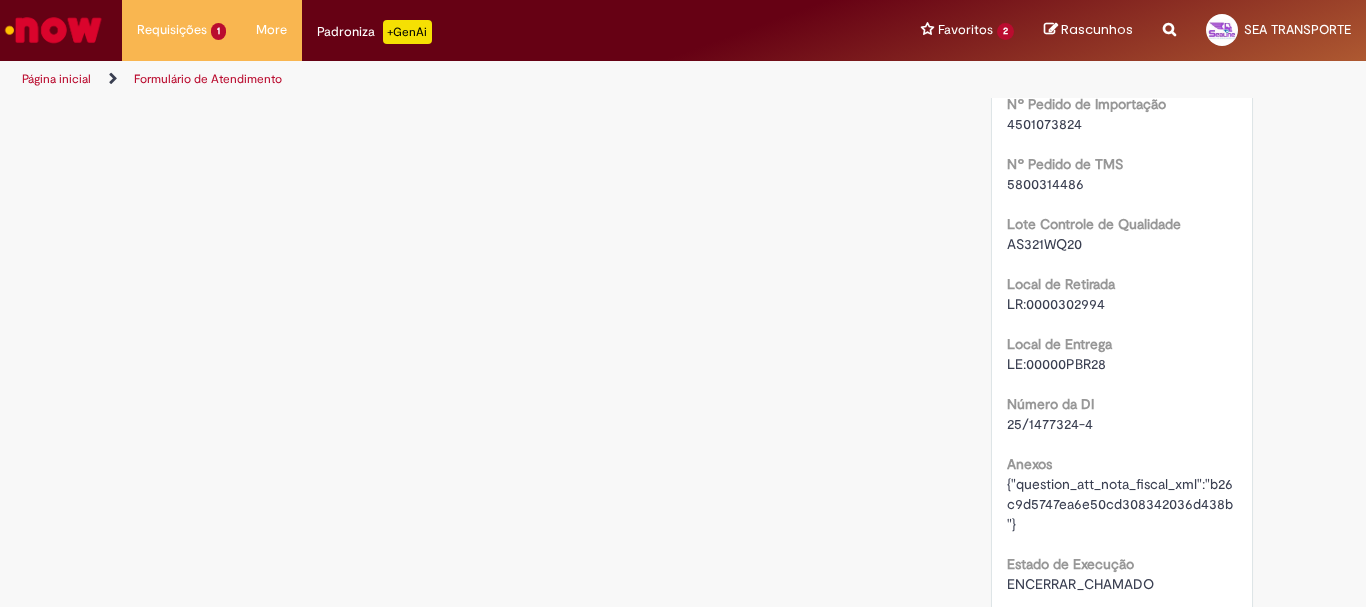 scroll, scrollTop: 2600, scrollLeft: 0, axis: vertical 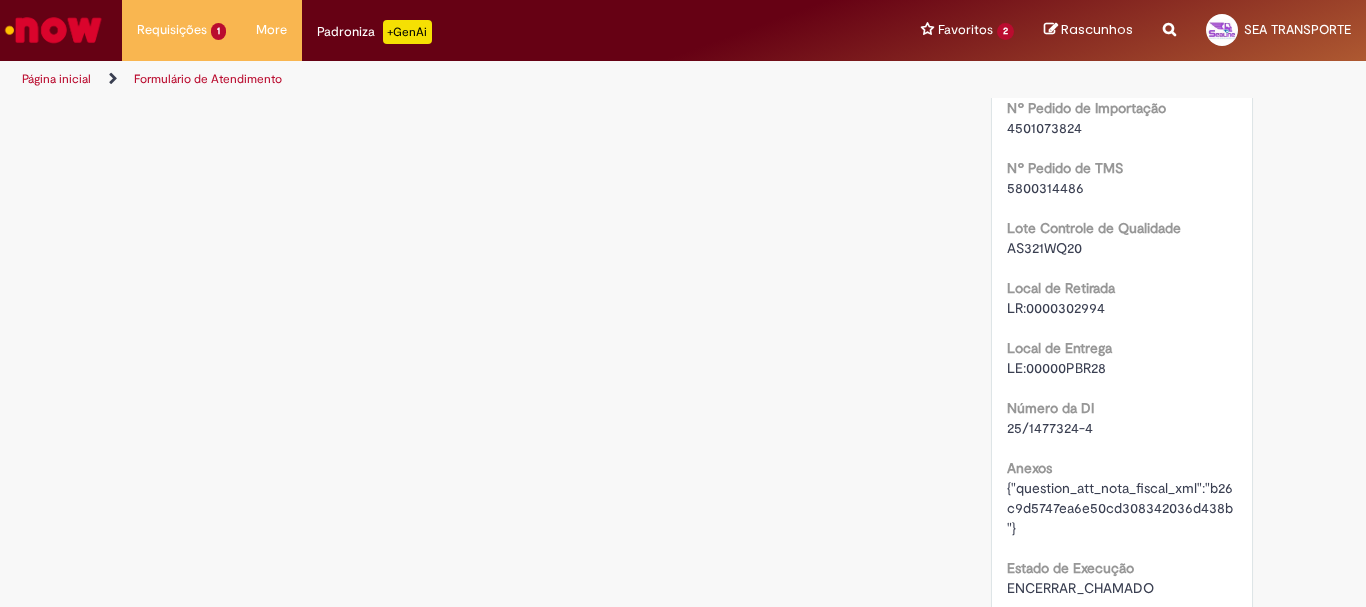 click on "Verificar Código de Barras
Aguardando Aprovação
Aguardando atendimento
Em andamento
Validação
Concluído
Distribuicão e Transferência & Pó e Palha
Enviar
SEA TRANSPORTE
Agora mesmo Agora mesmo     Comentários adicionais
Pesquisa de Satisfação respondida!" at bounding box center [683, -706] 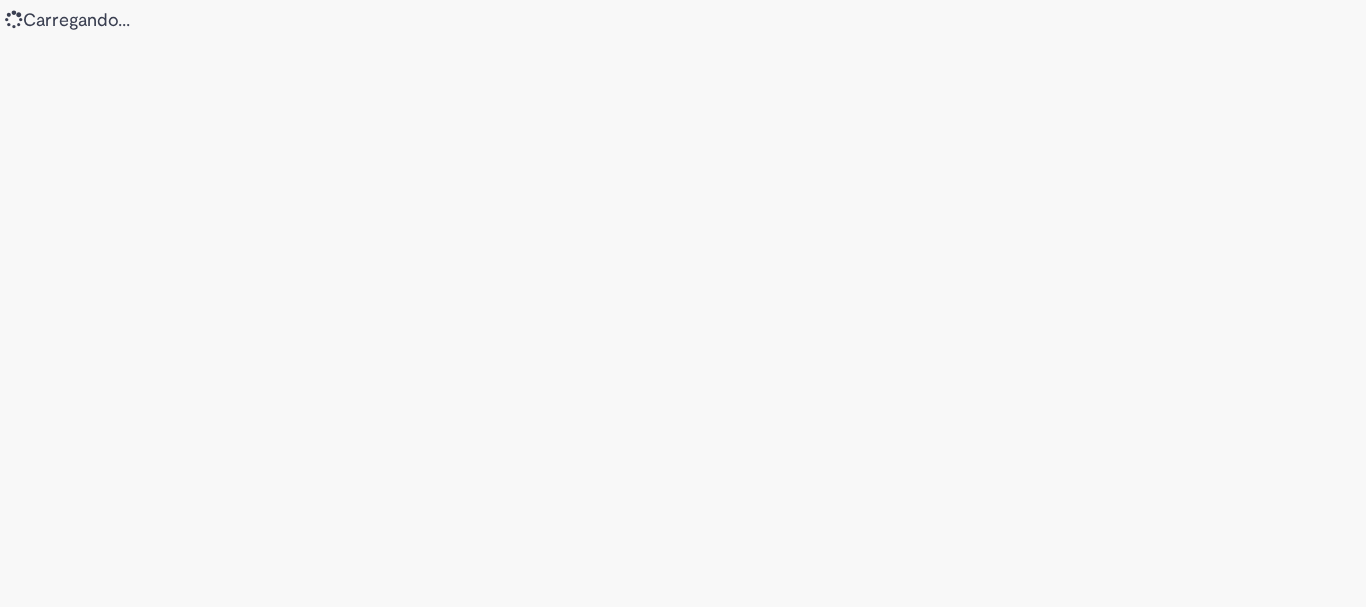 scroll, scrollTop: 0, scrollLeft: 0, axis: both 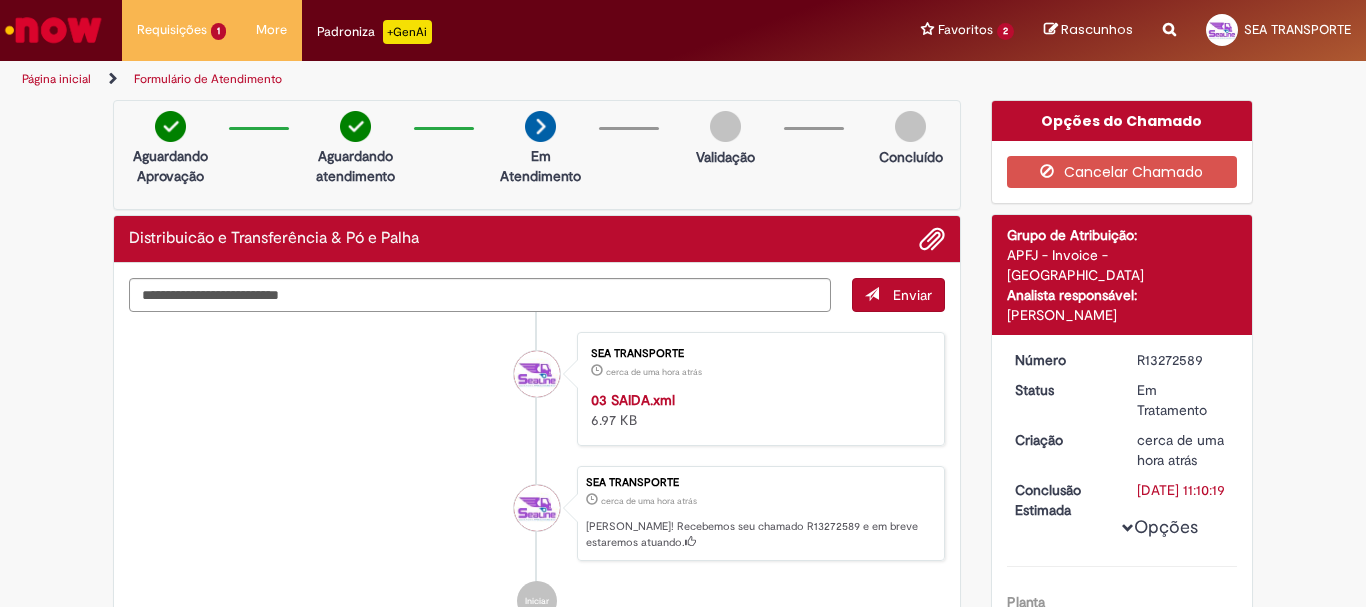 click on "SEA TRANSPORTE
cerca de uma hora atrás cerca de uma hora atrás
03 SAIDA.xml  6.97 KB" at bounding box center [537, 389] 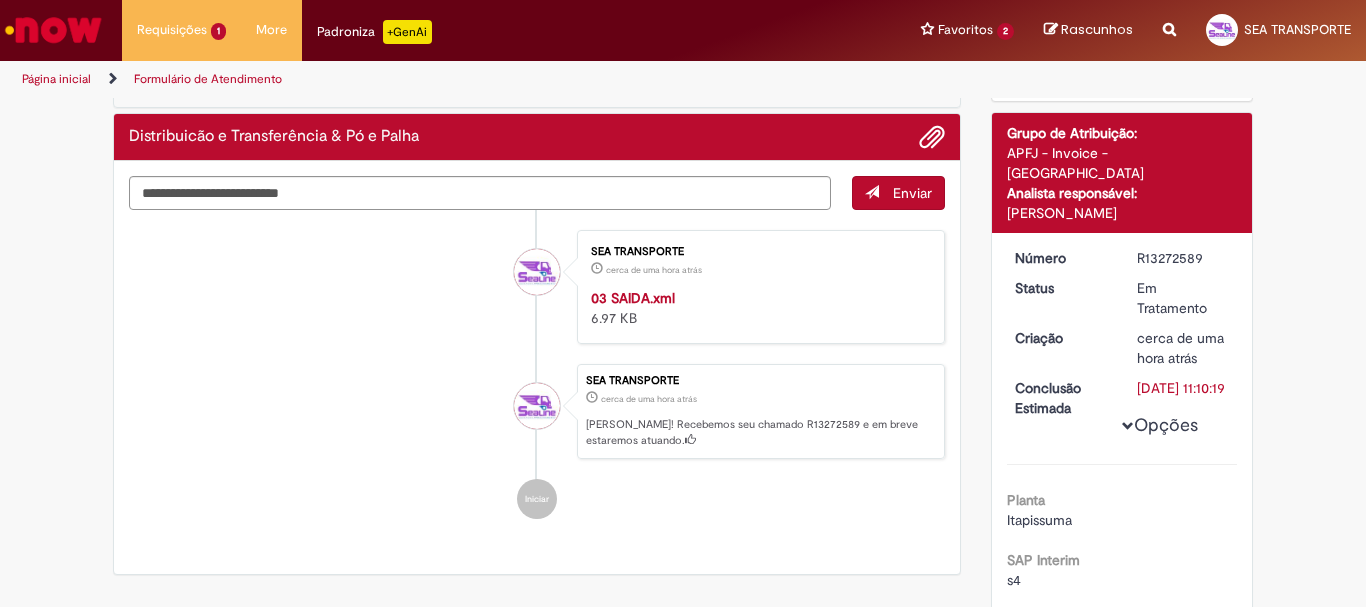 scroll, scrollTop: 0, scrollLeft: 0, axis: both 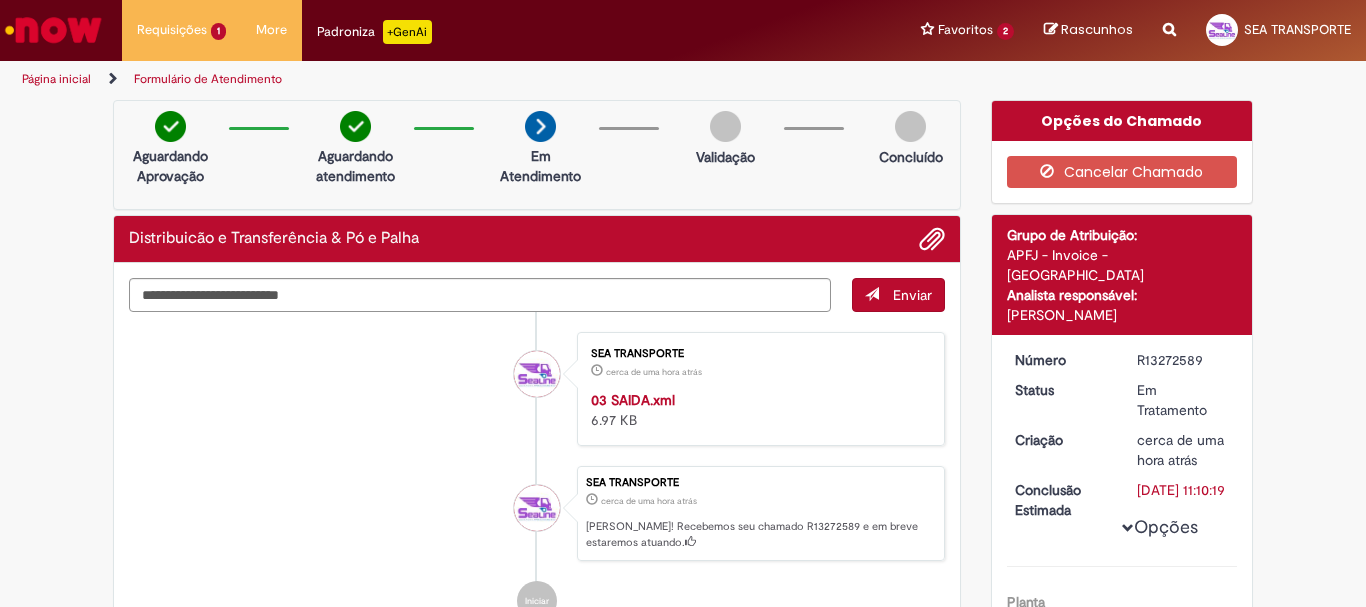 click on "Verificar Código de Barras
Aguardando Aprovação
Aguardando atendimento
Em Atendimento
Em Atendimento
Validação
Concluído
Distribuicão e Transferência & Pó e Palha
Enviar
SEA TRANSPORTE
cerca de uma hora atrás cerca de uma hora atrás
03 SAIDA.xml  6.97 KB" at bounding box center [683, 1915] 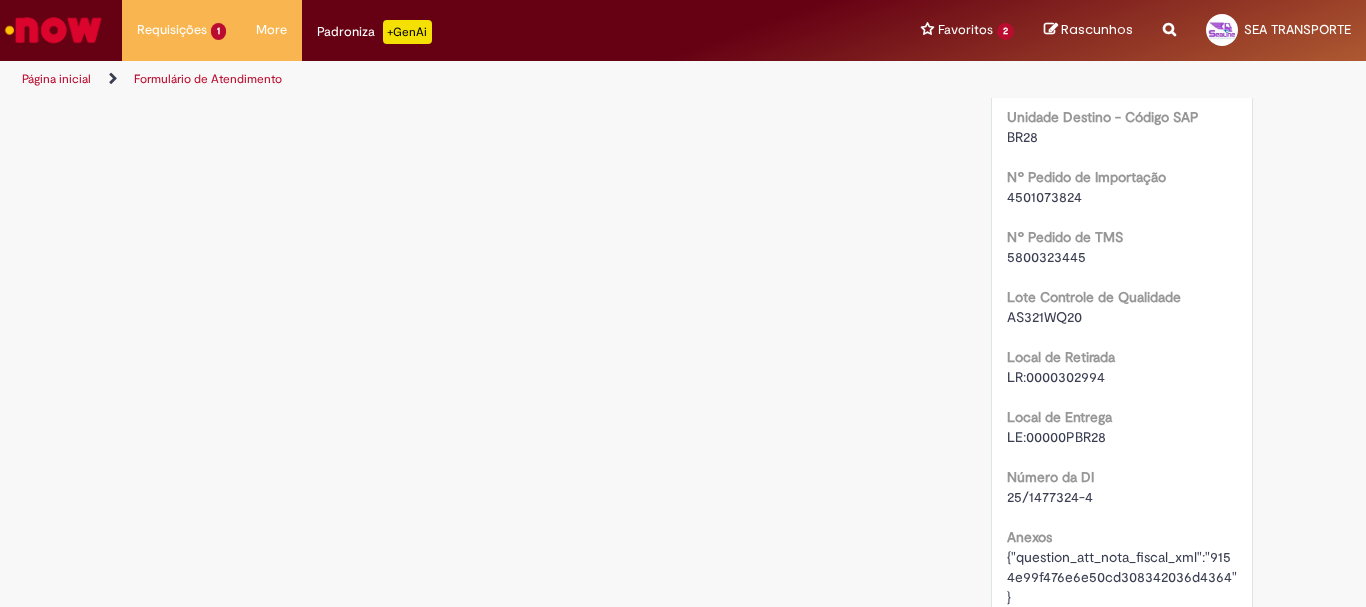 scroll, scrollTop: 2700, scrollLeft: 0, axis: vertical 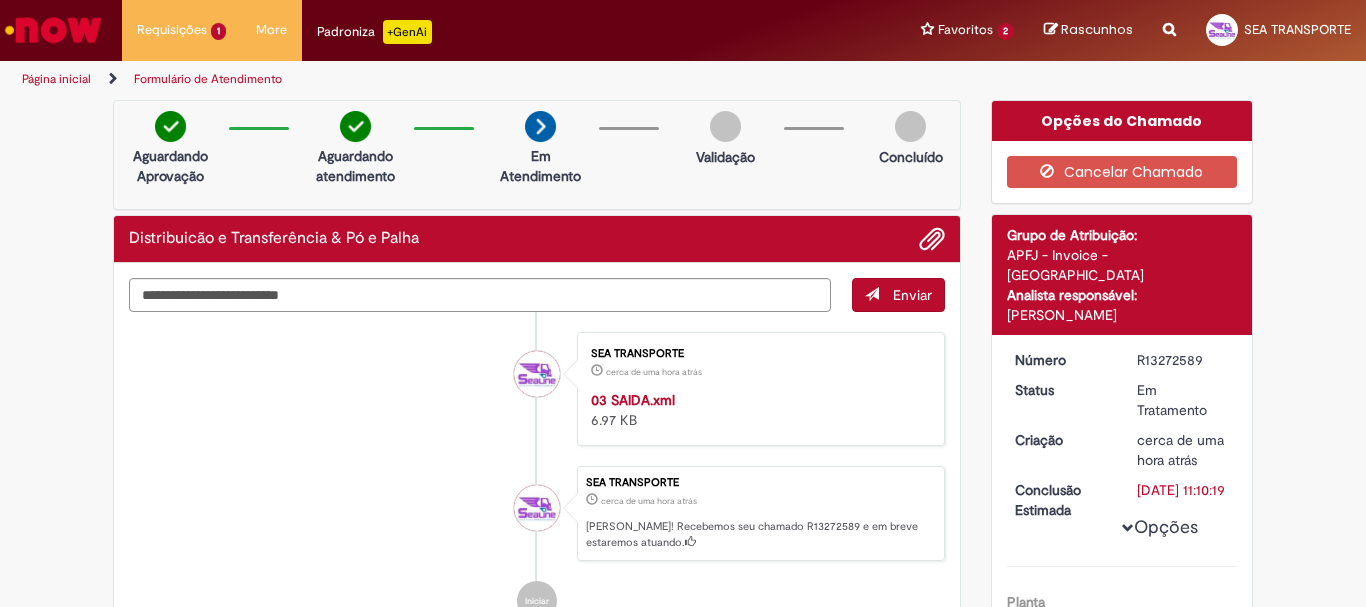 click on "Verificar Código de Barras
Aguardando Aprovação
Aguardando atendimento
Em Atendimento
Em Atendimento
Validação
Concluído
Distribuicão e Transferência & Pó e Palha
Enviar
SEA TRANSPORTE
cerca de uma hora atrás cerca de uma hora atrás
03 SAIDA.xml  6.97 KB" at bounding box center (683, 1905) 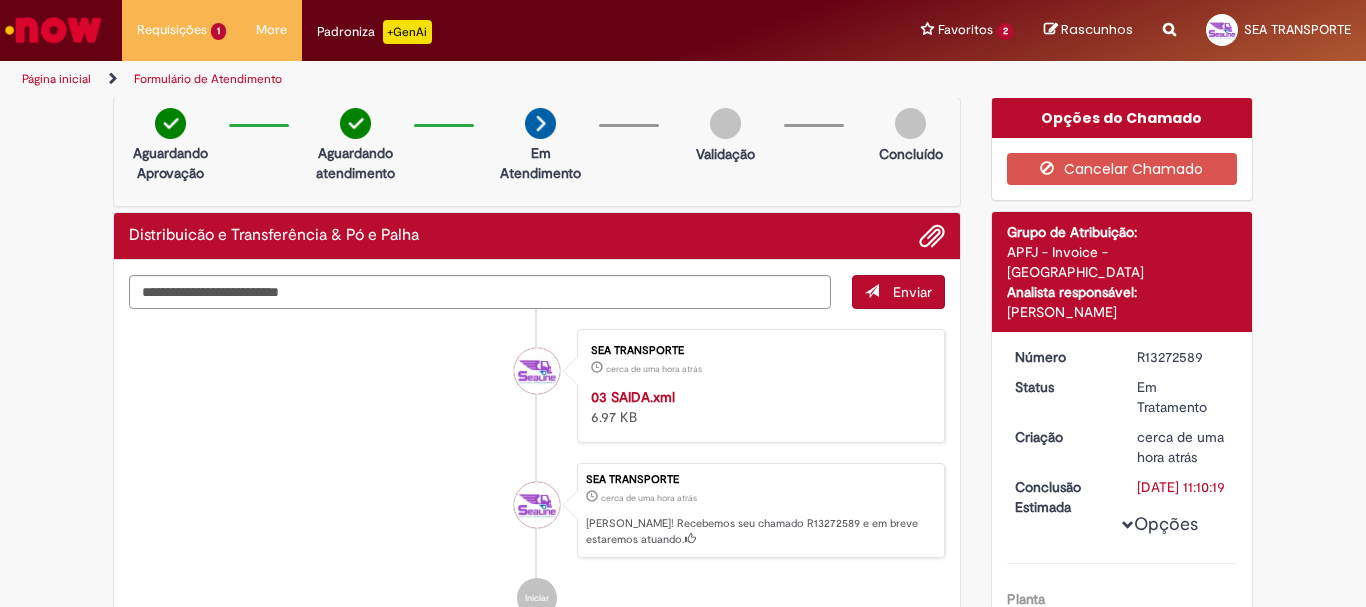scroll, scrollTop: 0, scrollLeft: 0, axis: both 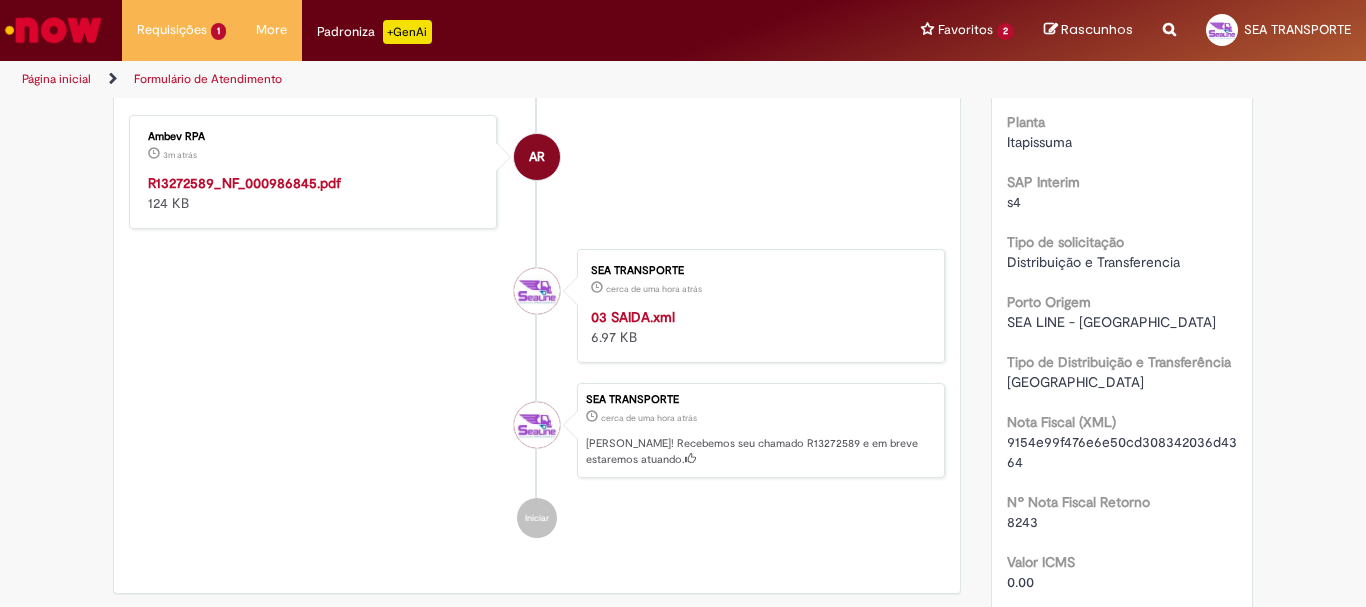 click on "R13272589_NF_000986845.pdf" at bounding box center [244, 183] 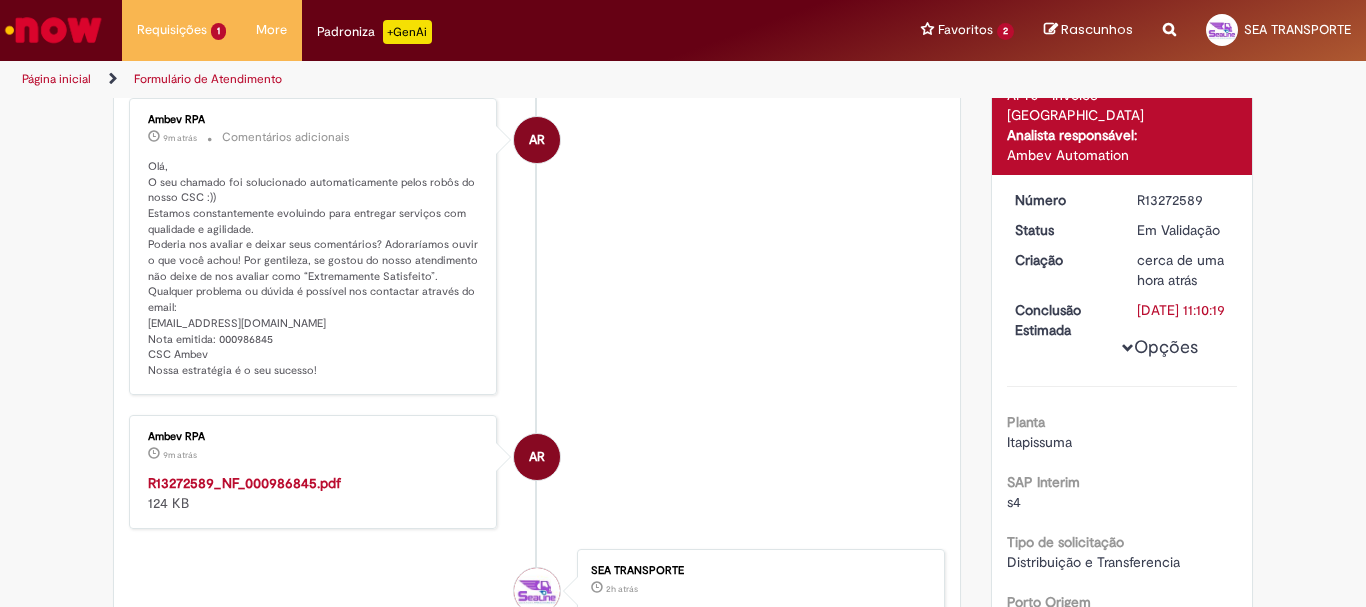 scroll, scrollTop: 0, scrollLeft: 0, axis: both 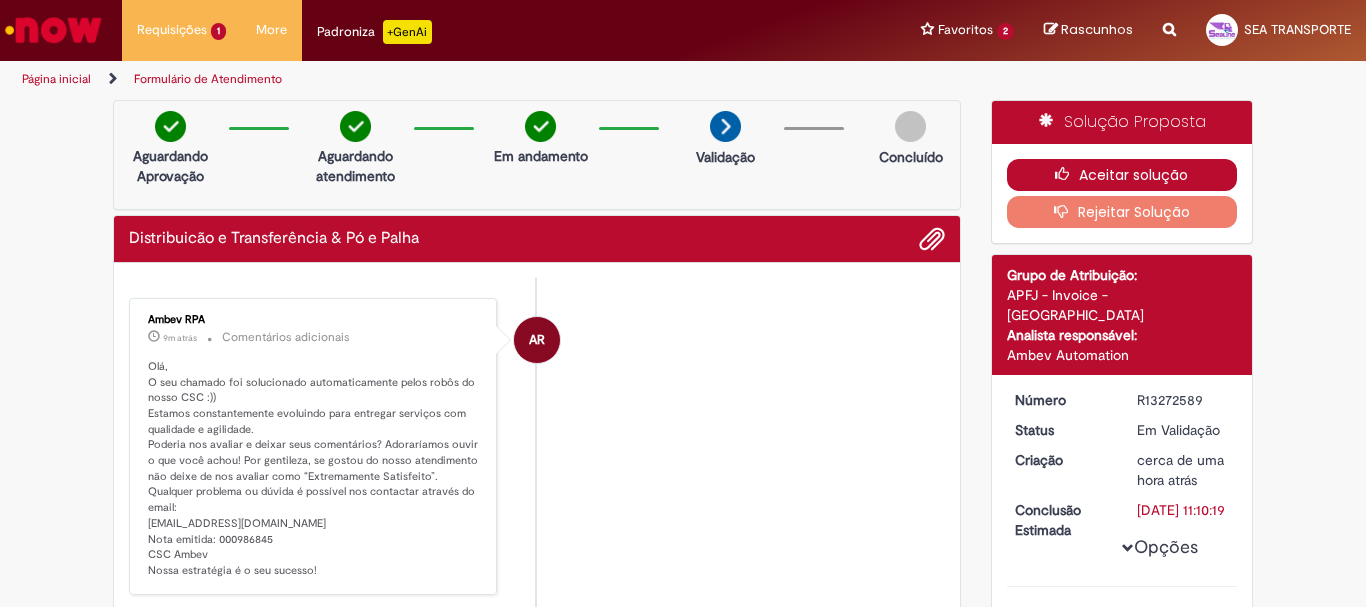 click on "Aceitar solução" at bounding box center [1122, 175] 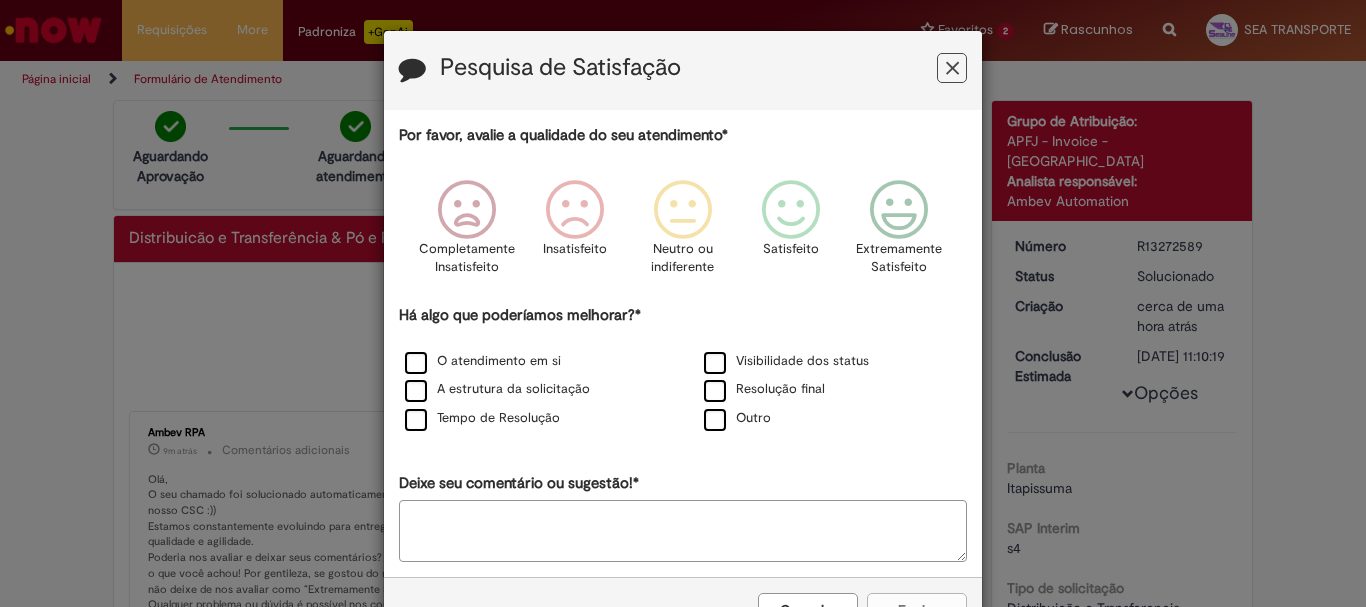 click on "Pesquisa de Satisfação
Por favor, avalie a qualidade do seu atendimento*
Completamente Insatisfeito
Insatisfeito
Neutro ou indiferente
Satisfeito
Extremamente Satisfeito
Há algo que poderíamos melhorar?*
O atendimento em si
Visibilidade dos status
A estrutura da solicitação
Resolução final
Tempo de Resolução
Outro
Deixe seu comentário ou sugestão!*
Cancelar   Enviar" at bounding box center (683, 303) 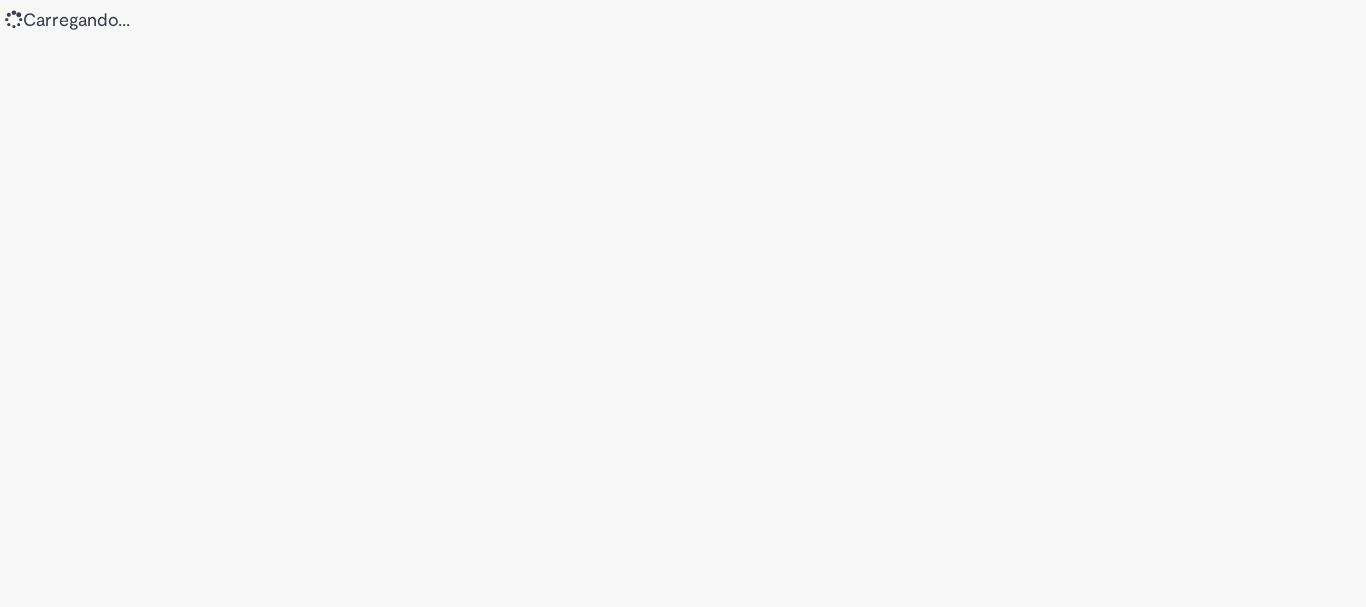 scroll, scrollTop: 0, scrollLeft: 0, axis: both 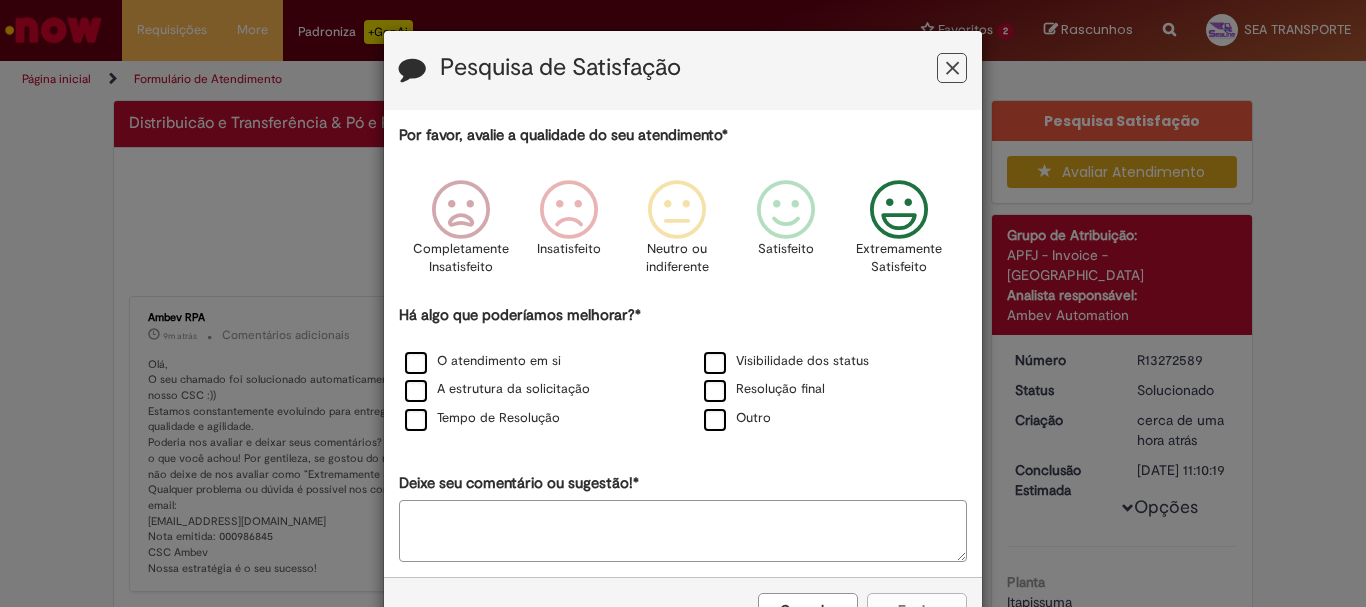 click at bounding box center (899, 210) 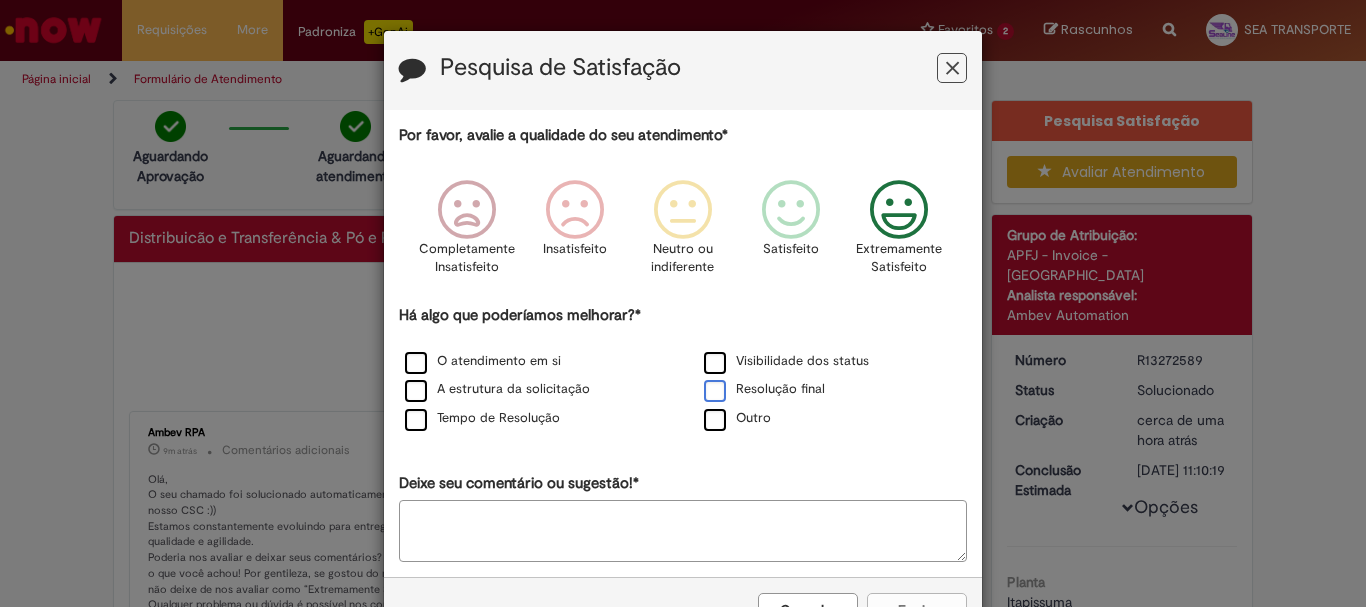 click on "Resolução final" at bounding box center [764, 389] 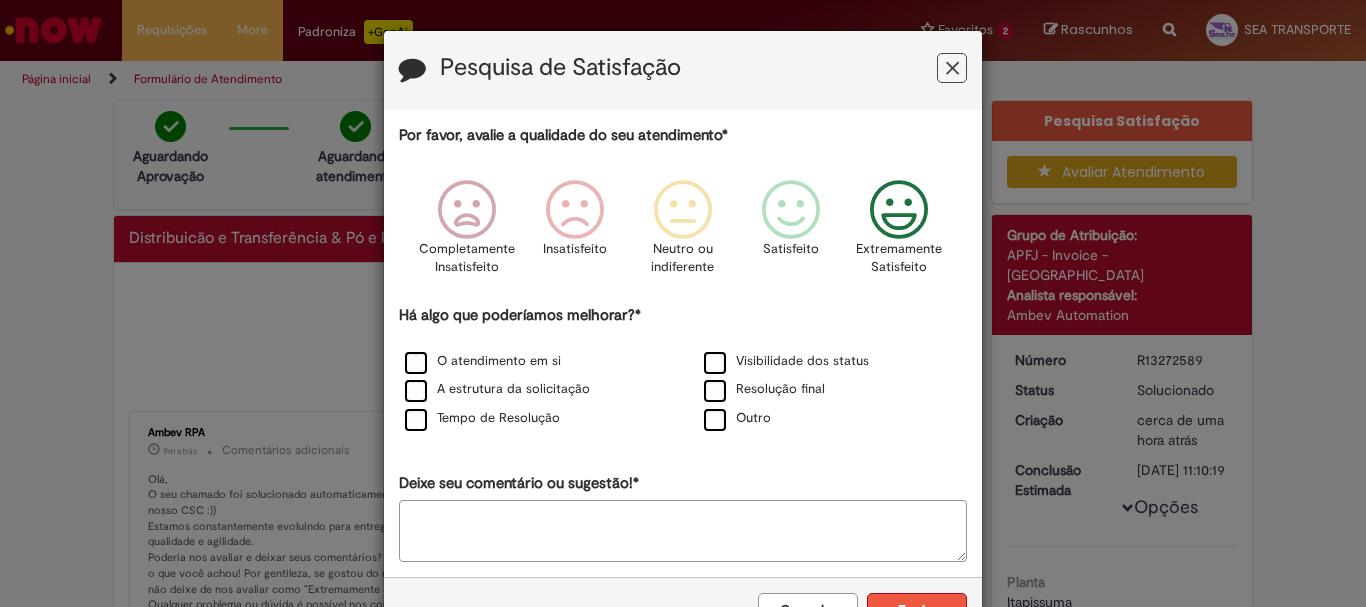 click on "Enviar" at bounding box center (917, 610) 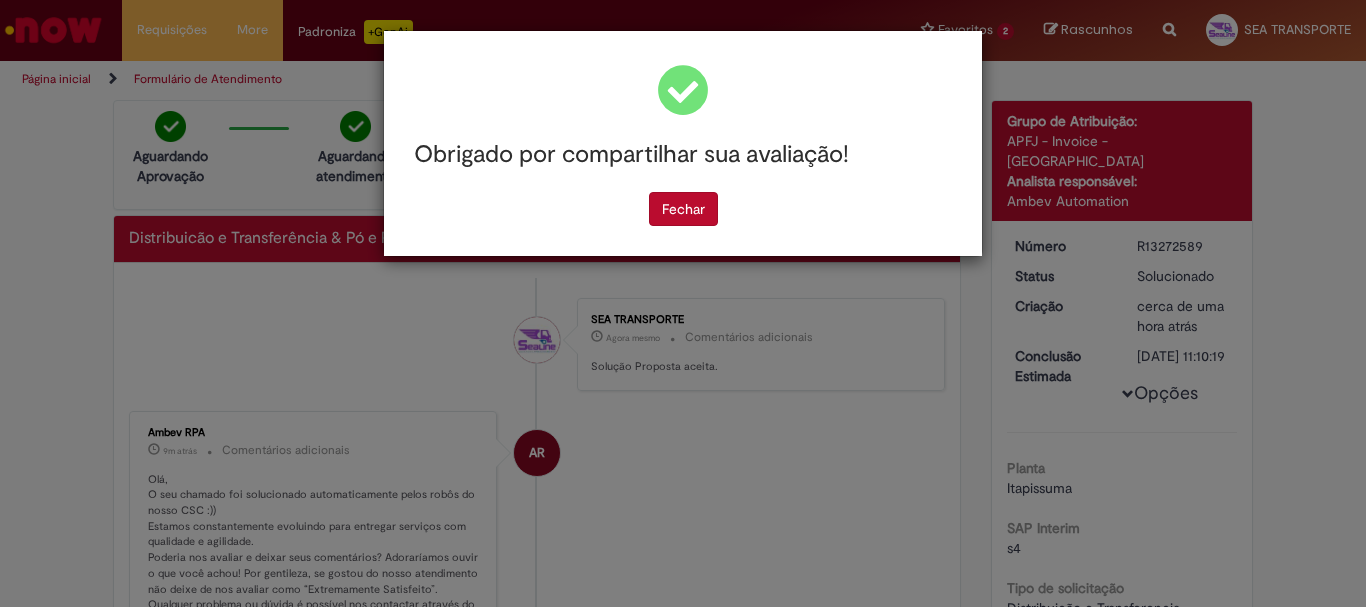 click on "Obrigado por compartilhar sua avaliação!
[GEOGRAPHIC_DATA]" at bounding box center [683, 303] 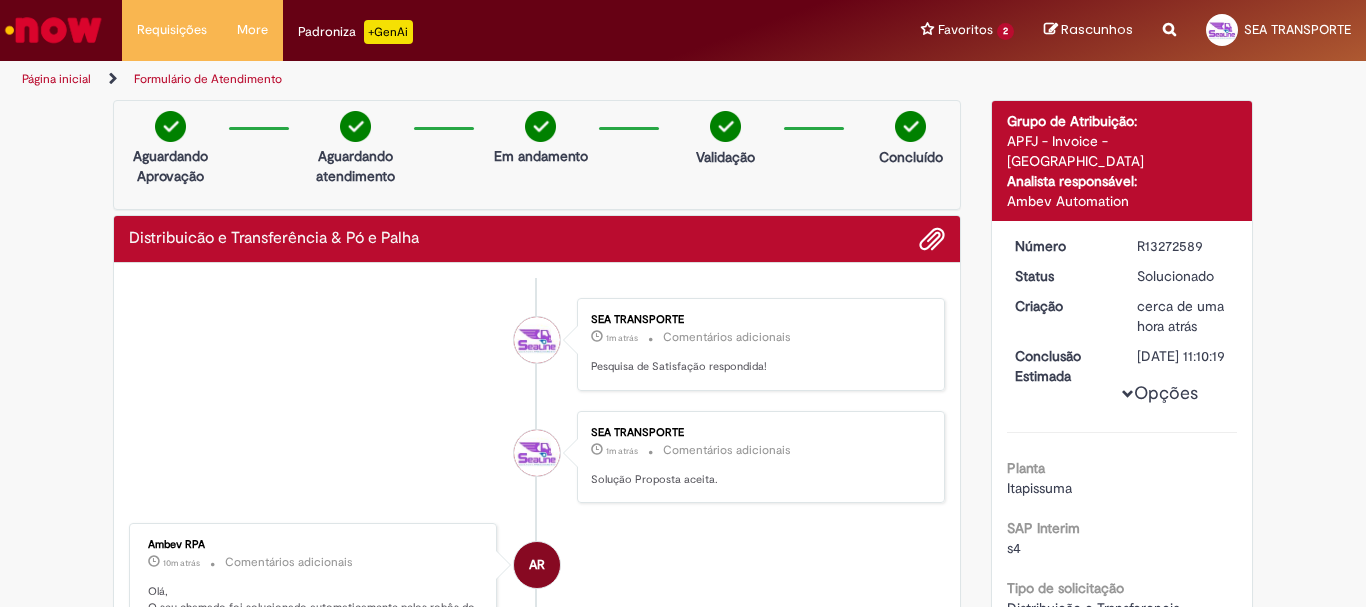 drag, startPoint x: 50, startPoint y: 453, endPoint x: 68, endPoint y: 449, distance: 18.439089 